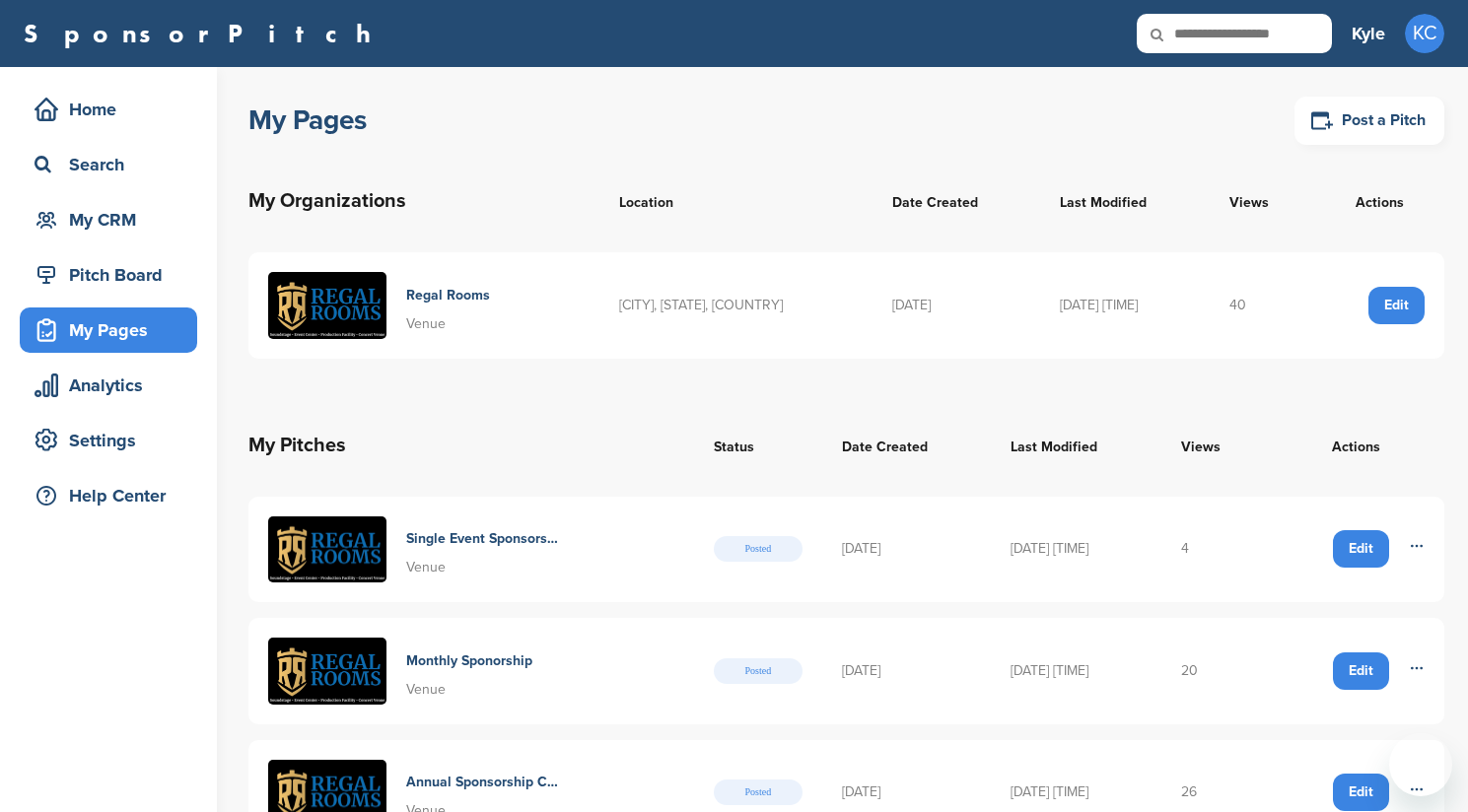 scroll, scrollTop: 325, scrollLeft: 0, axis: vertical 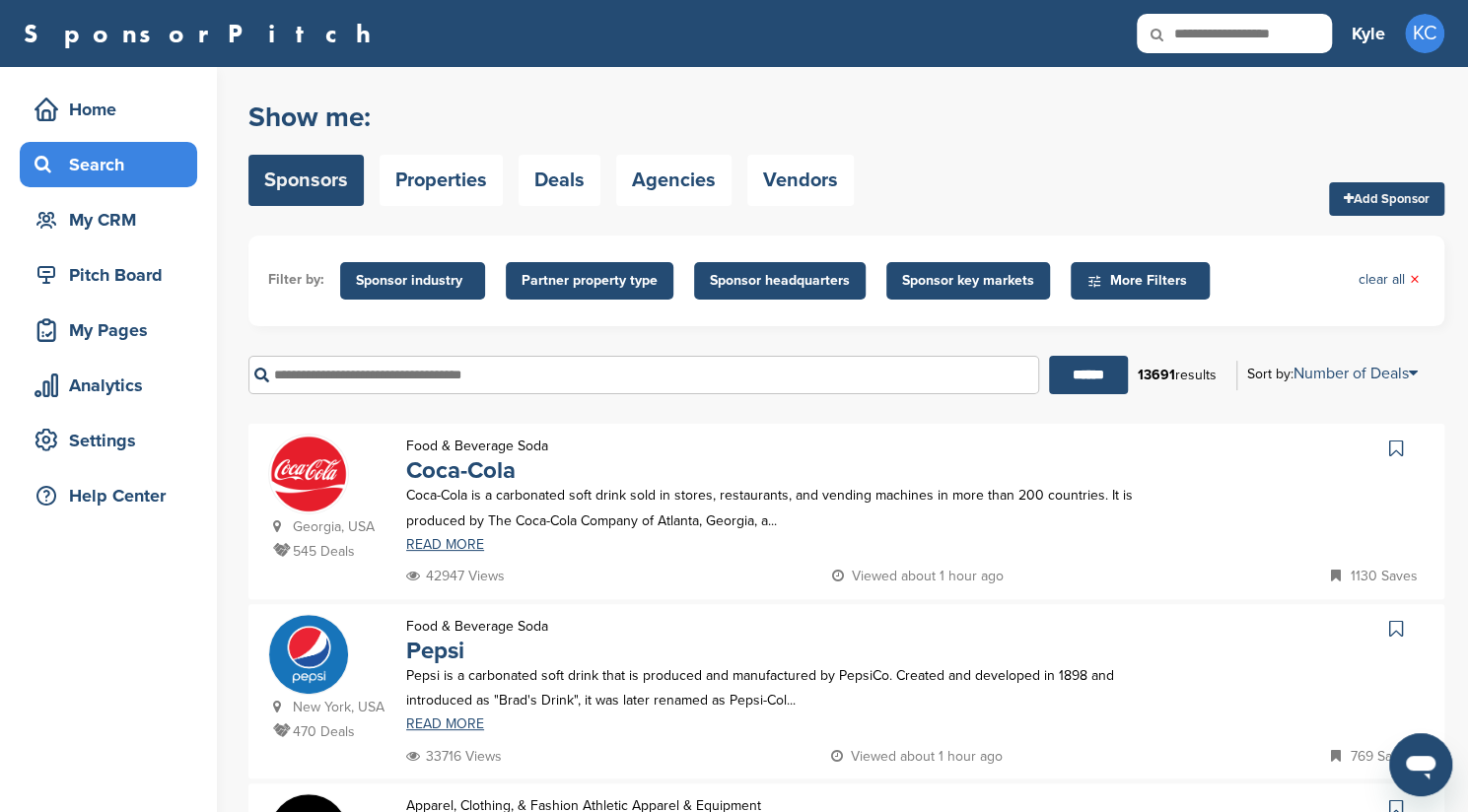 click on "Sponsor key markets" at bounding box center (968, 281) 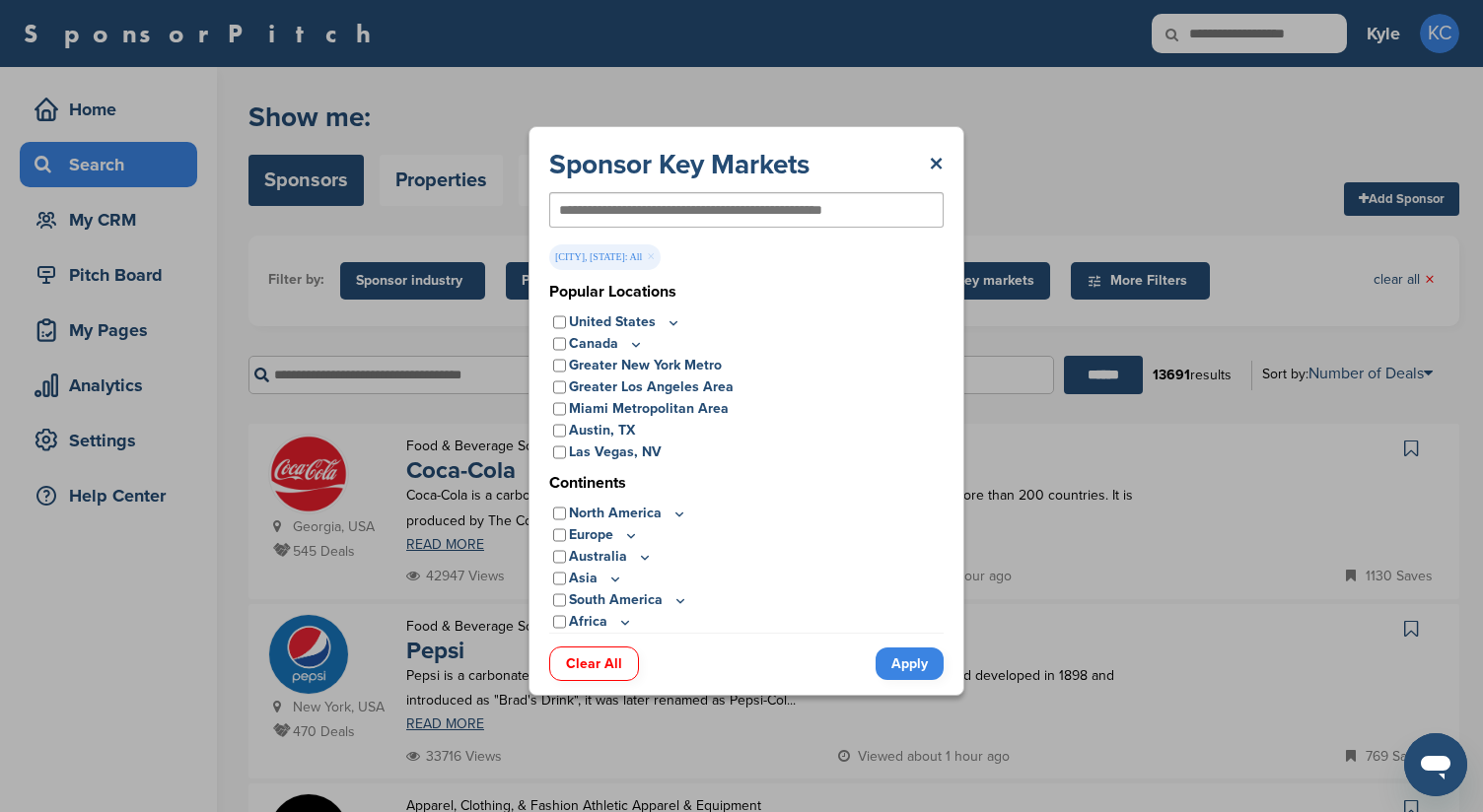 click on "Apply" at bounding box center (909, 663) 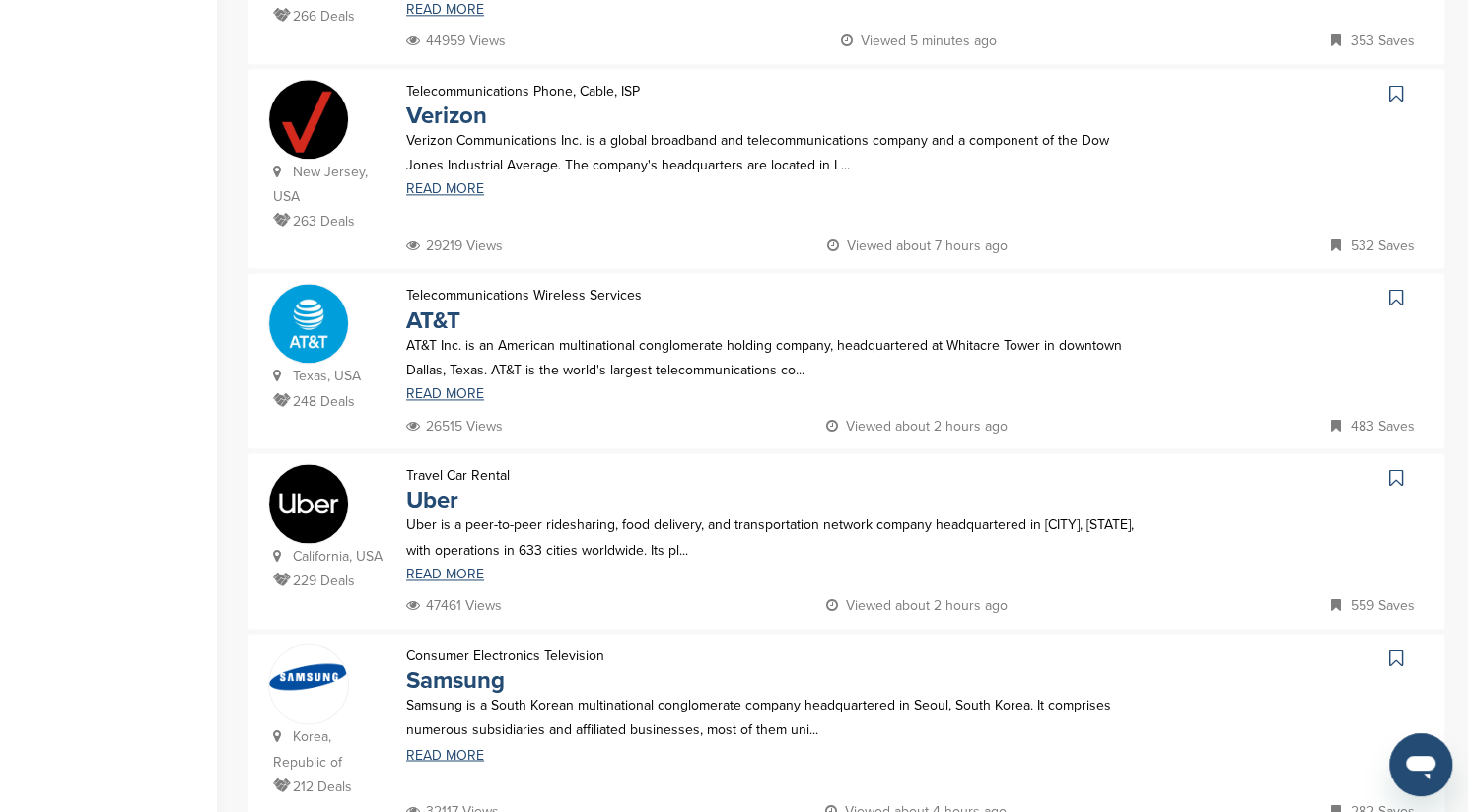 scroll, scrollTop: 1861, scrollLeft: 0, axis: vertical 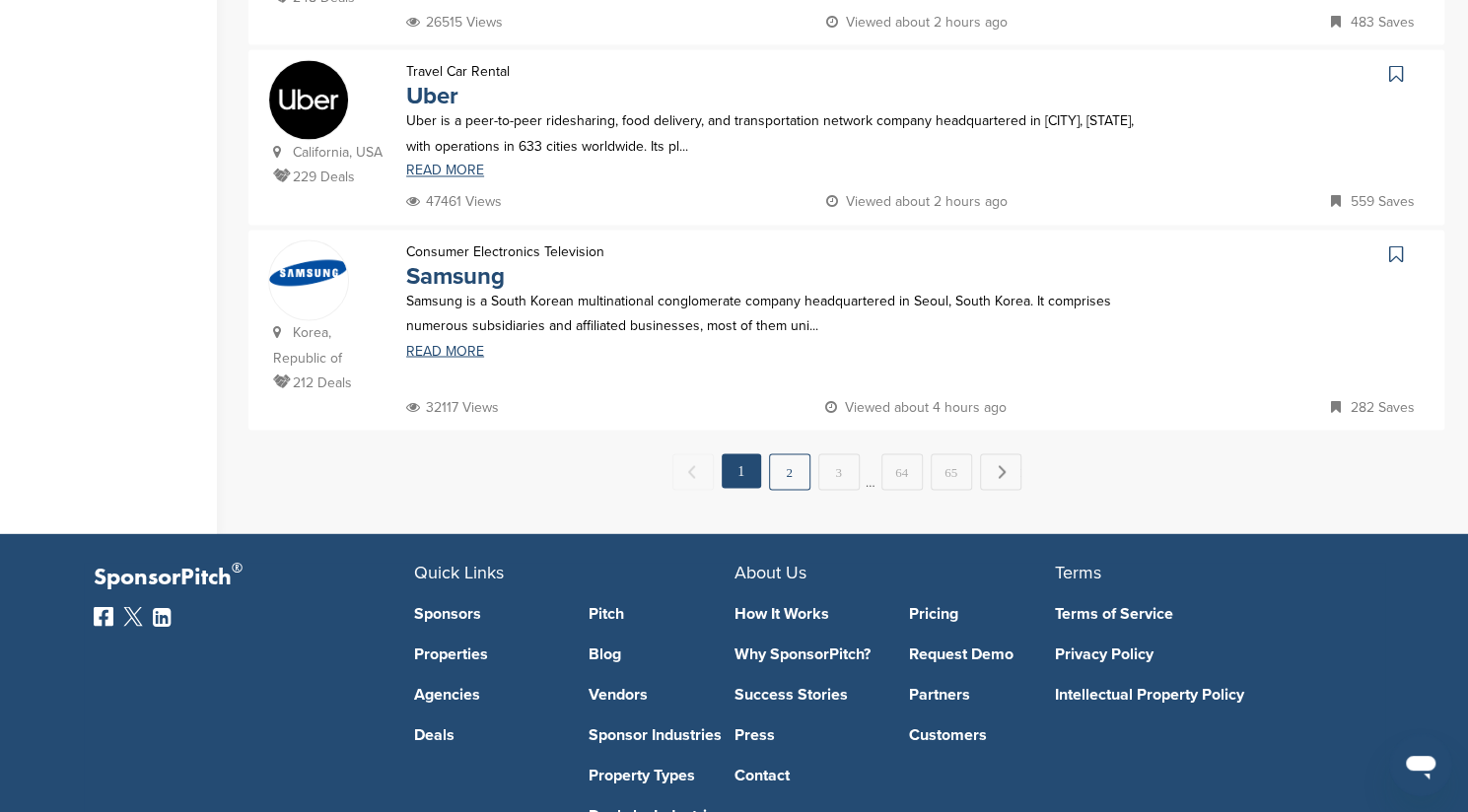 click on "2" at bounding box center [790, 471] 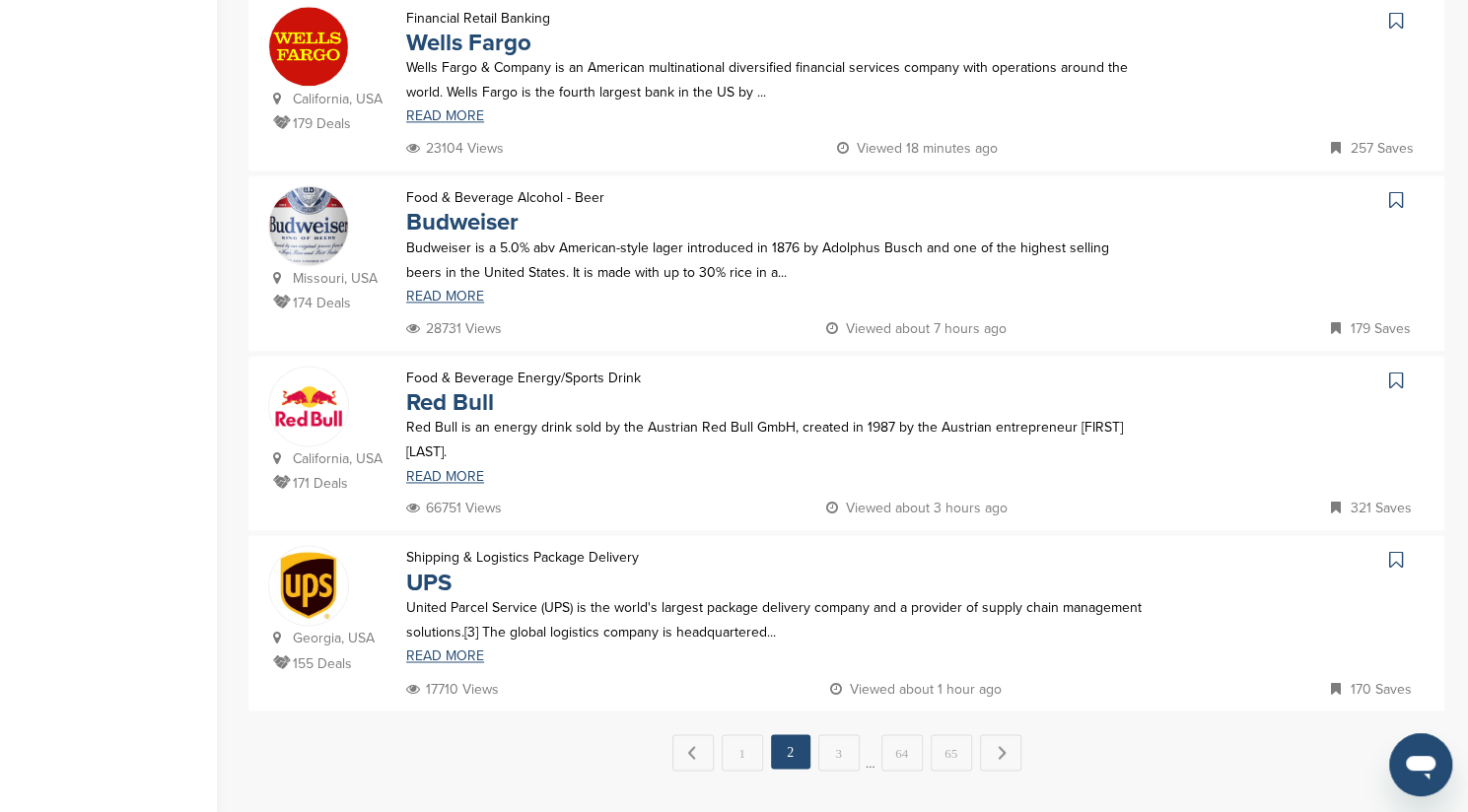 scroll, scrollTop: 1972, scrollLeft: 0, axis: vertical 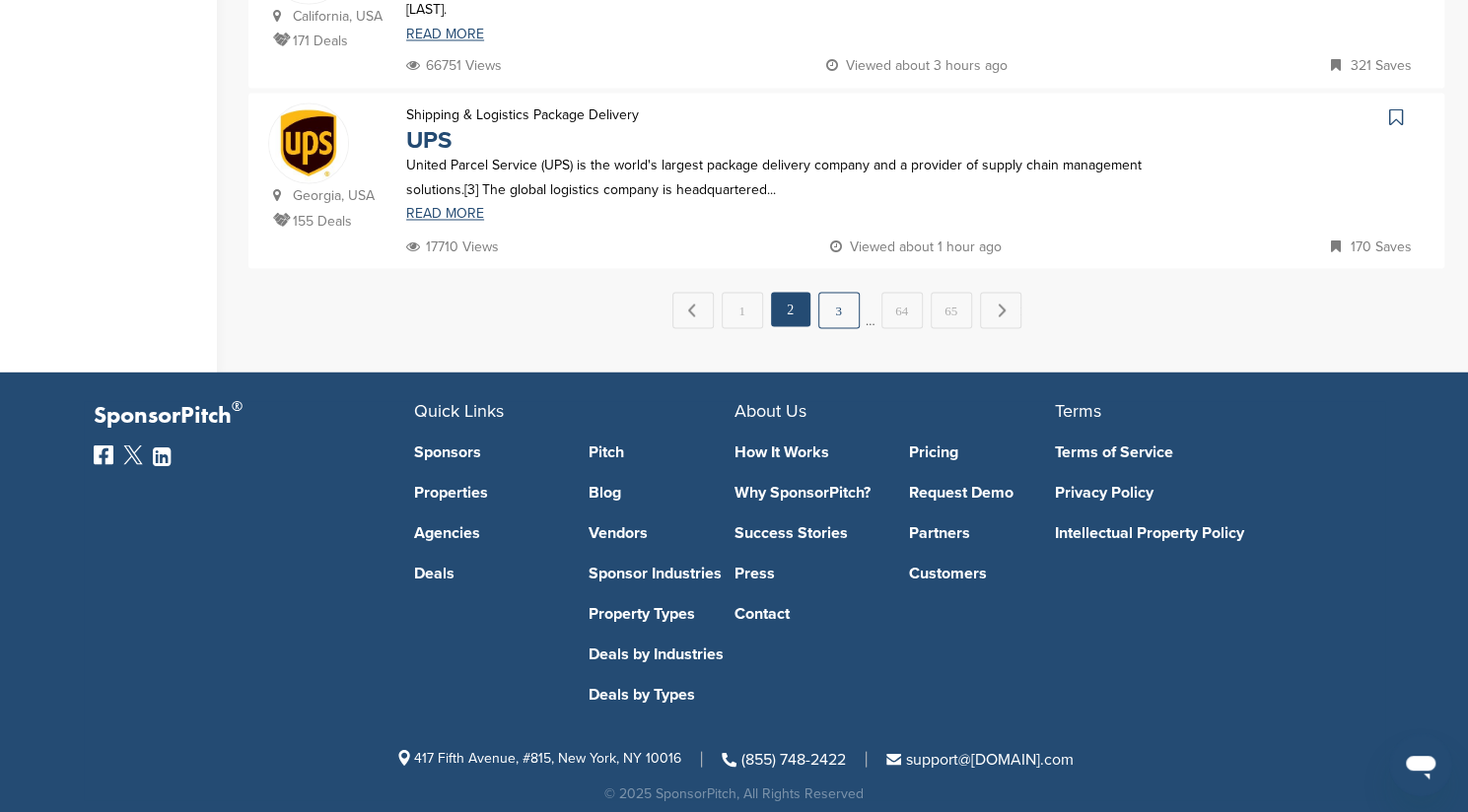 click on "3" at bounding box center [839, 309] 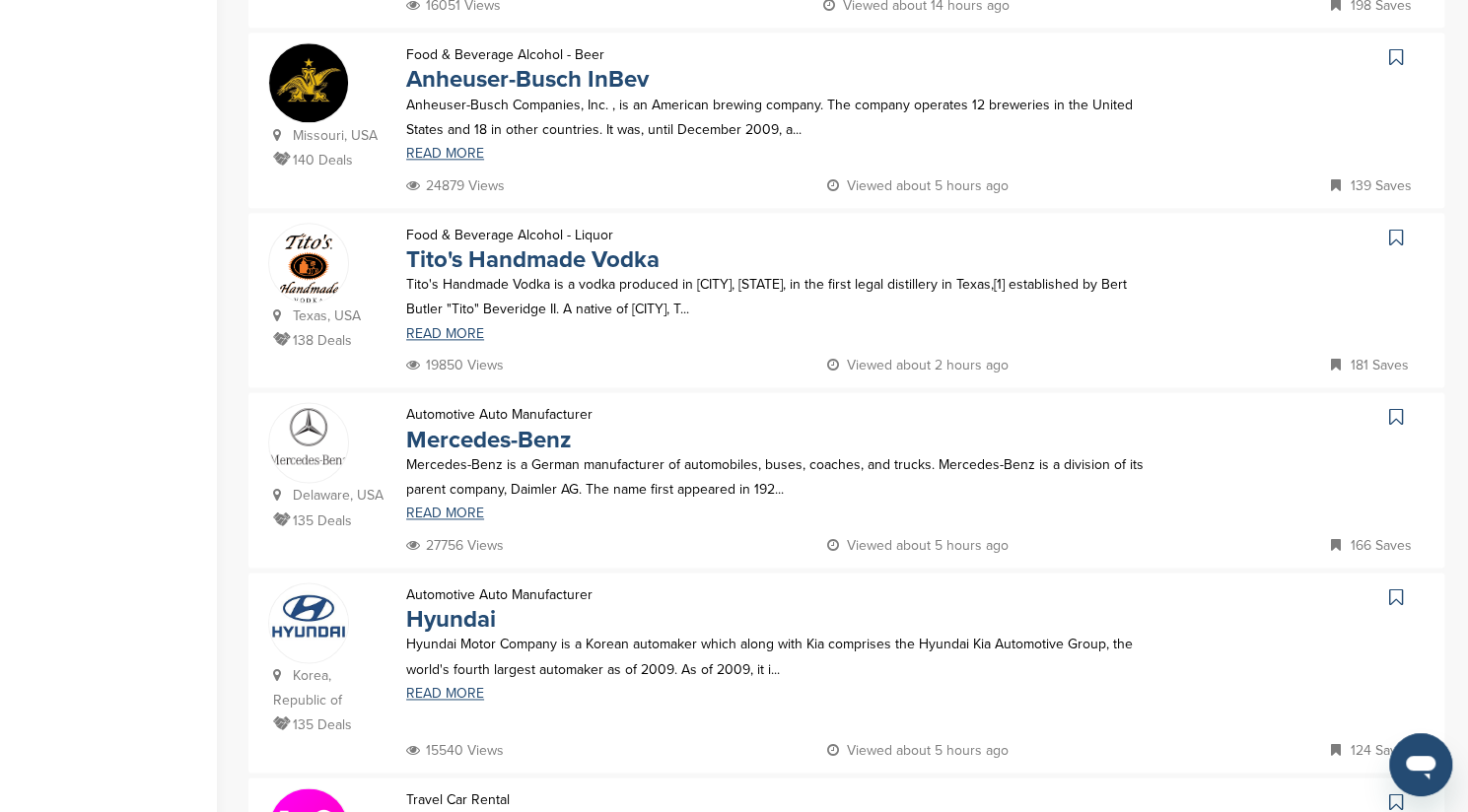 scroll, scrollTop: 1338, scrollLeft: 0, axis: vertical 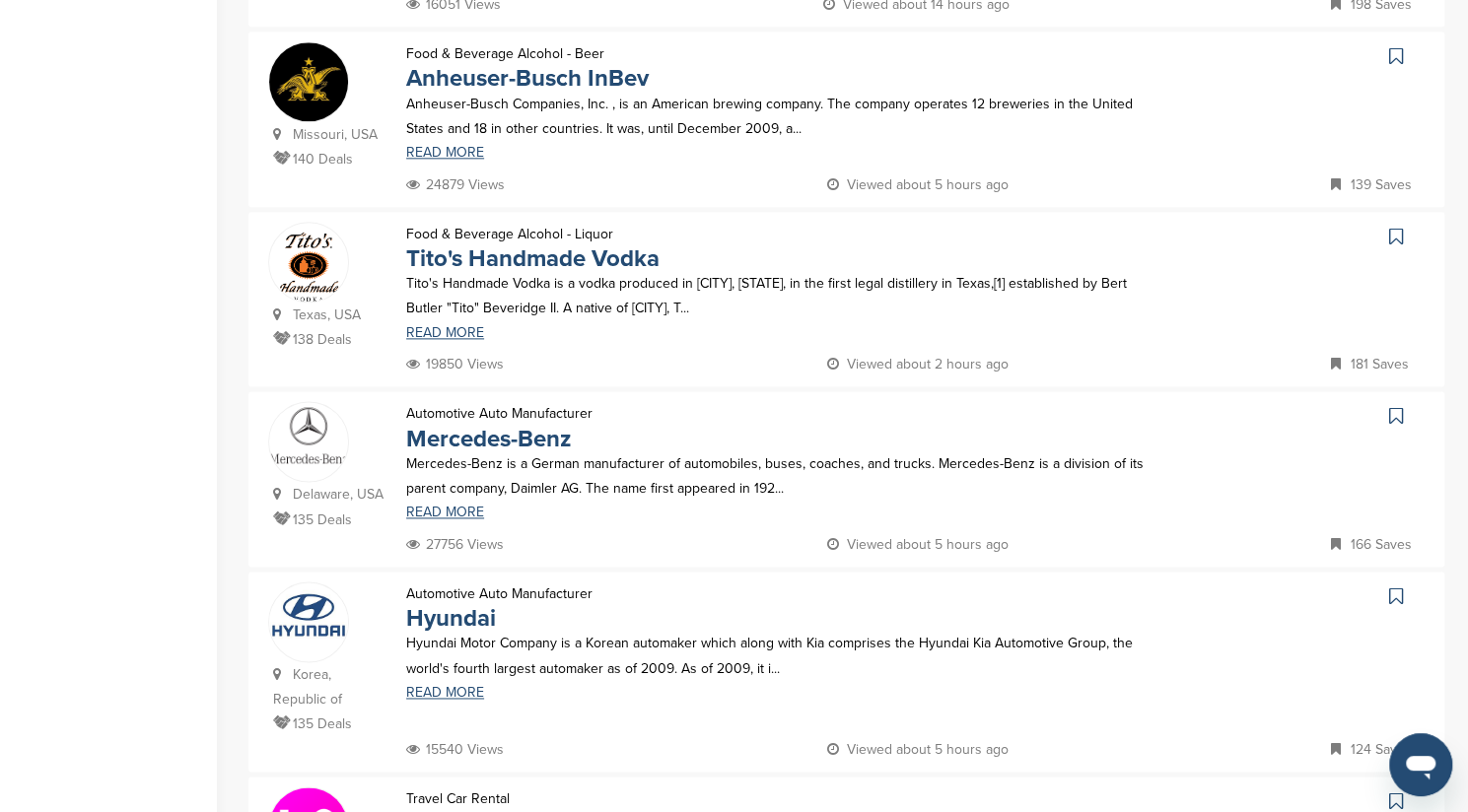 click at bounding box center [1398, 237] 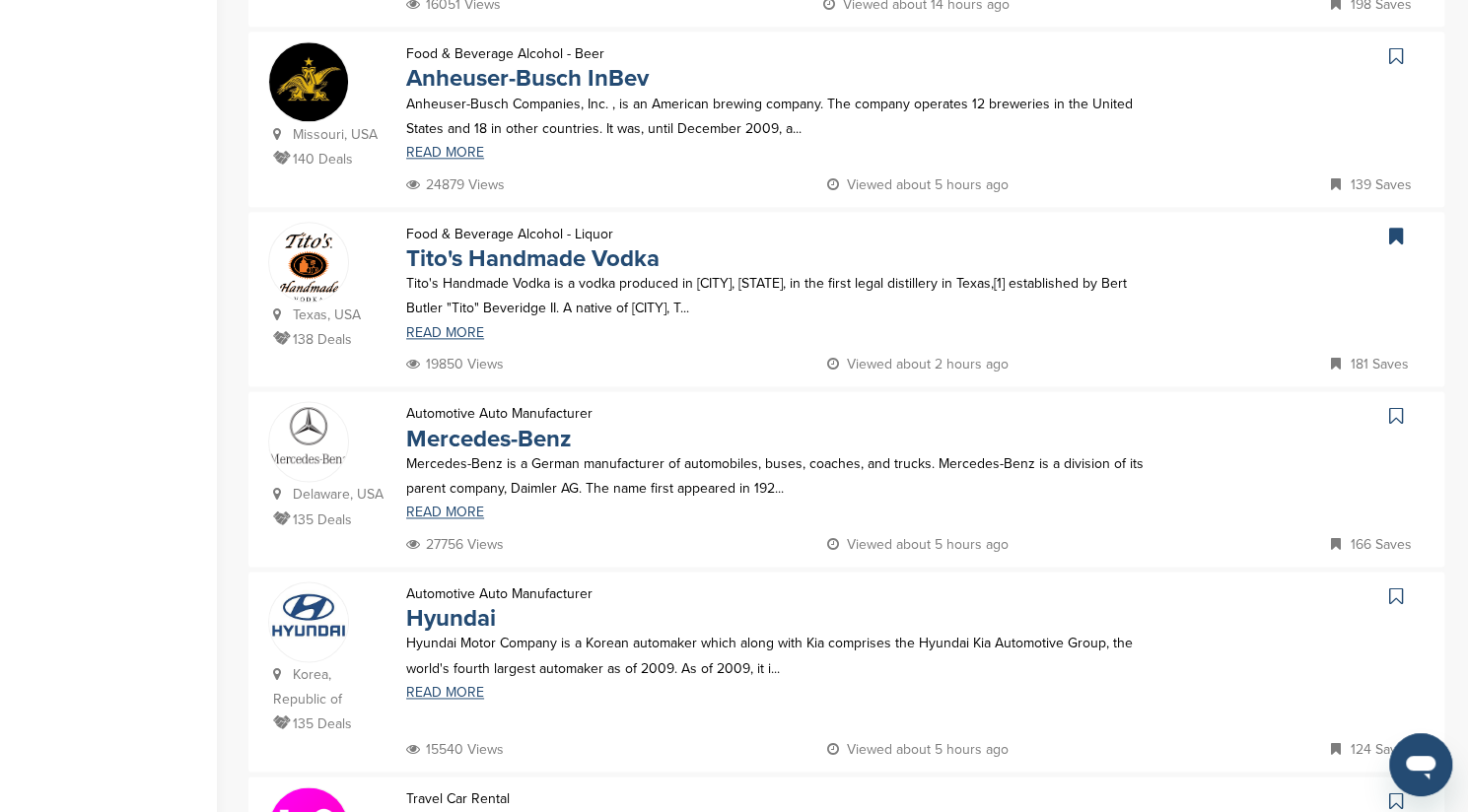 click at bounding box center [1398, 237] 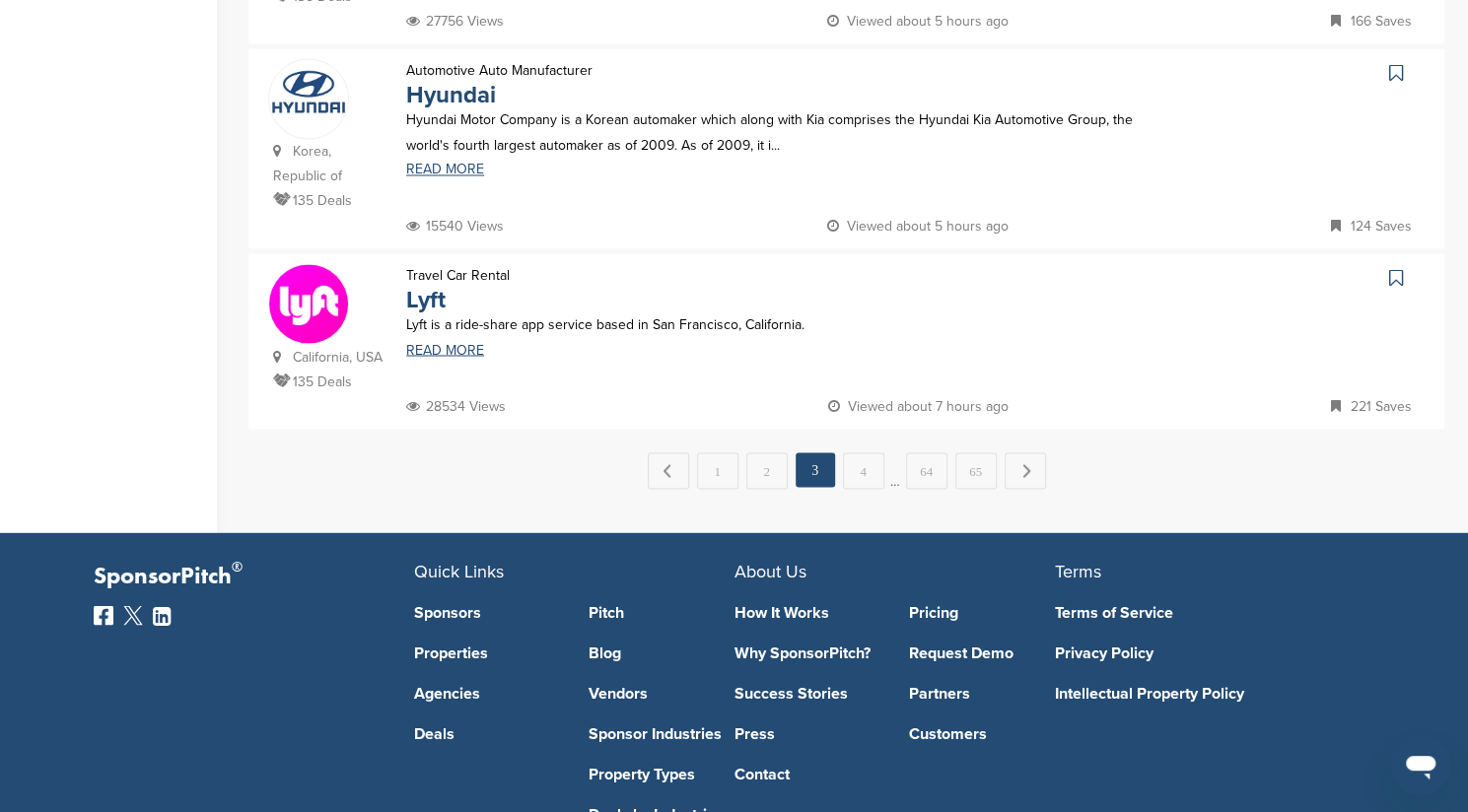 scroll, scrollTop: 1866, scrollLeft: 0, axis: vertical 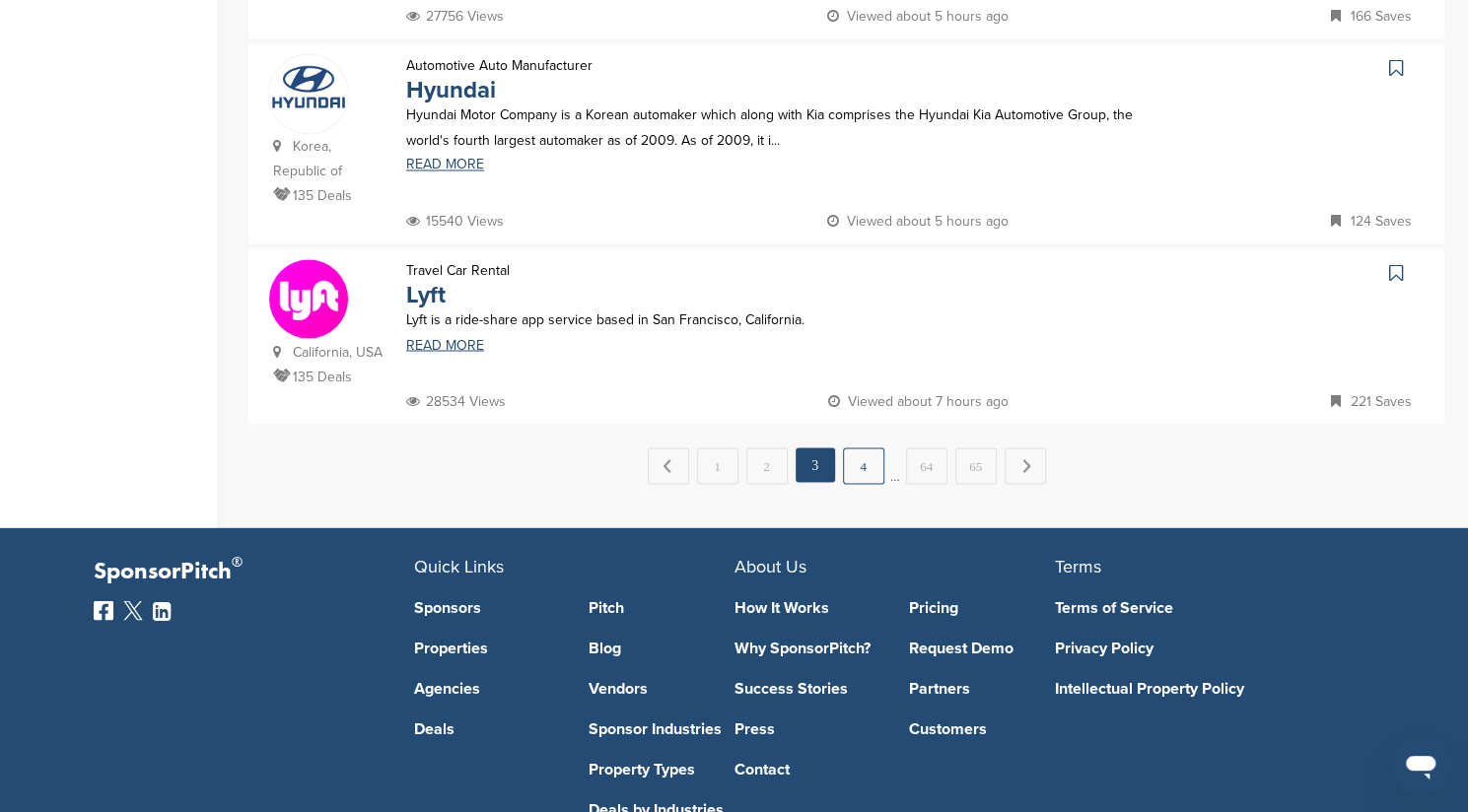 click on "4" at bounding box center [864, 465] 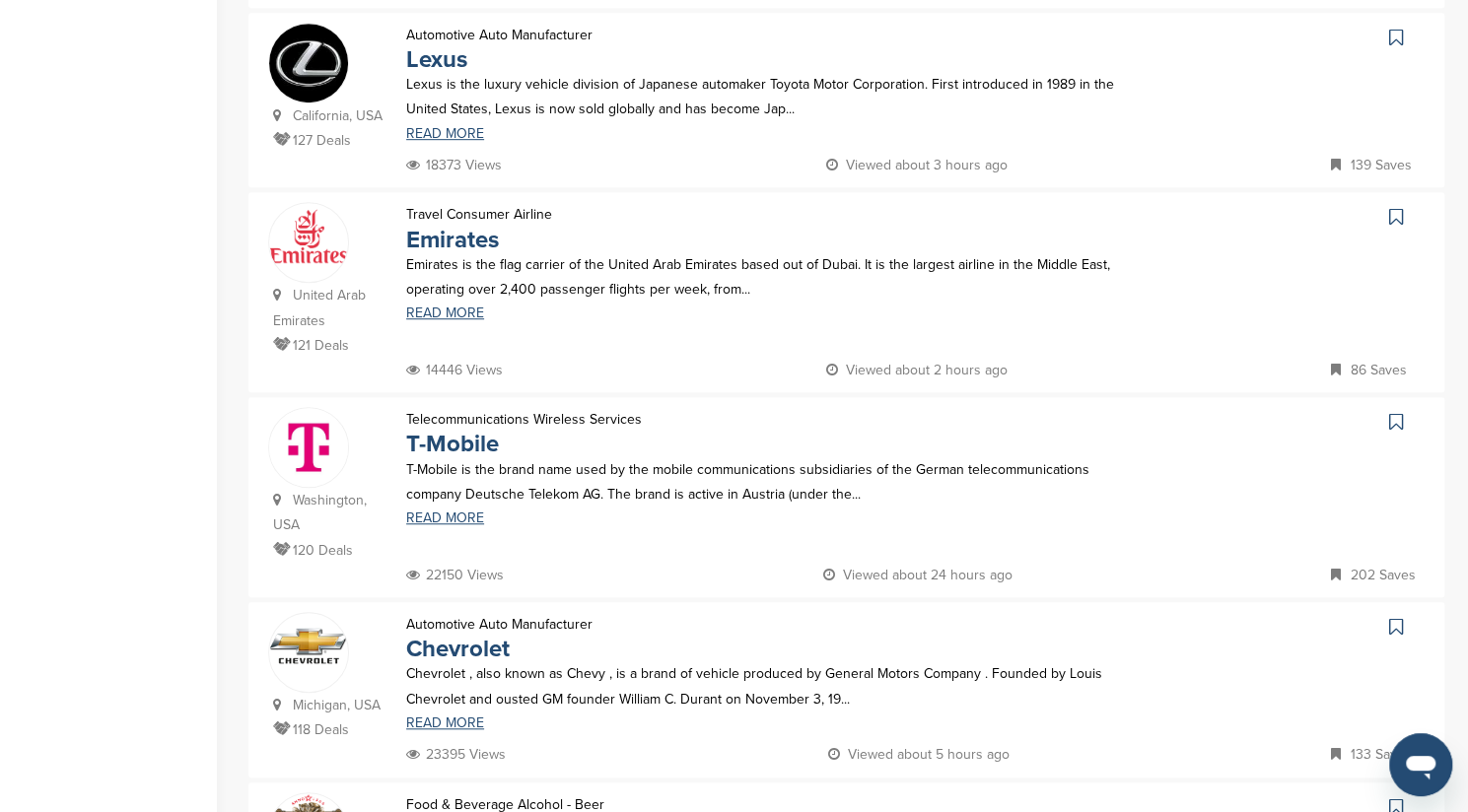 scroll, scrollTop: 0, scrollLeft: 0, axis: both 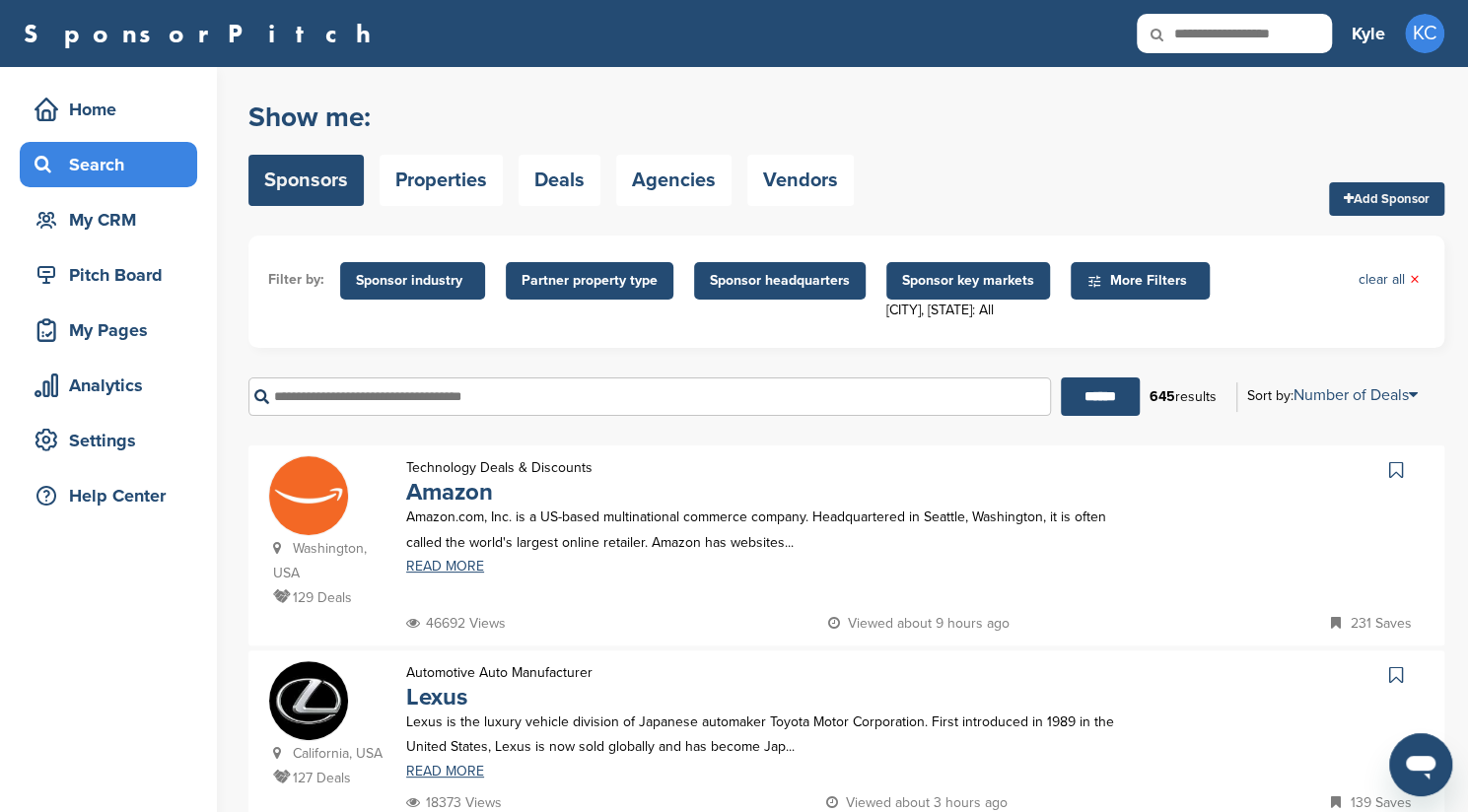 click on "Amazon.com, Inc.  is a US-based multinational commerce company. Headquartered in Seattle, Washington, it is often called the world's largest online retailer. Amazon has websites...
READ MORE" at bounding box center (776, 538) 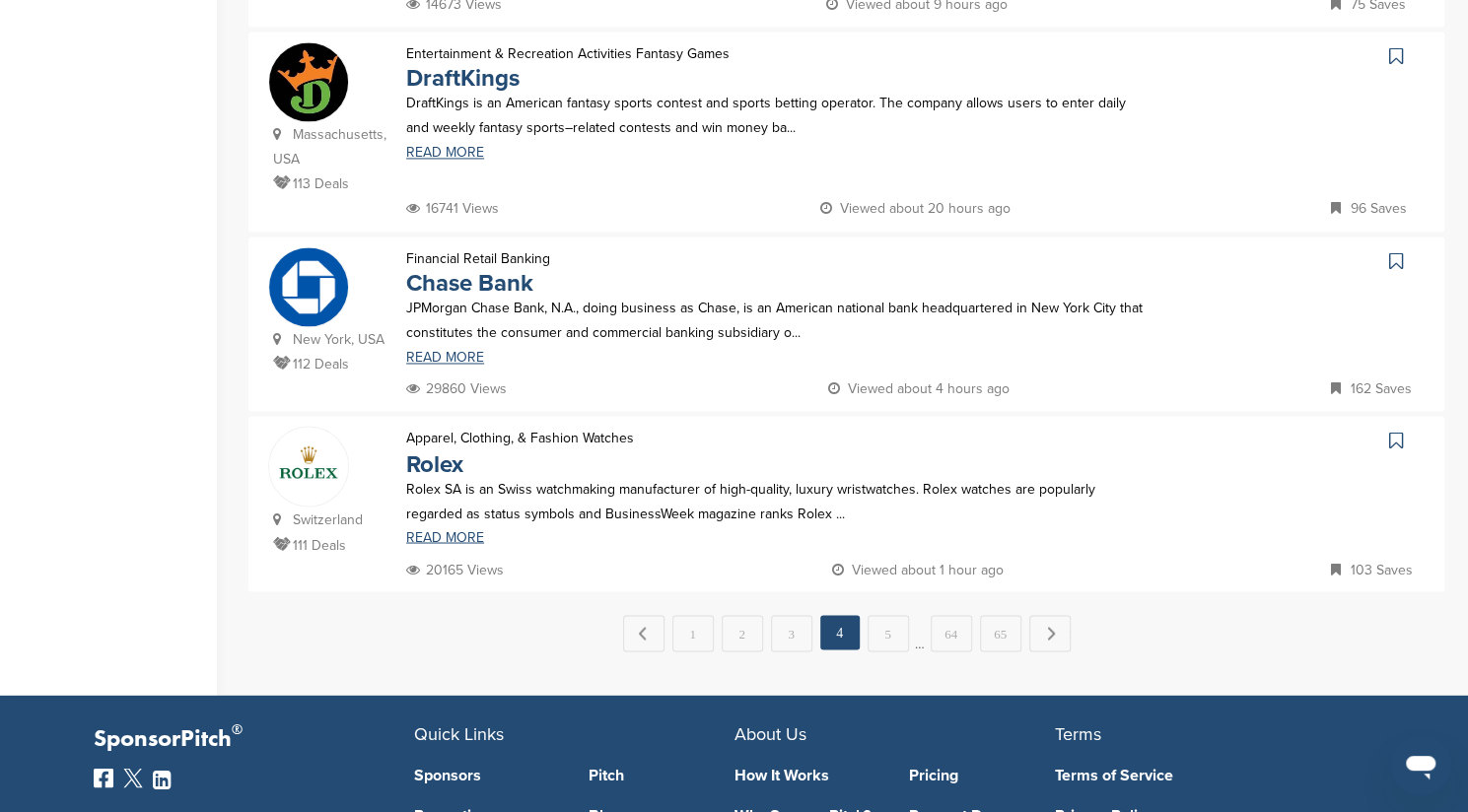scroll, scrollTop: 1652, scrollLeft: 0, axis: vertical 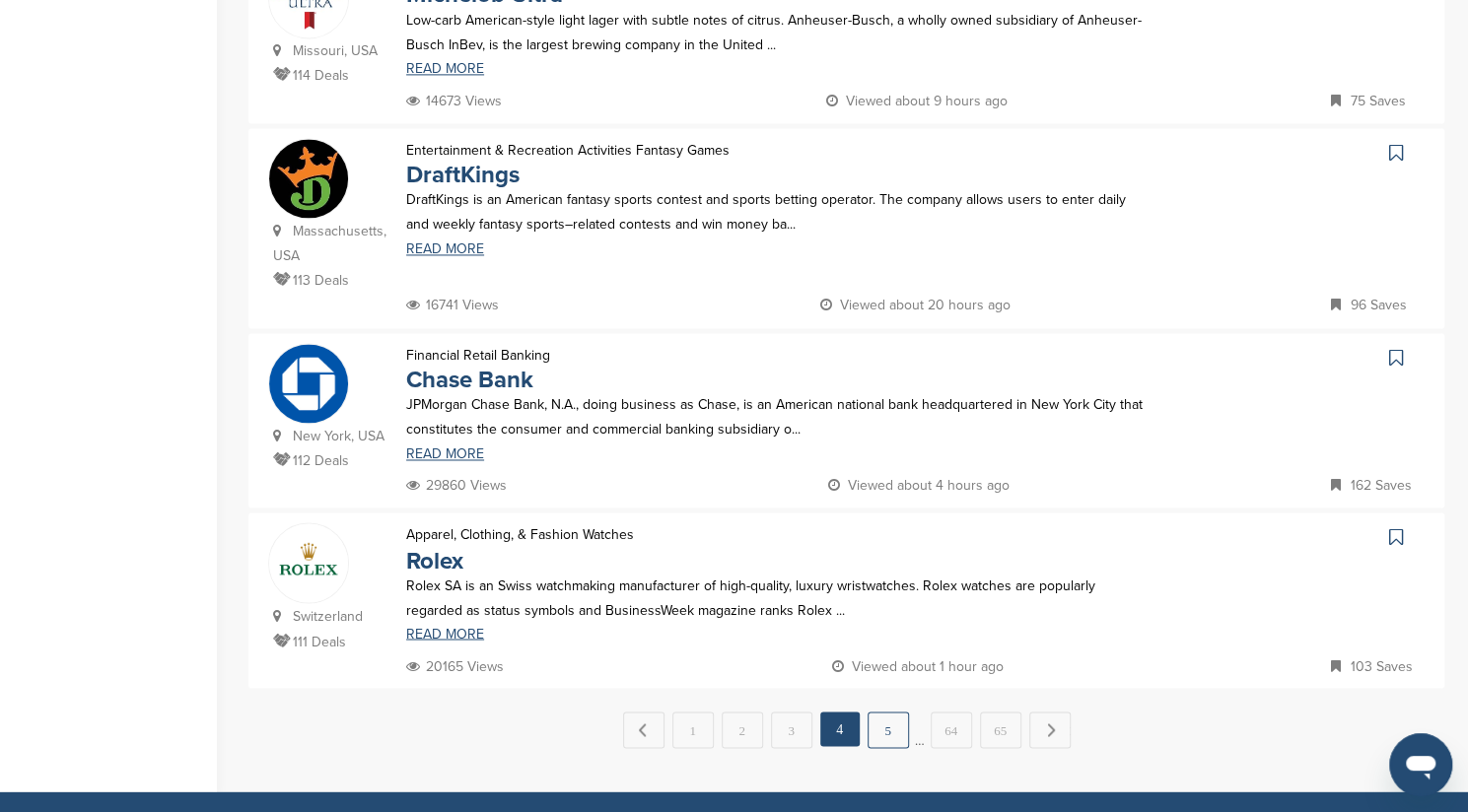 click on "5" at bounding box center (888, 729) 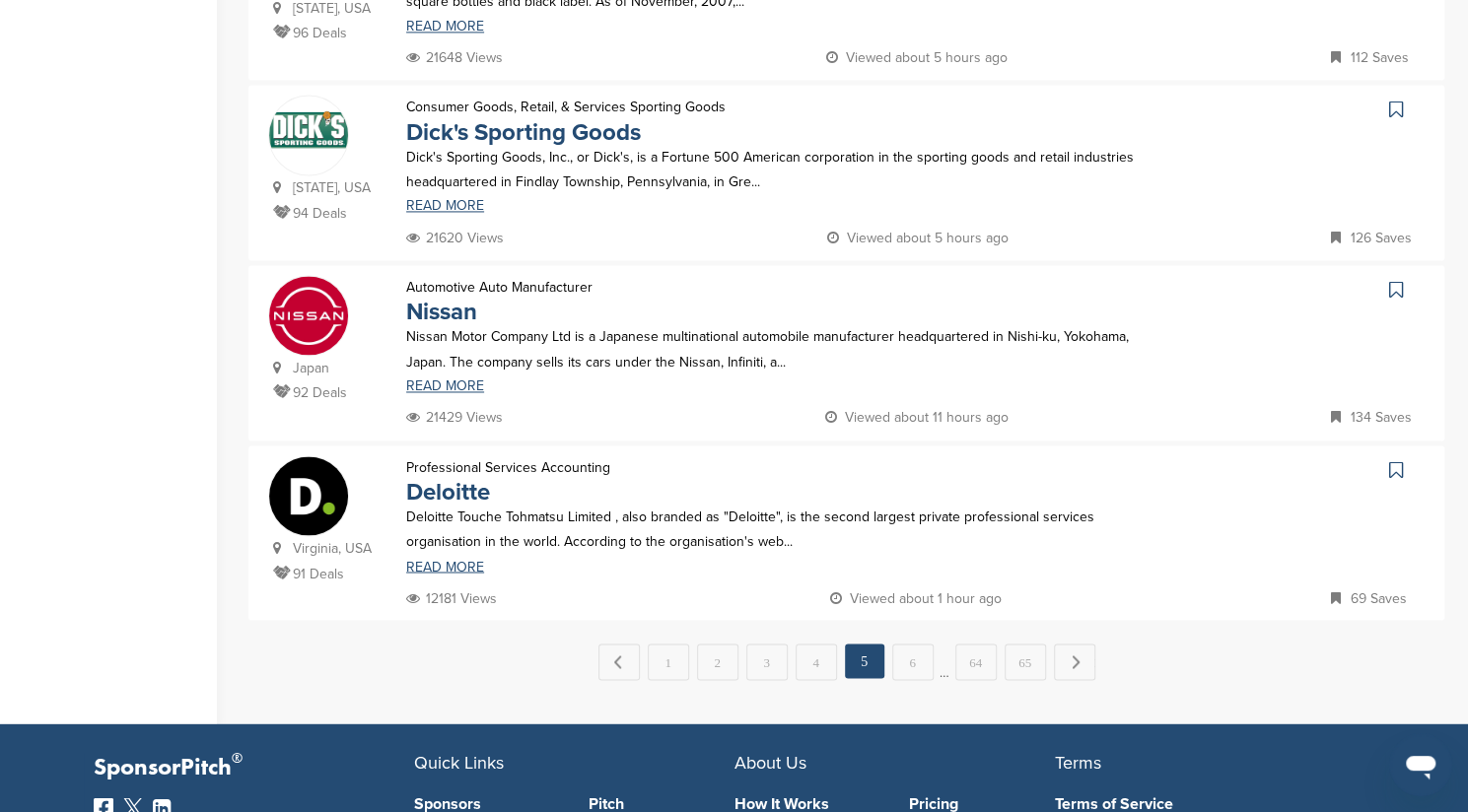 scroll, scrollTop: 1672, scrollLeft: 0, axis: vertical 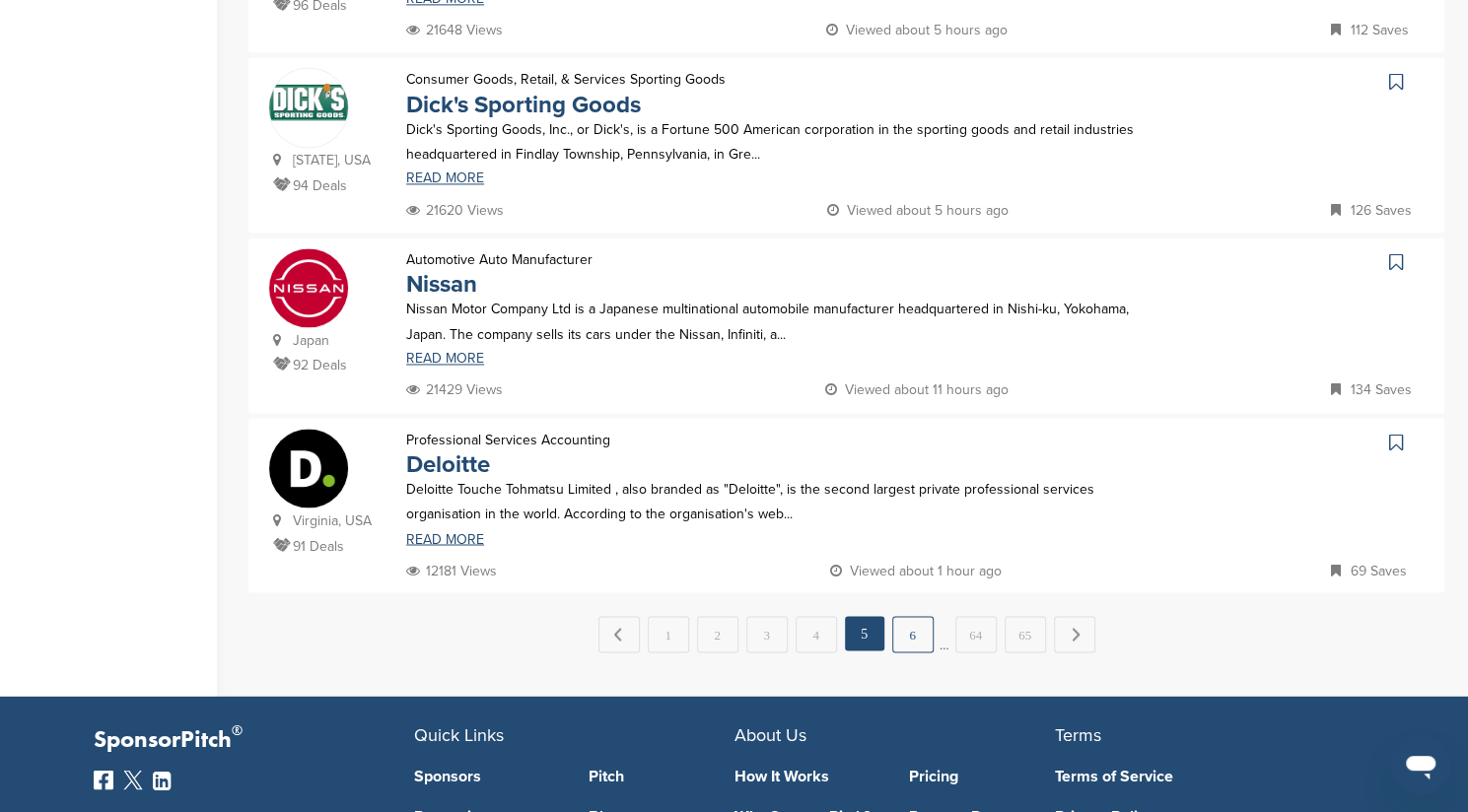 click on "6" at bounding box center (913, 634) 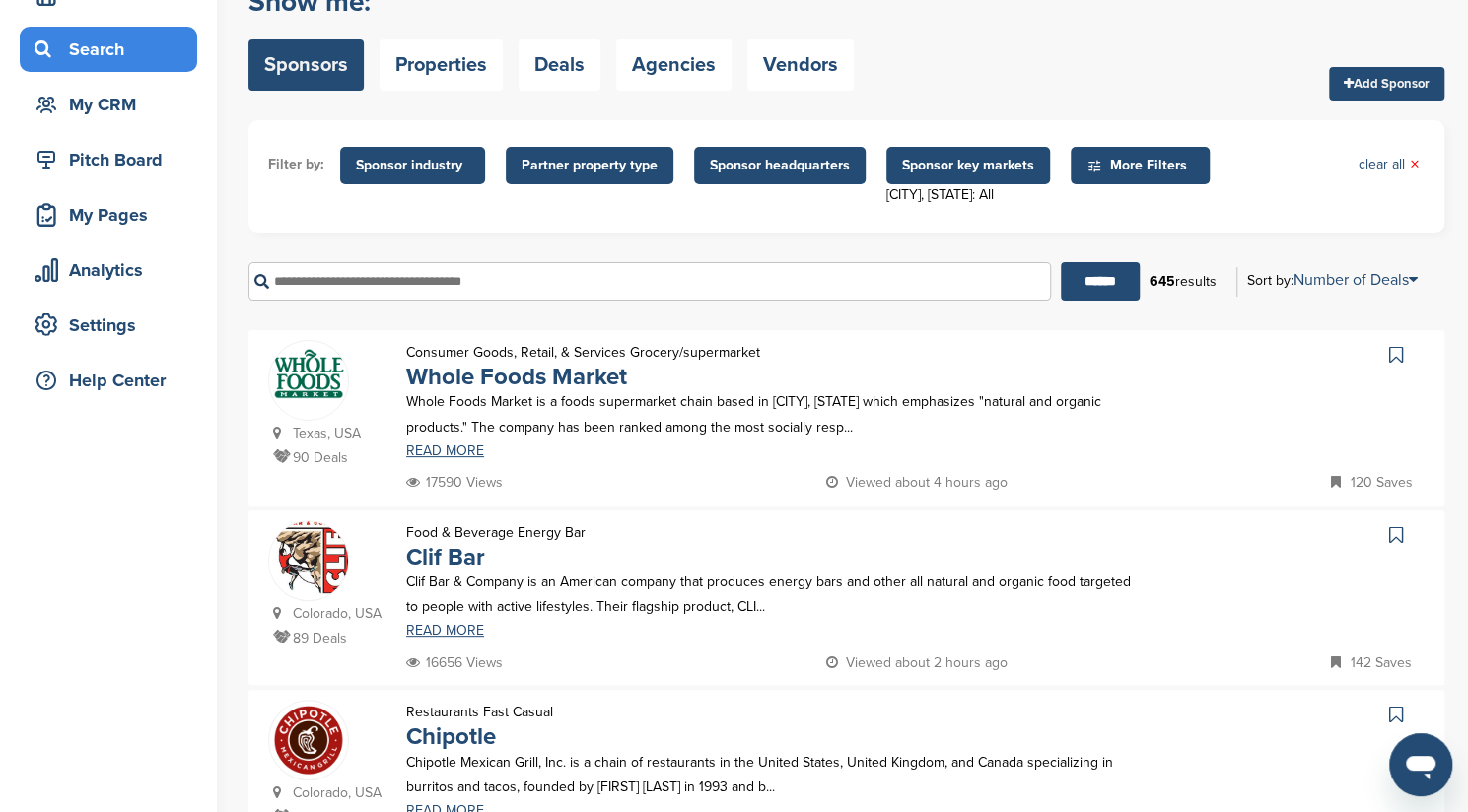 scroll, scrollTop: 80, scrollLeft: 0, axis: vertical 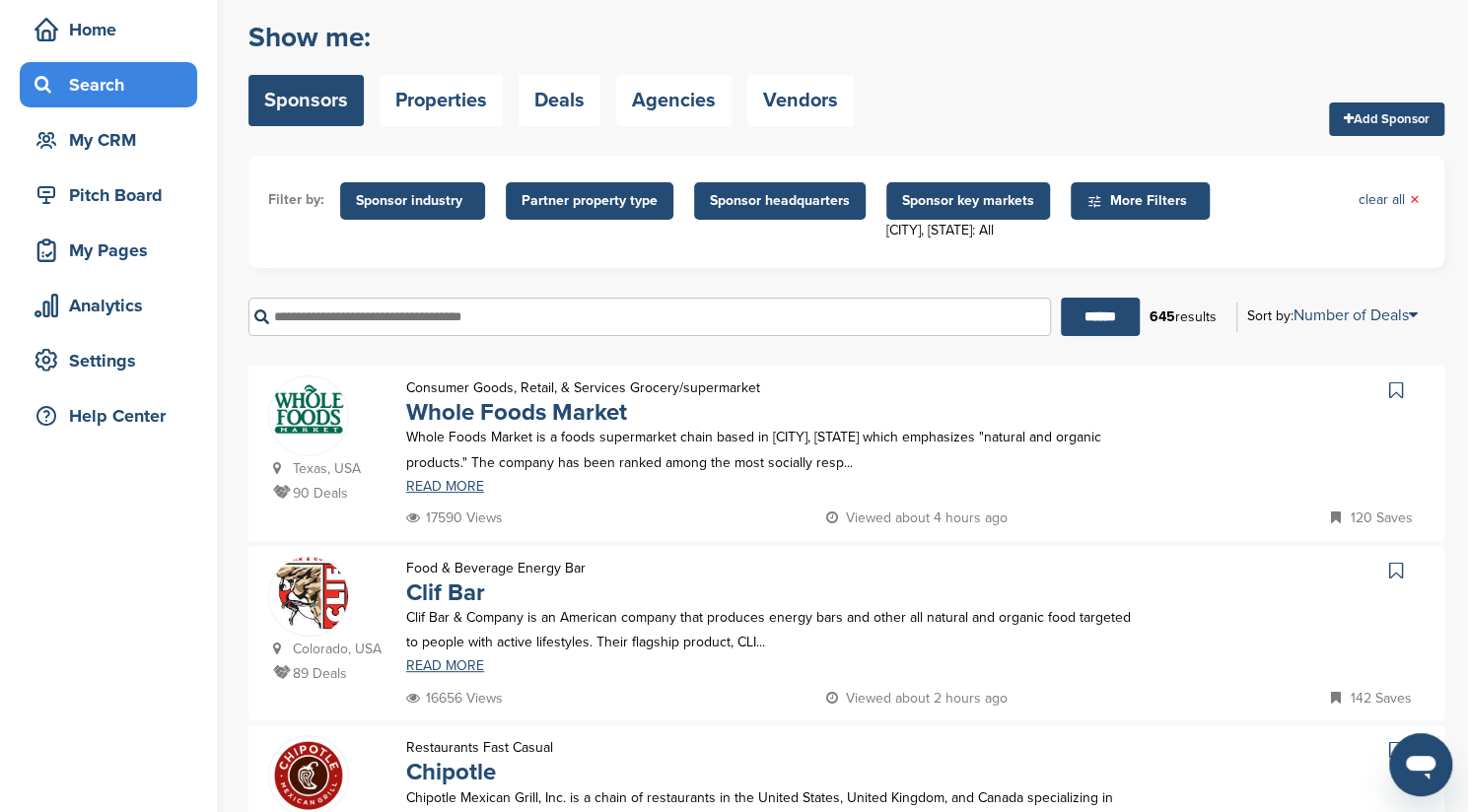 click at bounding box center [1396, 390] 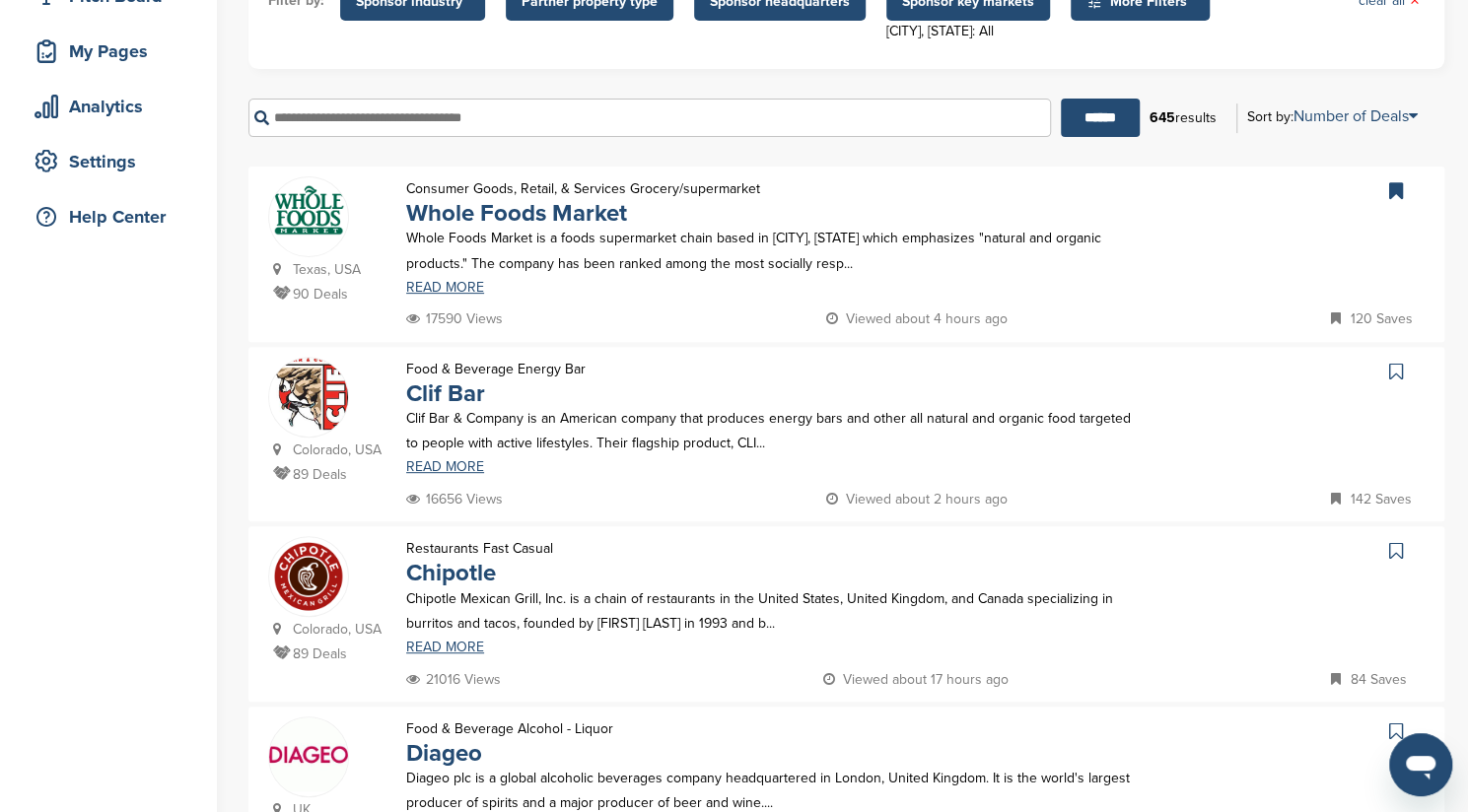 scroll, scrollTop: 0, scrollLeft: 0, axis: both 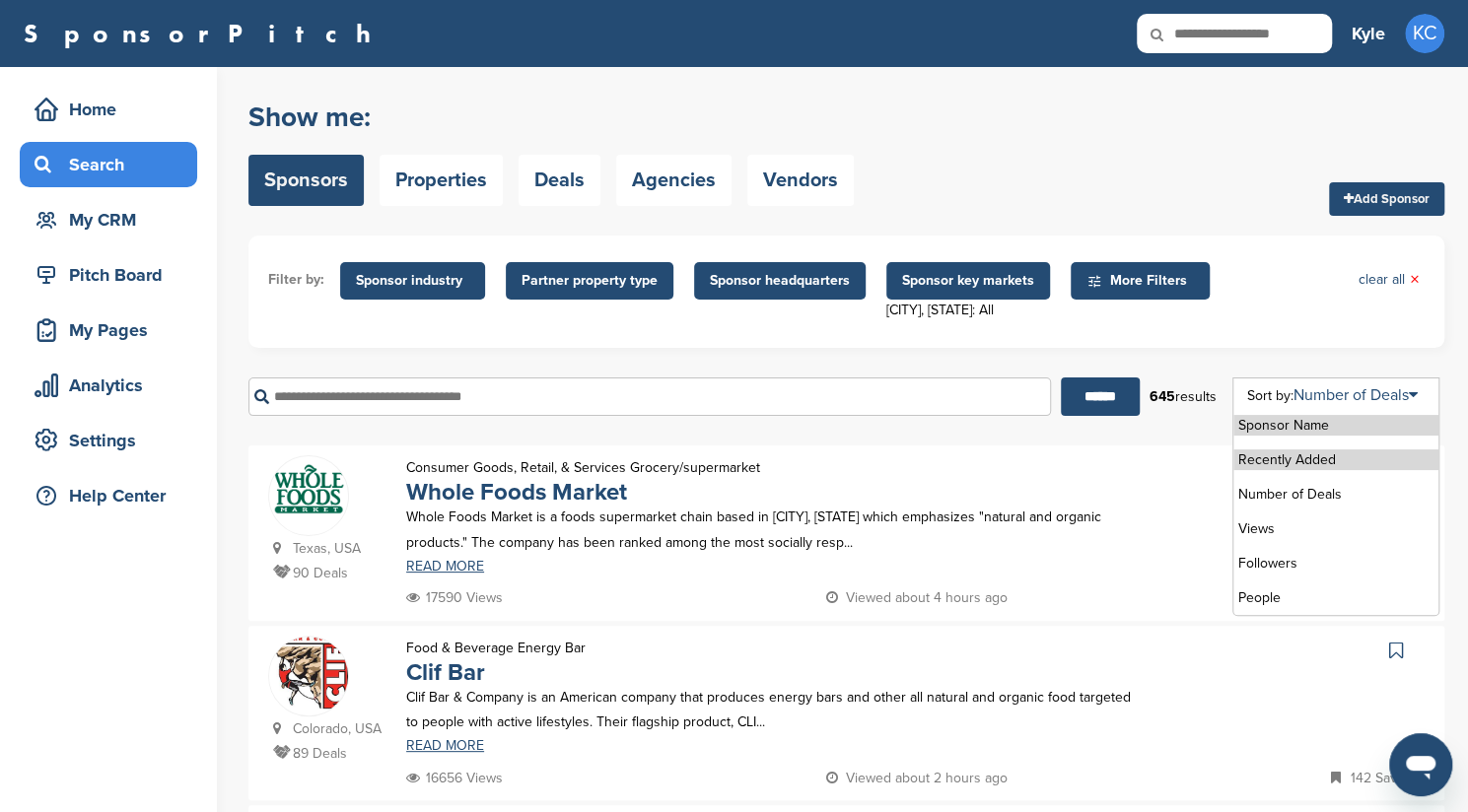 click on "Recently Added" at bounding box center [1336, 459] 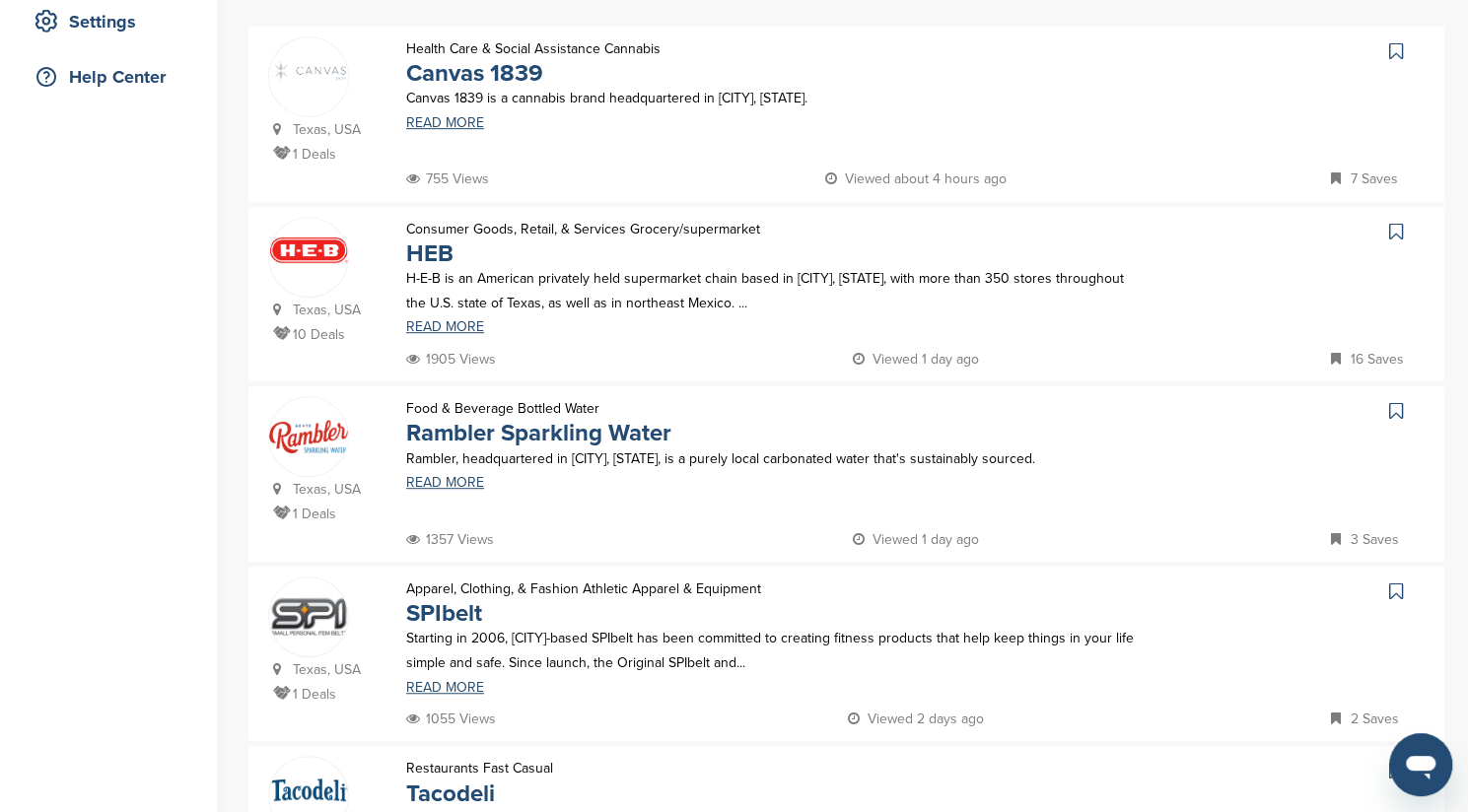scroll, scrollTop: 430, scrollLeft: 0, axis: vertical 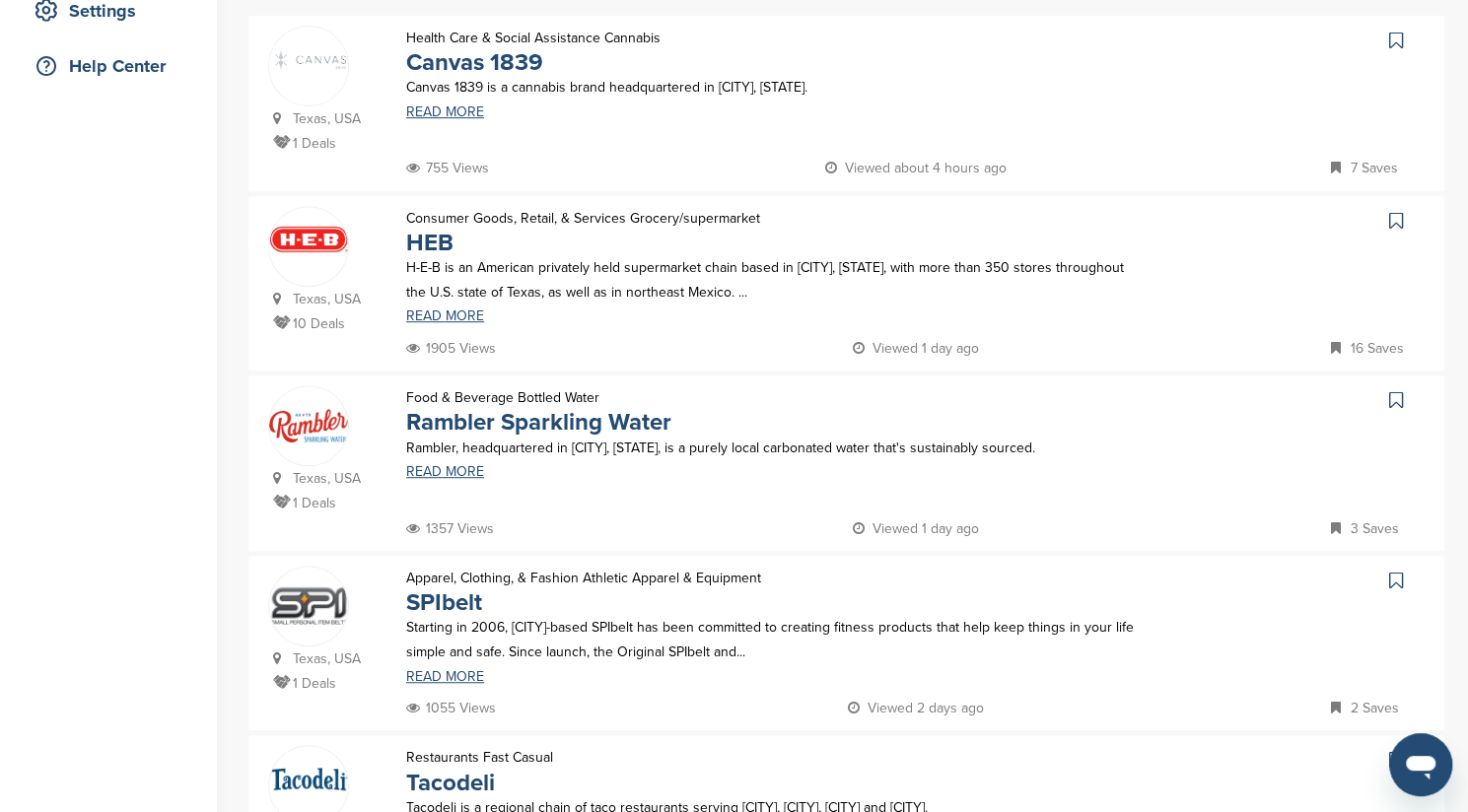 click at bounding box center [1396, 400] 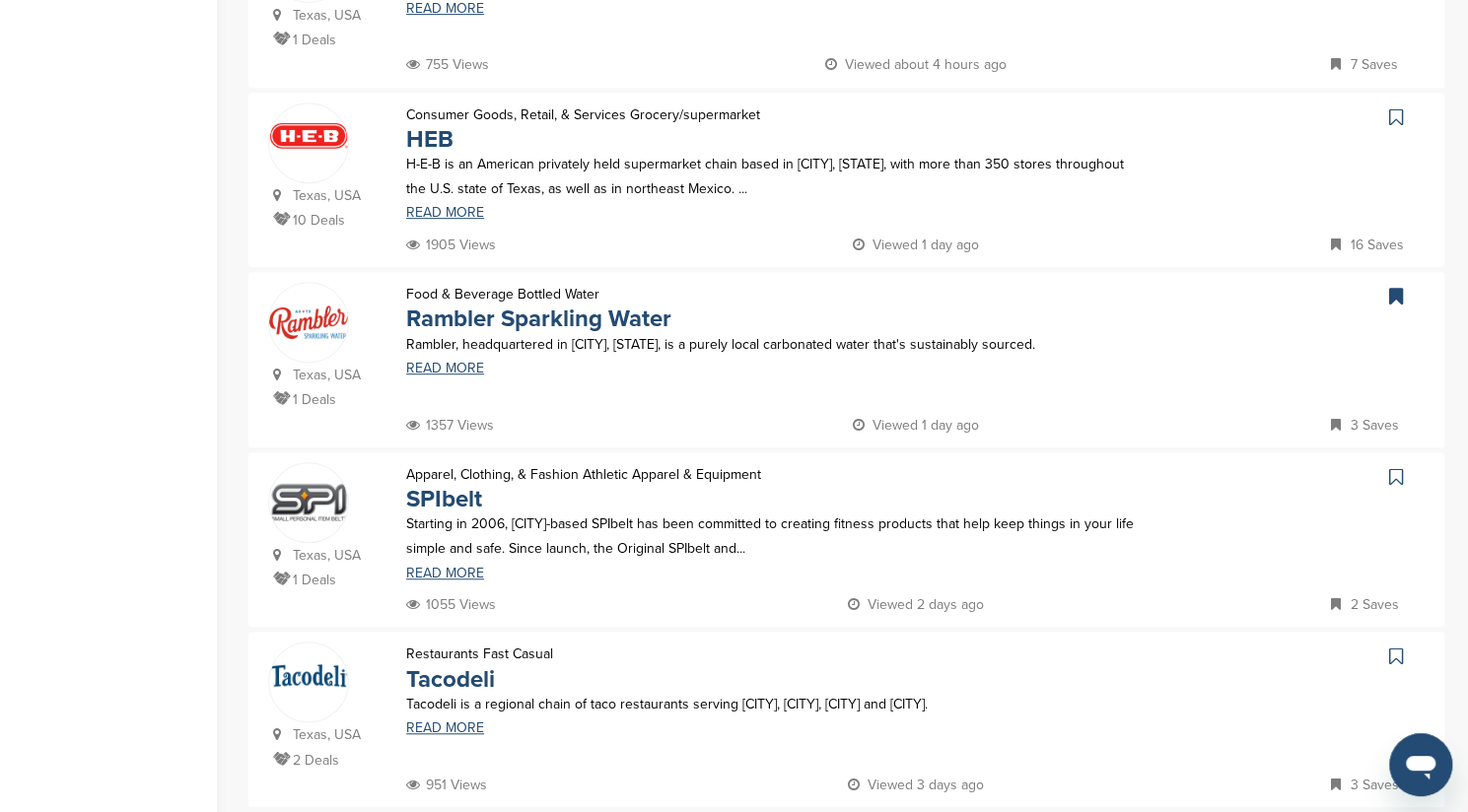 scroll, scrollTop: 535, scrollLeft: 0, axis: vertical 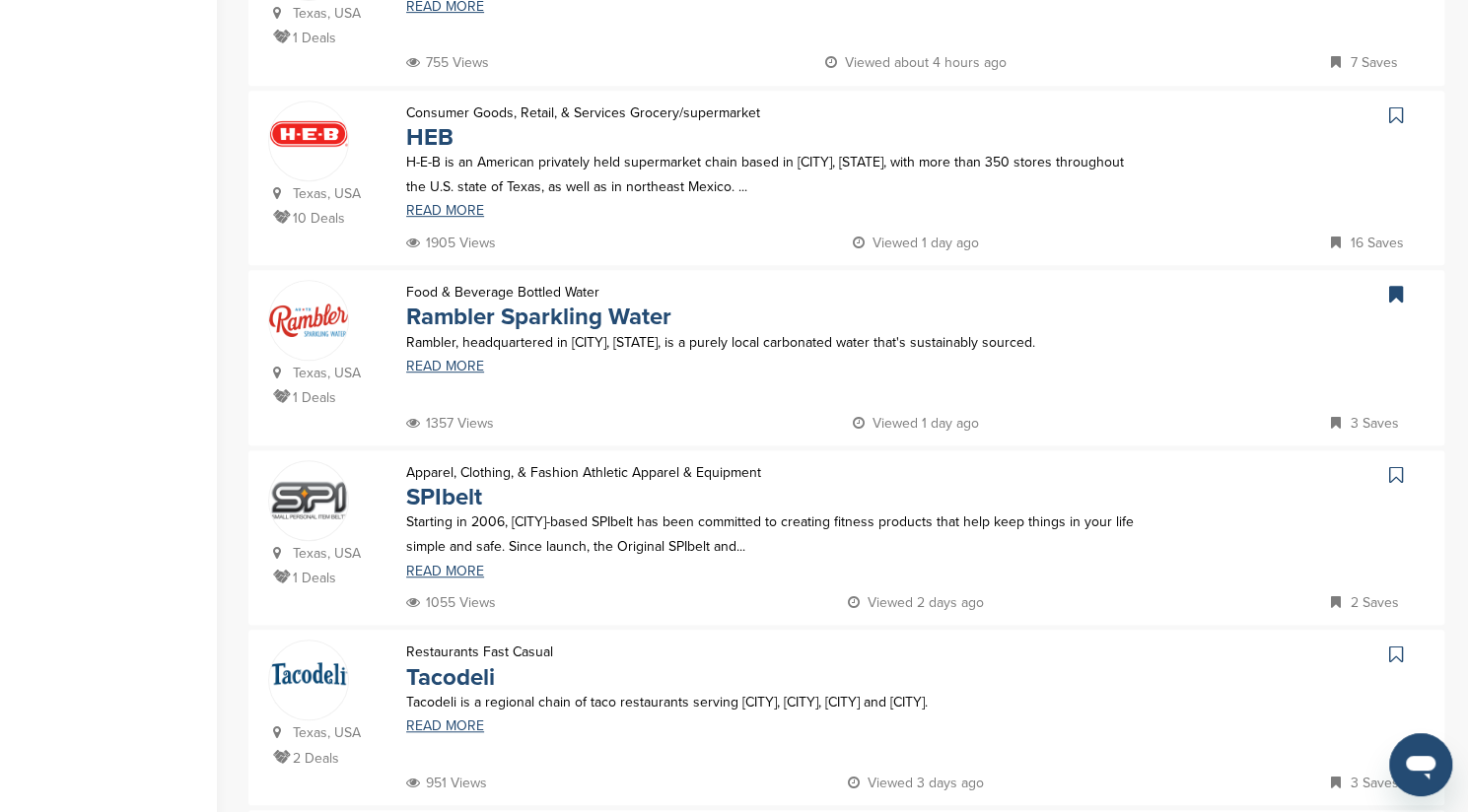 click at bounding box center [1396, 475] 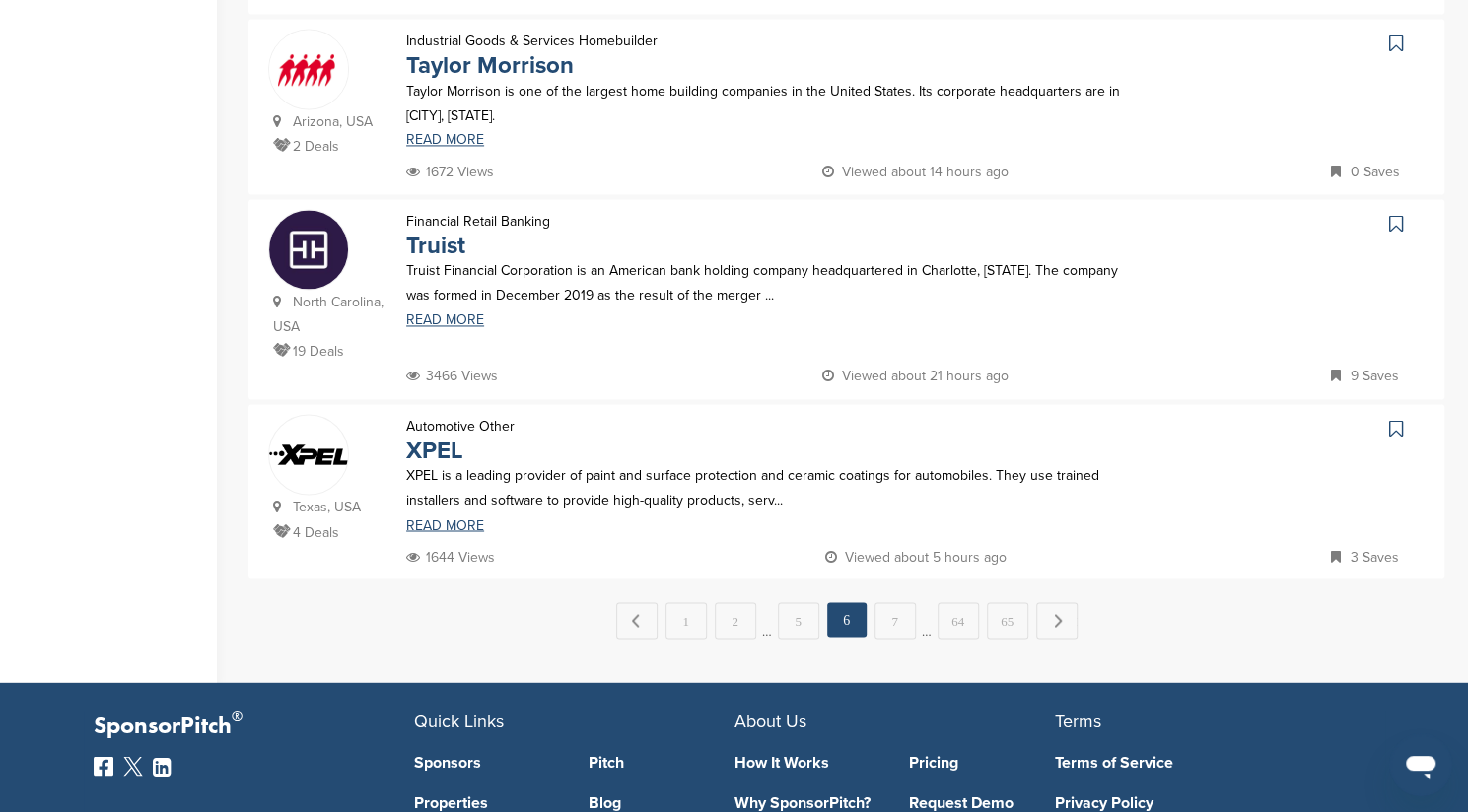 scroll, scrollTop: 1699, scrollLeft: 0, axis: vertical 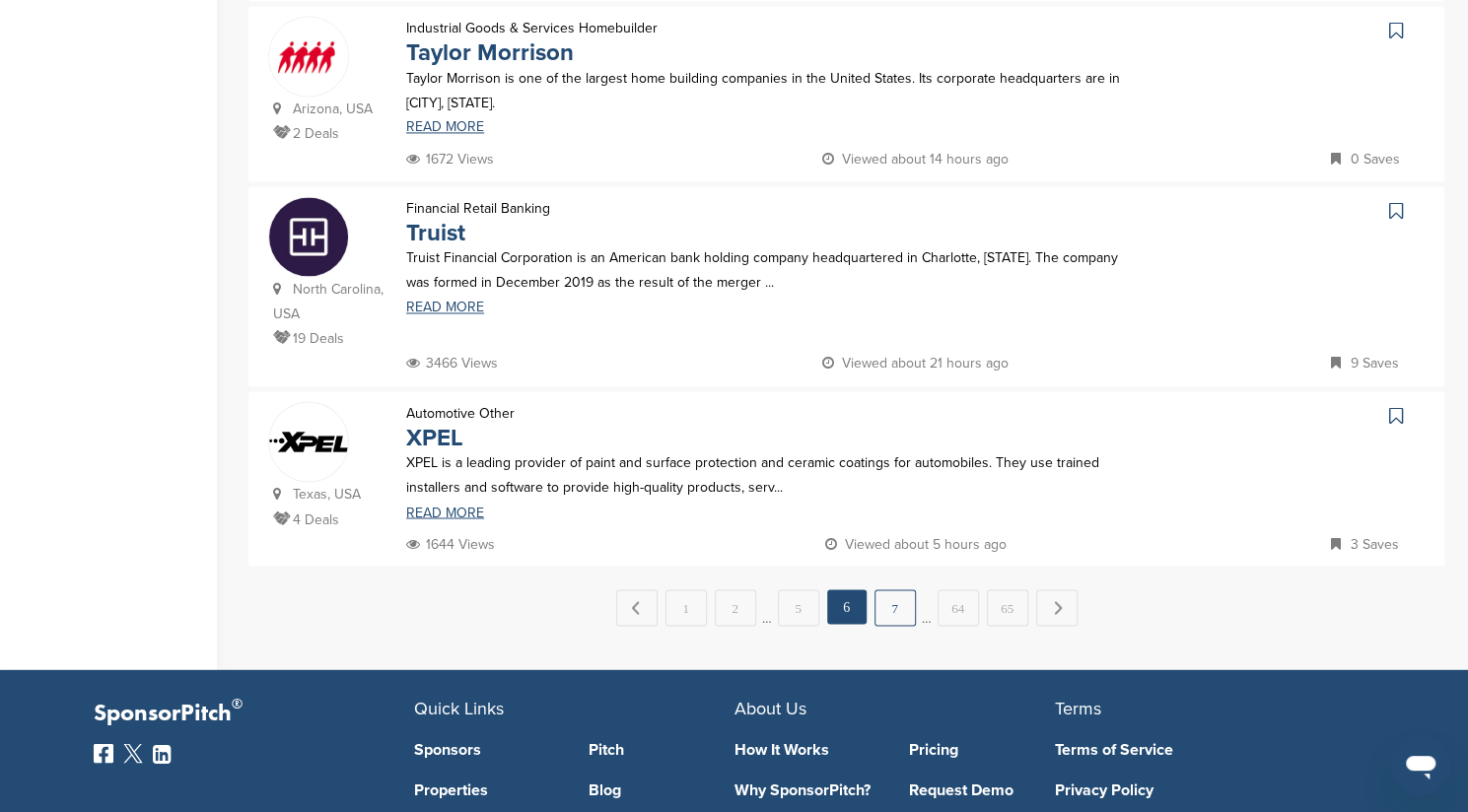 click on "7" at bounding box center [895, 607] 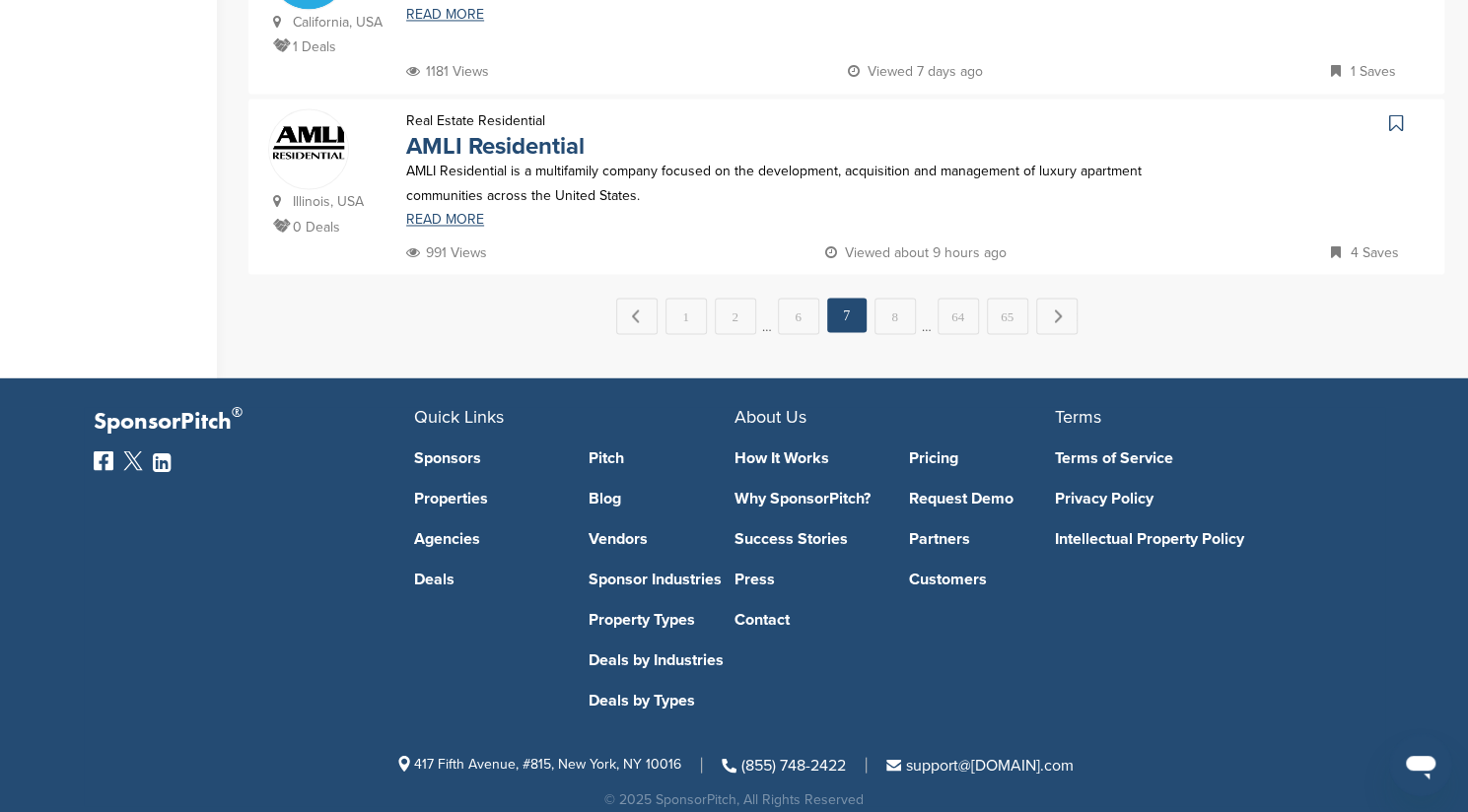 scroll, scrollTop: 1979, scrollLeft: 0, axis: vertical 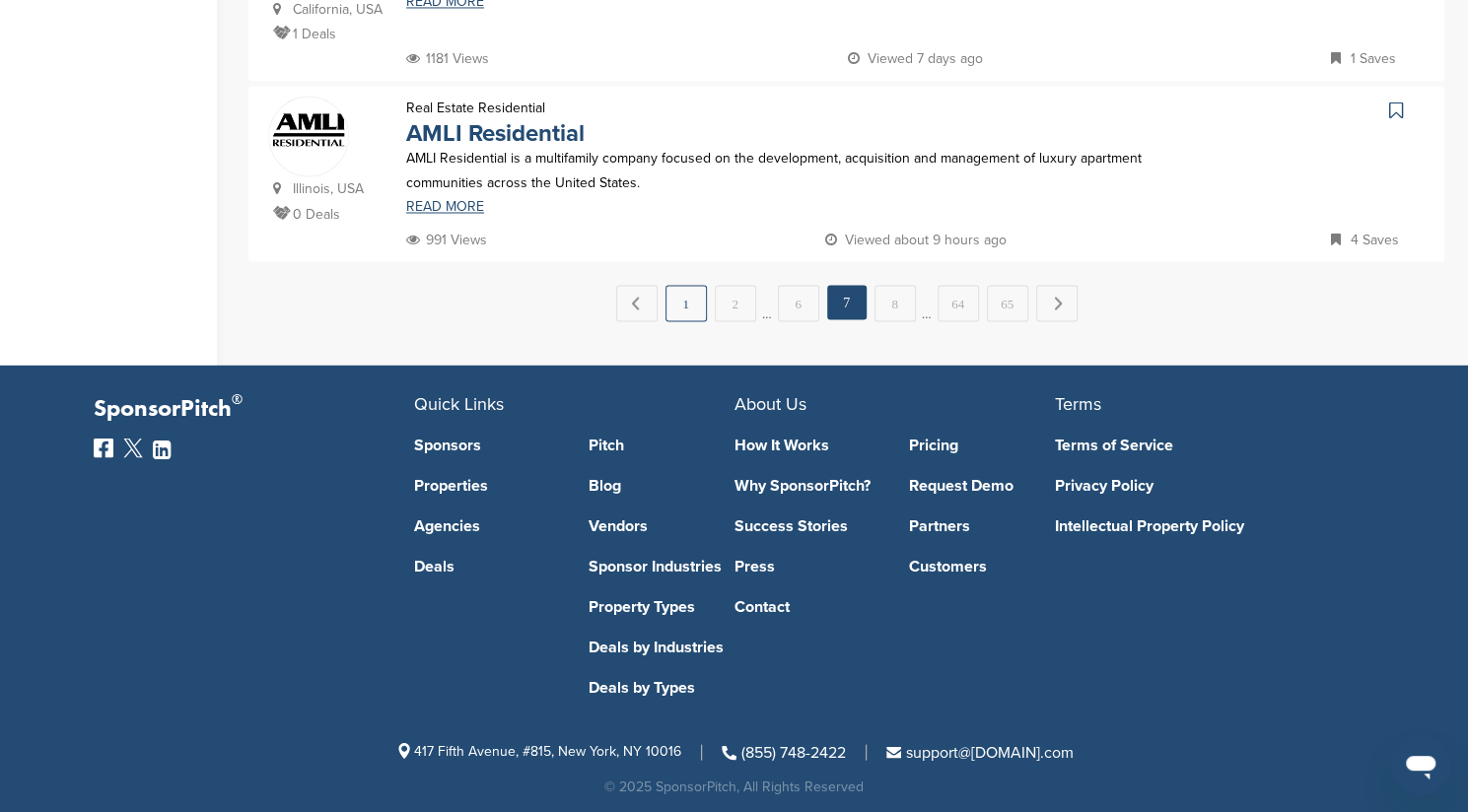 click on "1" at bounding box center [686, 303] 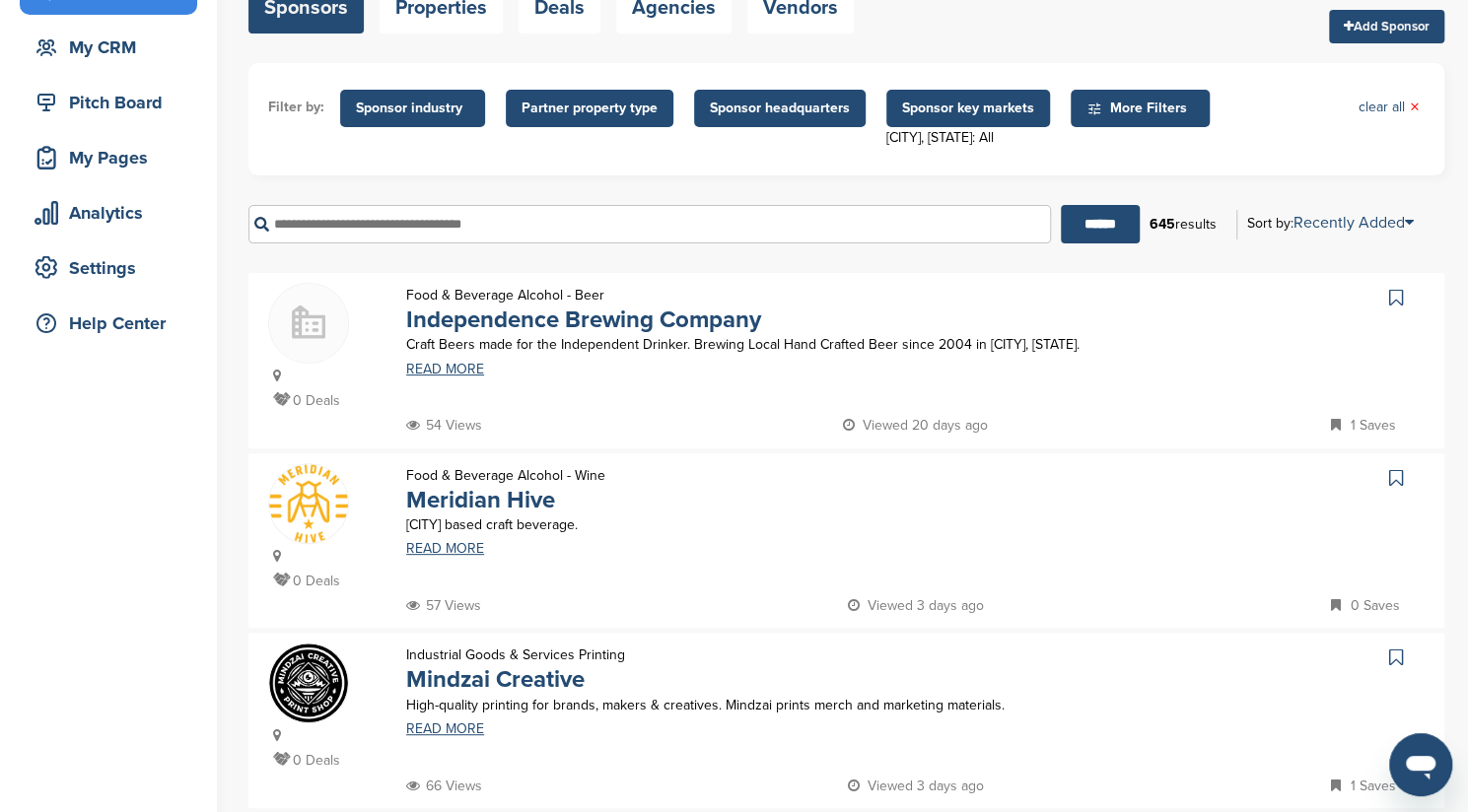 scroll, scrollTop: 201, scrollLeft: 0, axis: vertical 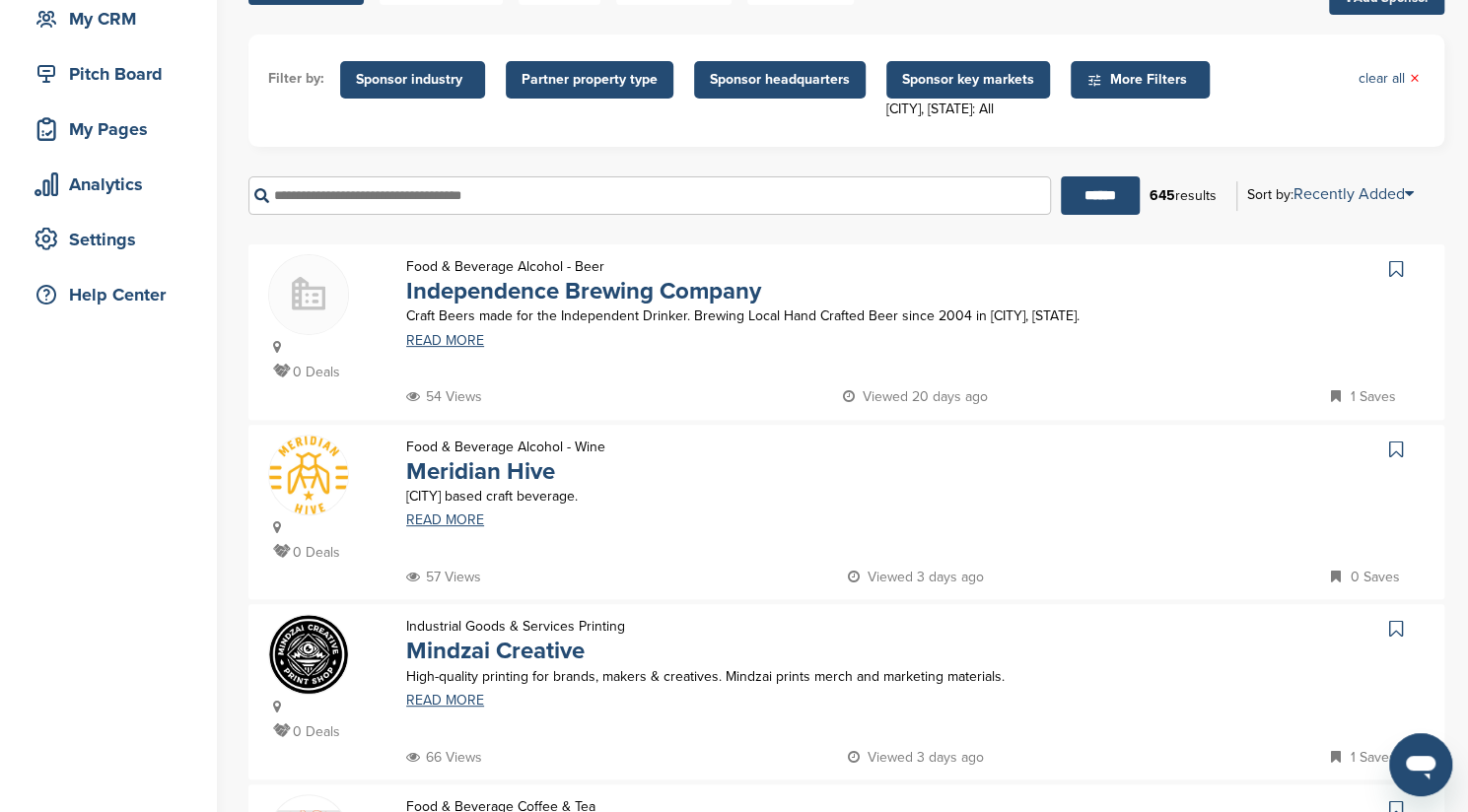click at bounding box center (1396, 449) 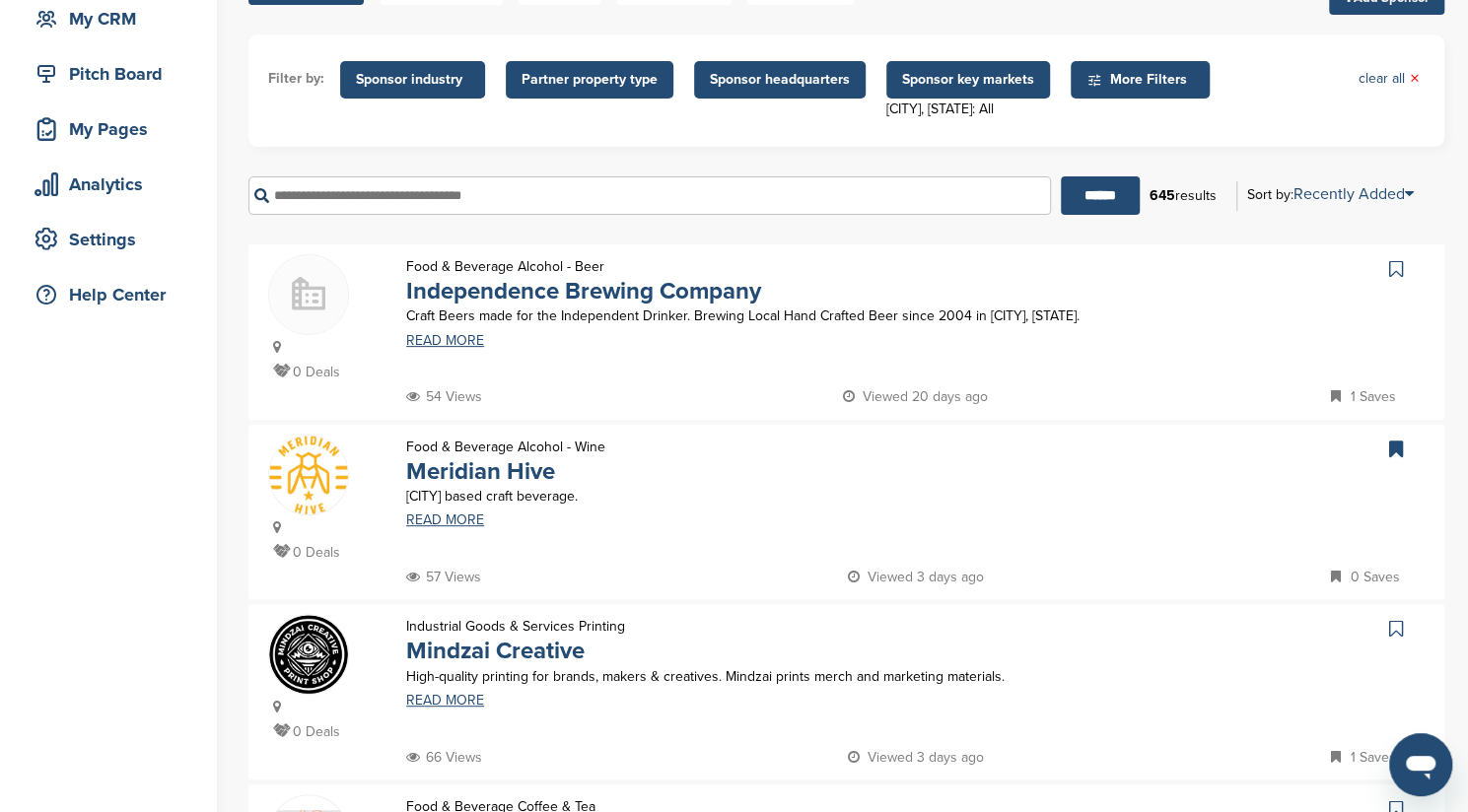 click at bounding box center (1396, 269) 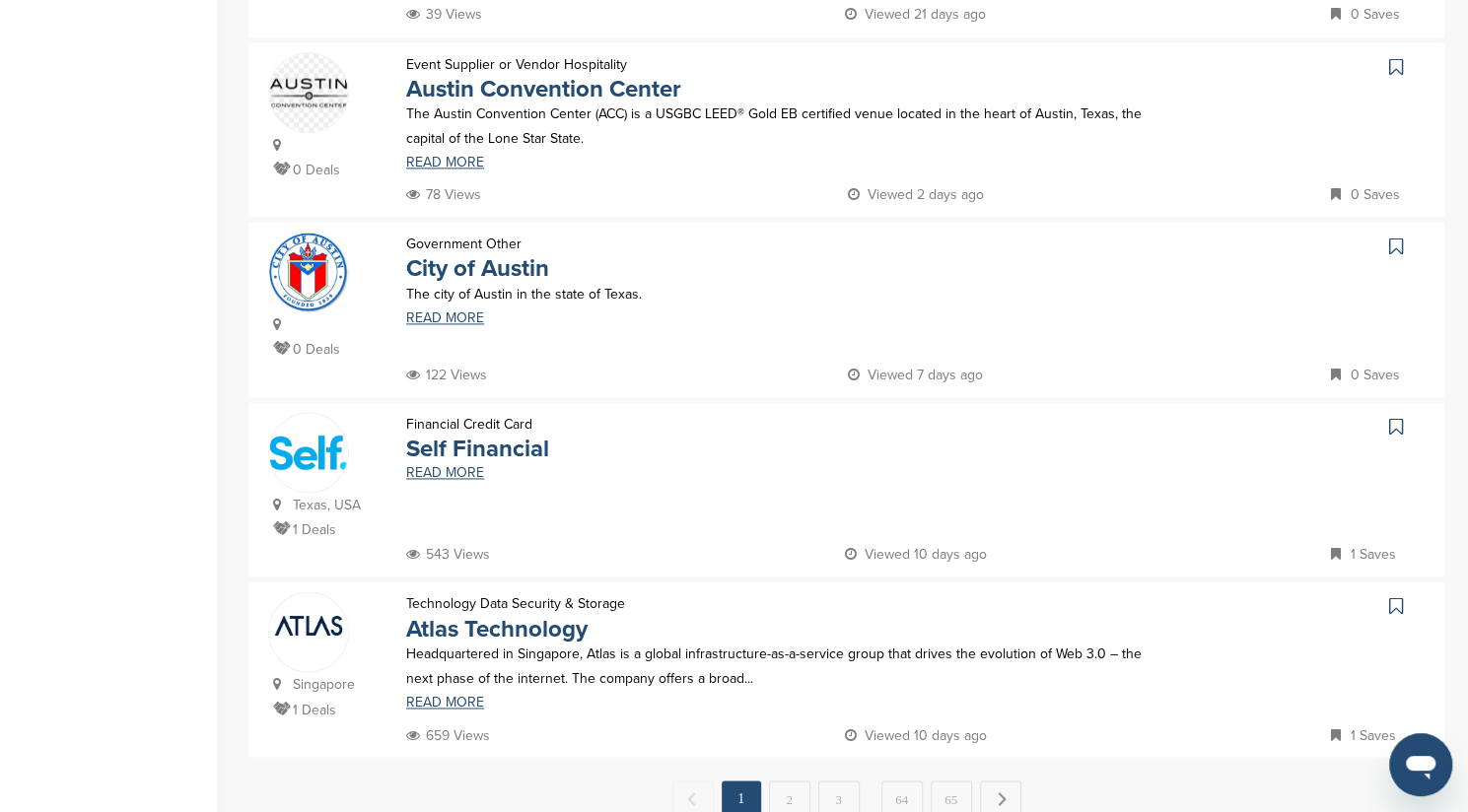 scroll, scrollTop: 1484, scrollLeft: 0, axis: vertical 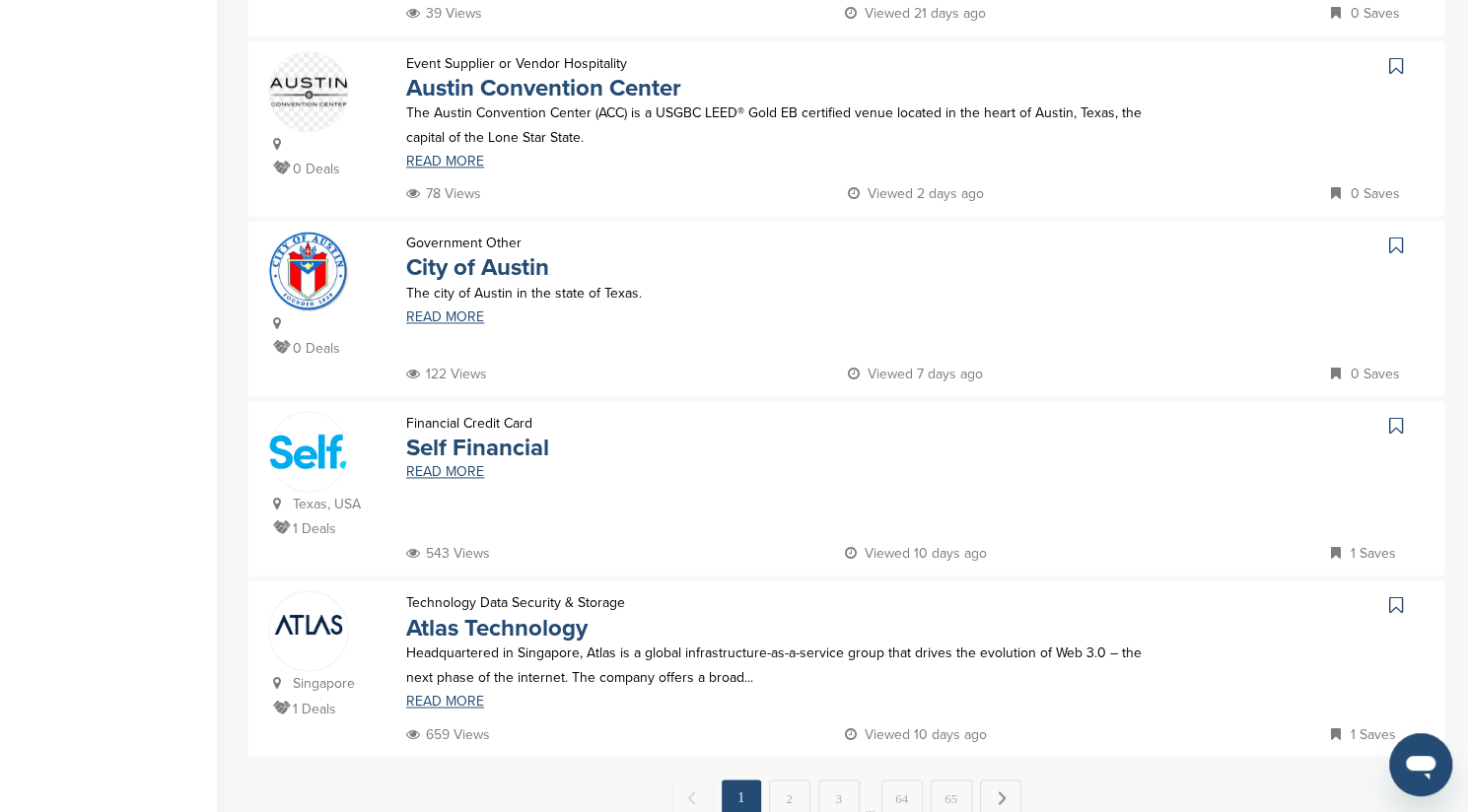 click at bounding box center [1396, 245] 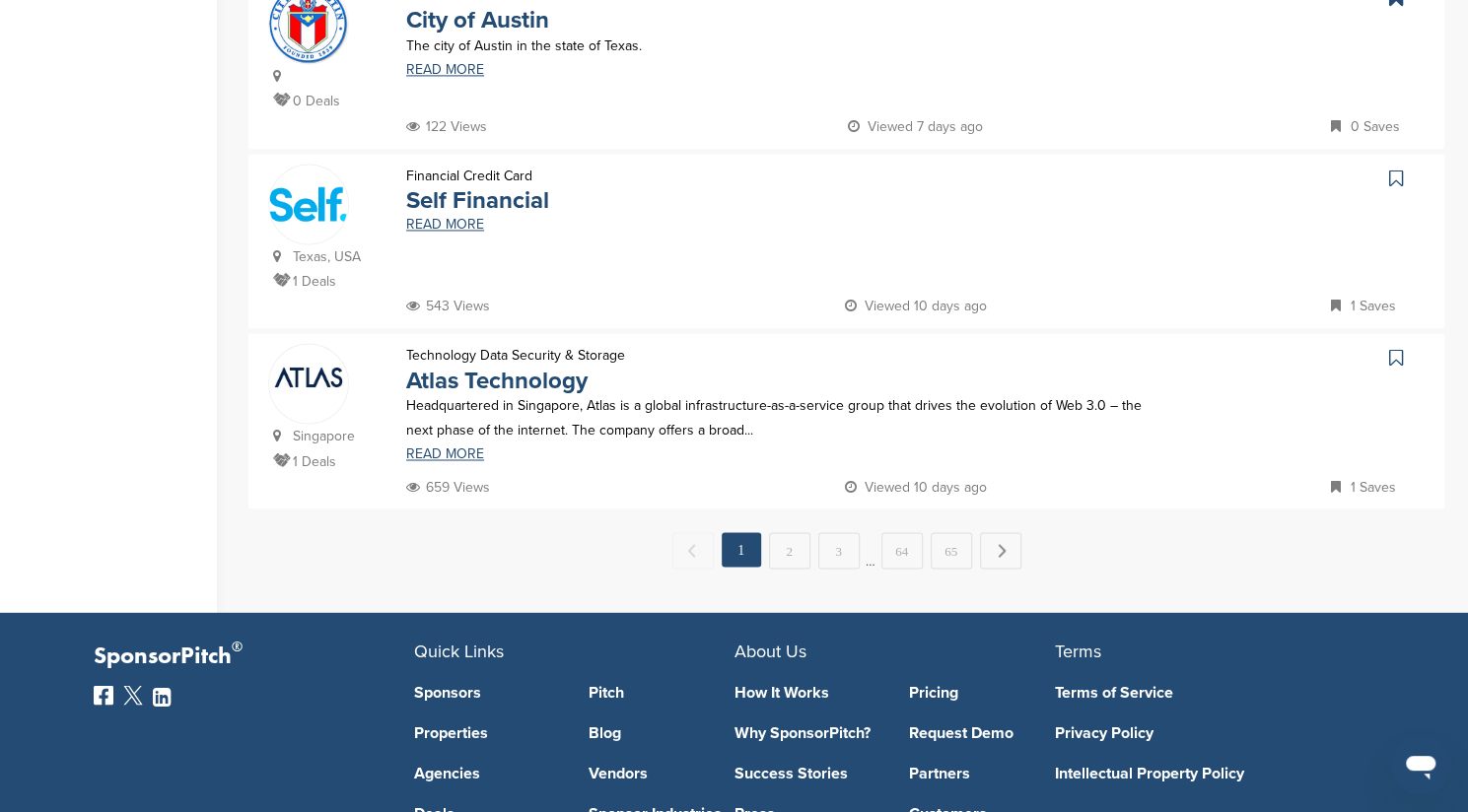 scroll, scrollTop: 1732, scrollLeft: 0, axis: vertical 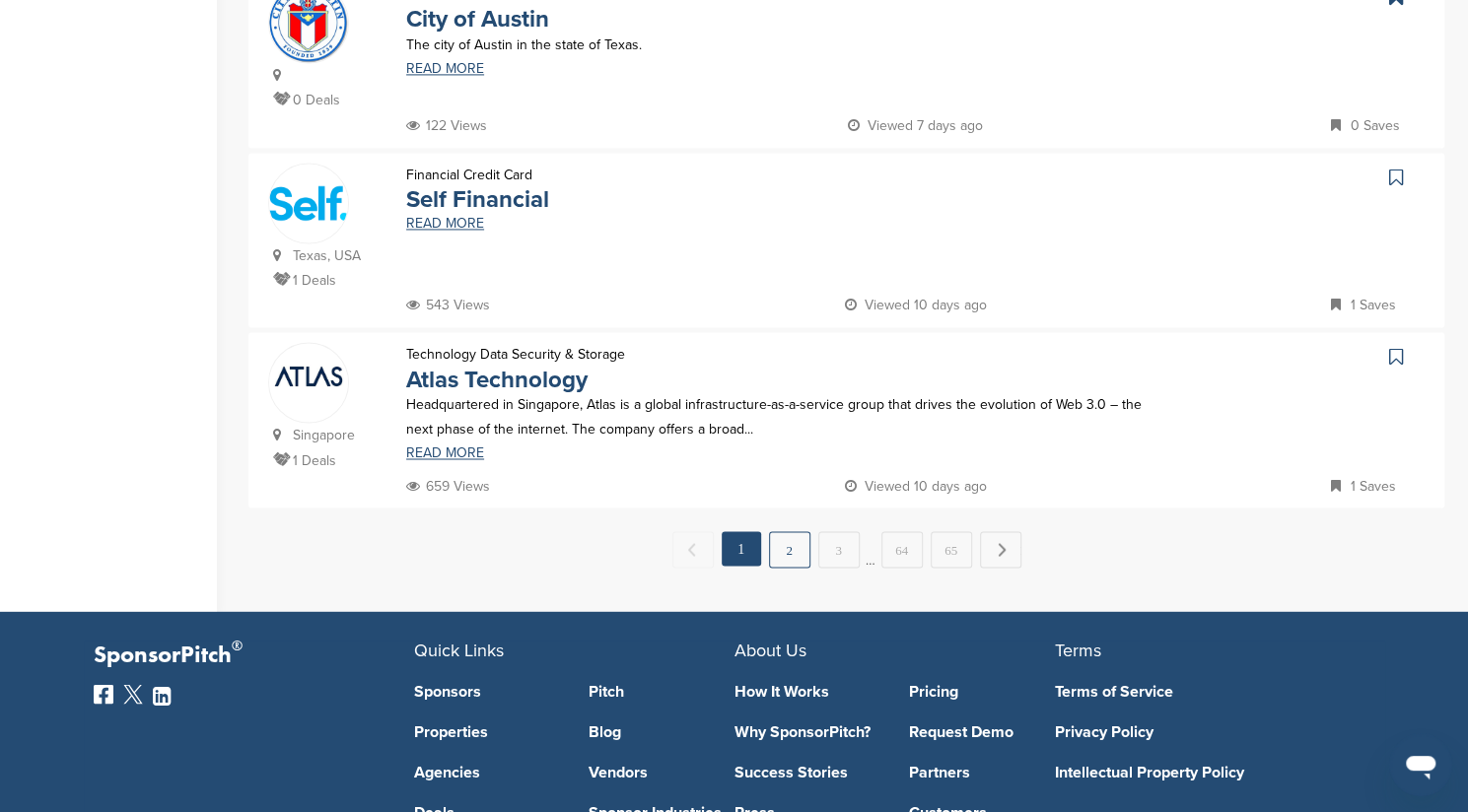 click on "2" at bounding box center (790, 549) 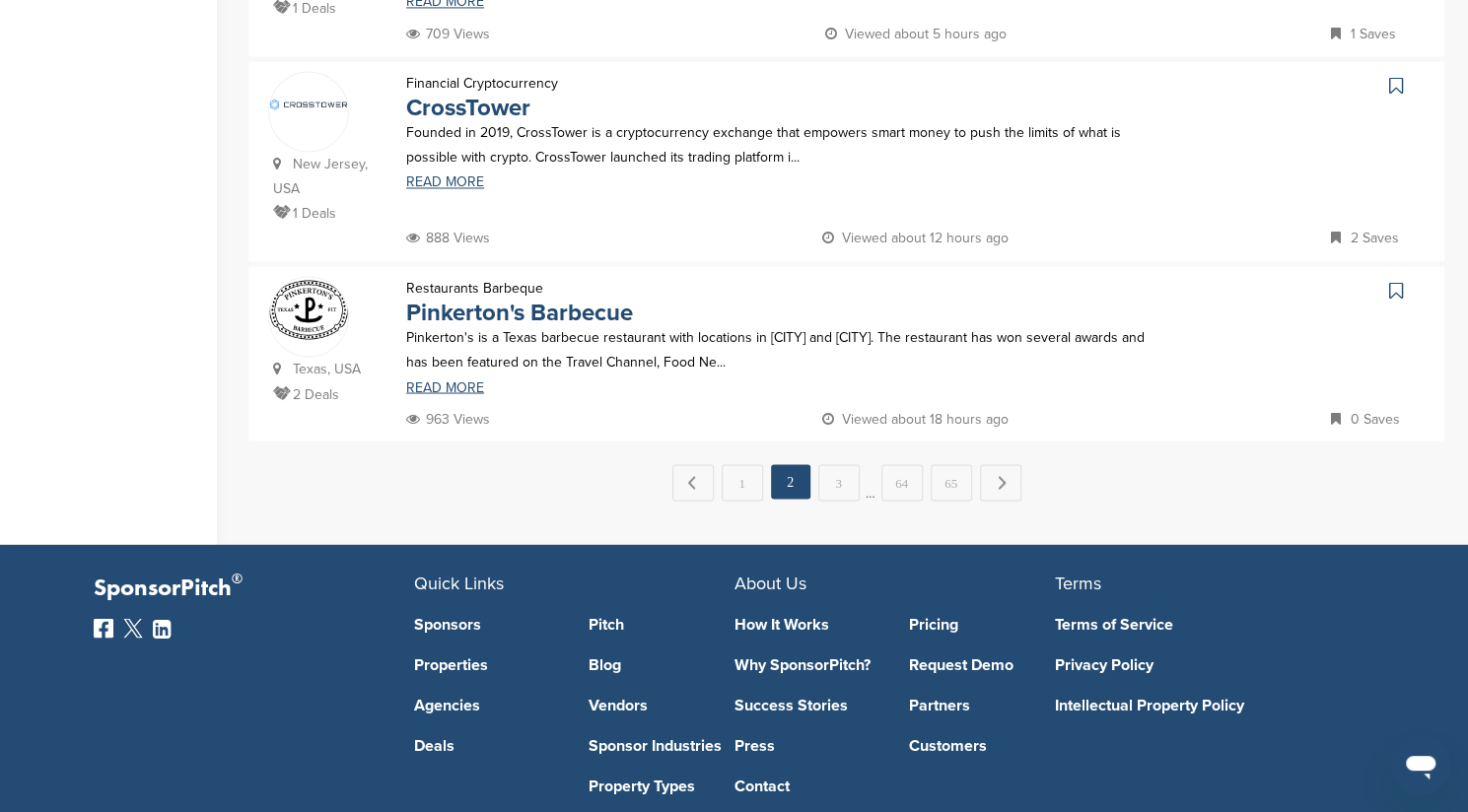 scroll, scrollTop: 1830, scrollLeft: 0, axis: vertical 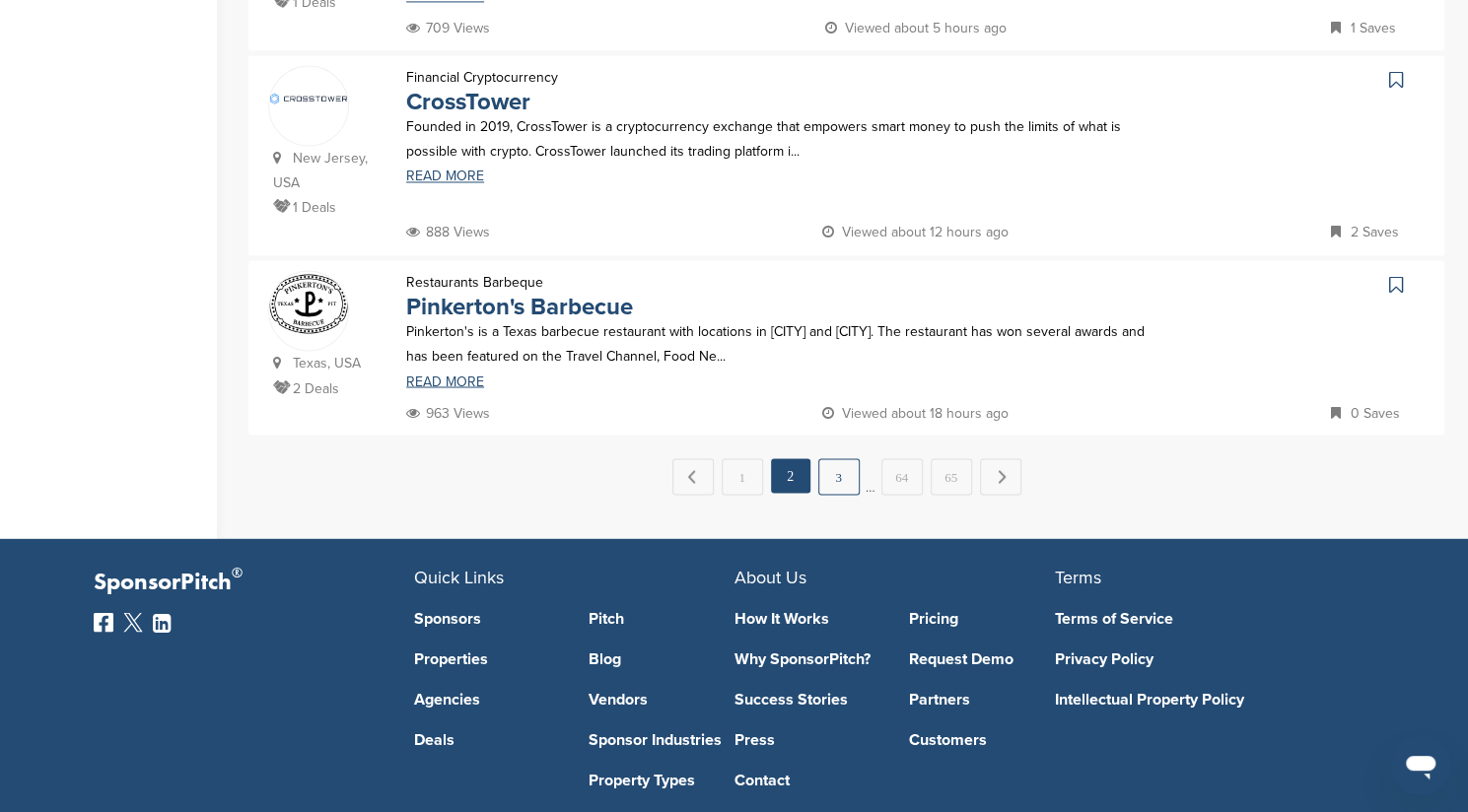 click on "3" at bounding box center [839, 476] 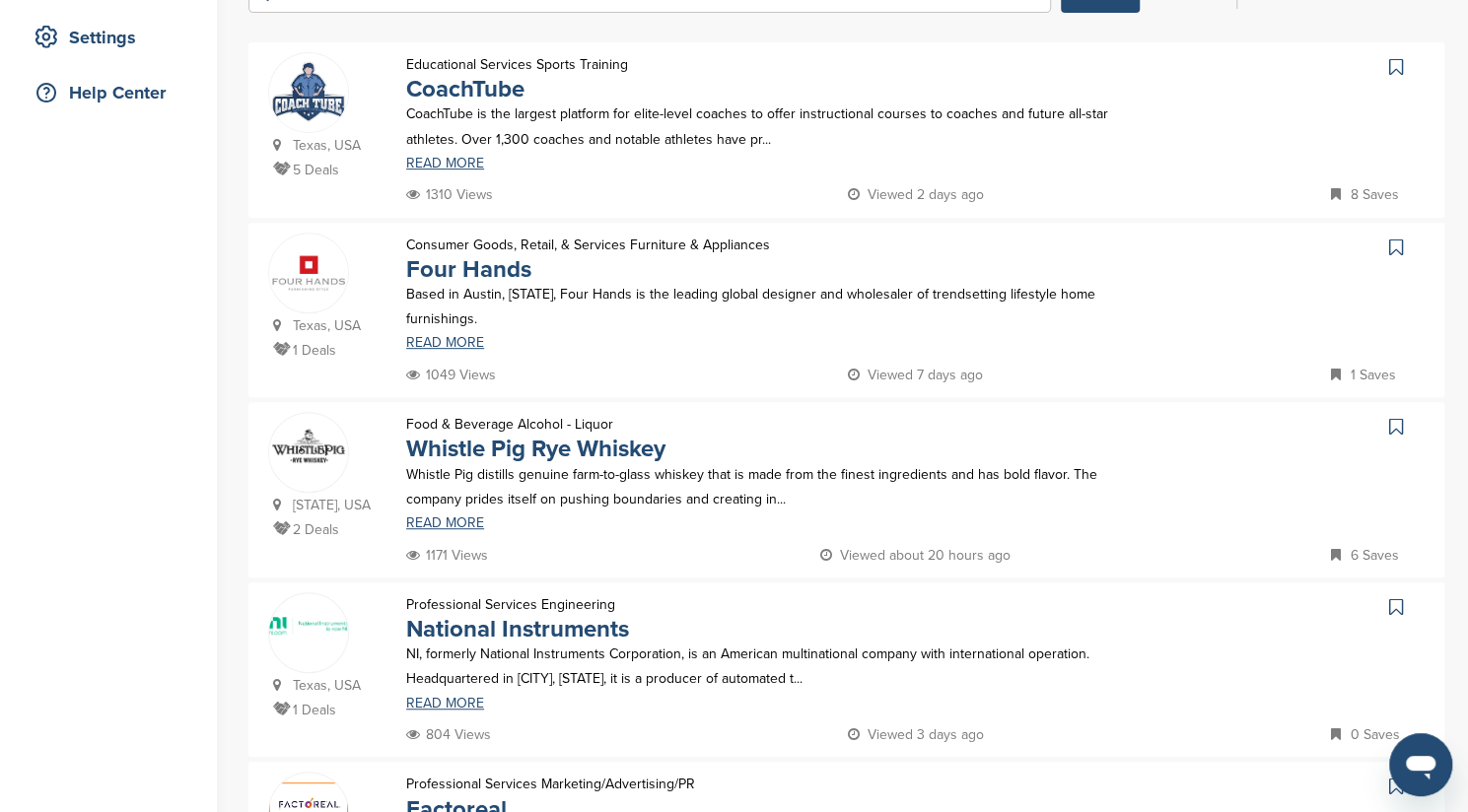 scroll, scrollTop: 411, scrollLeft: 0, axis: vertical 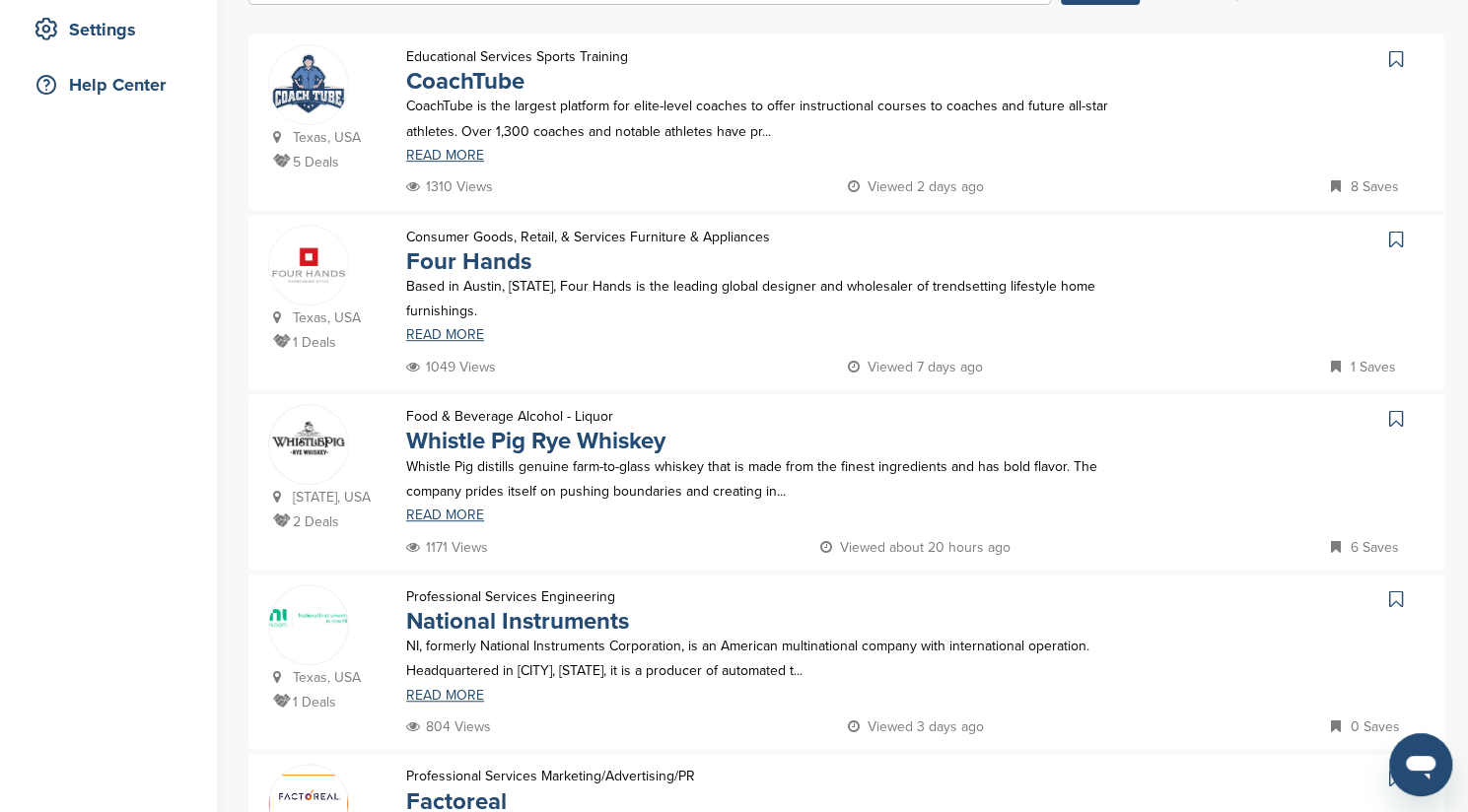 click at bounding box center [1396, 419] 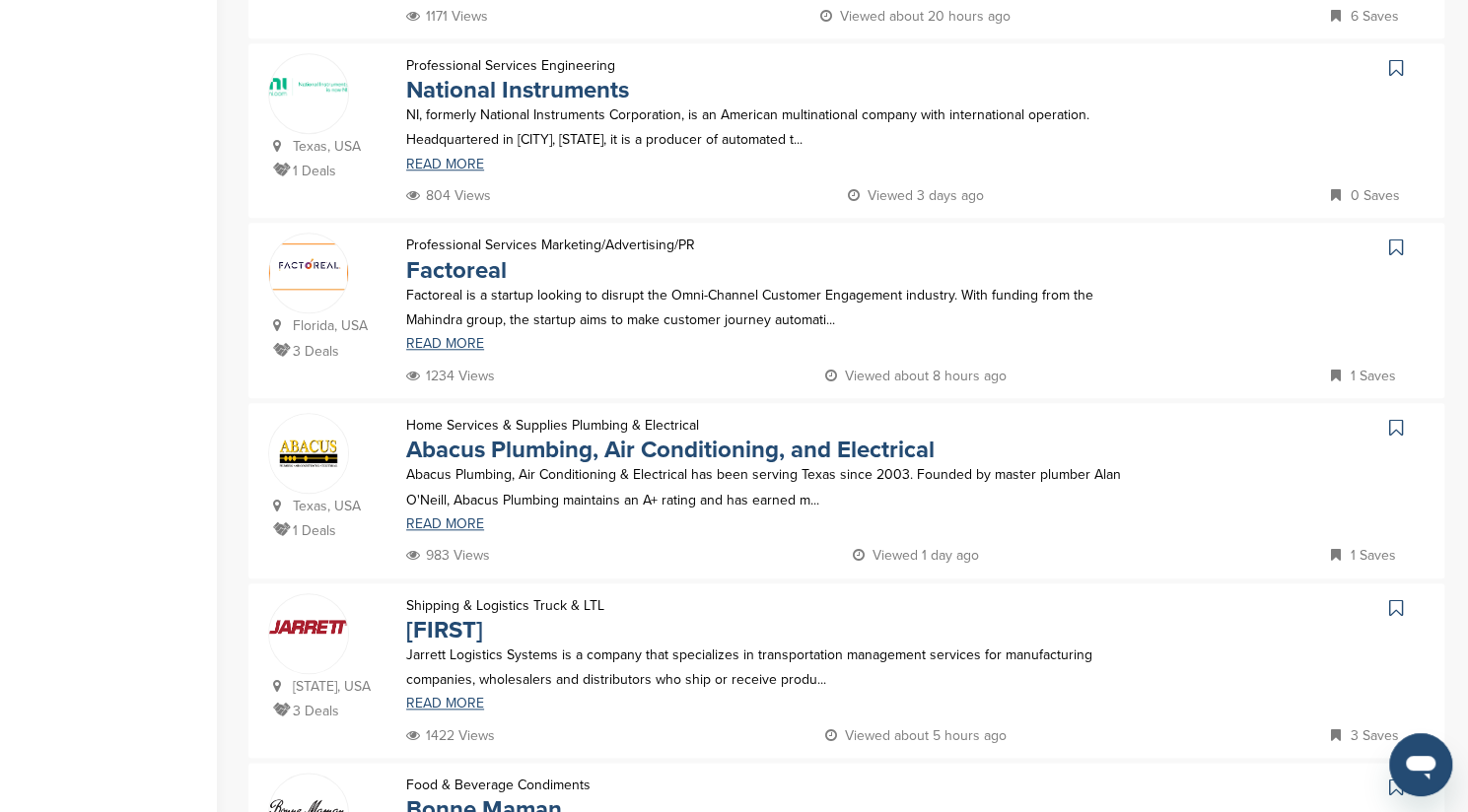 scroll, scrollTop: 943, scrollLeft: 0, axis: vertical 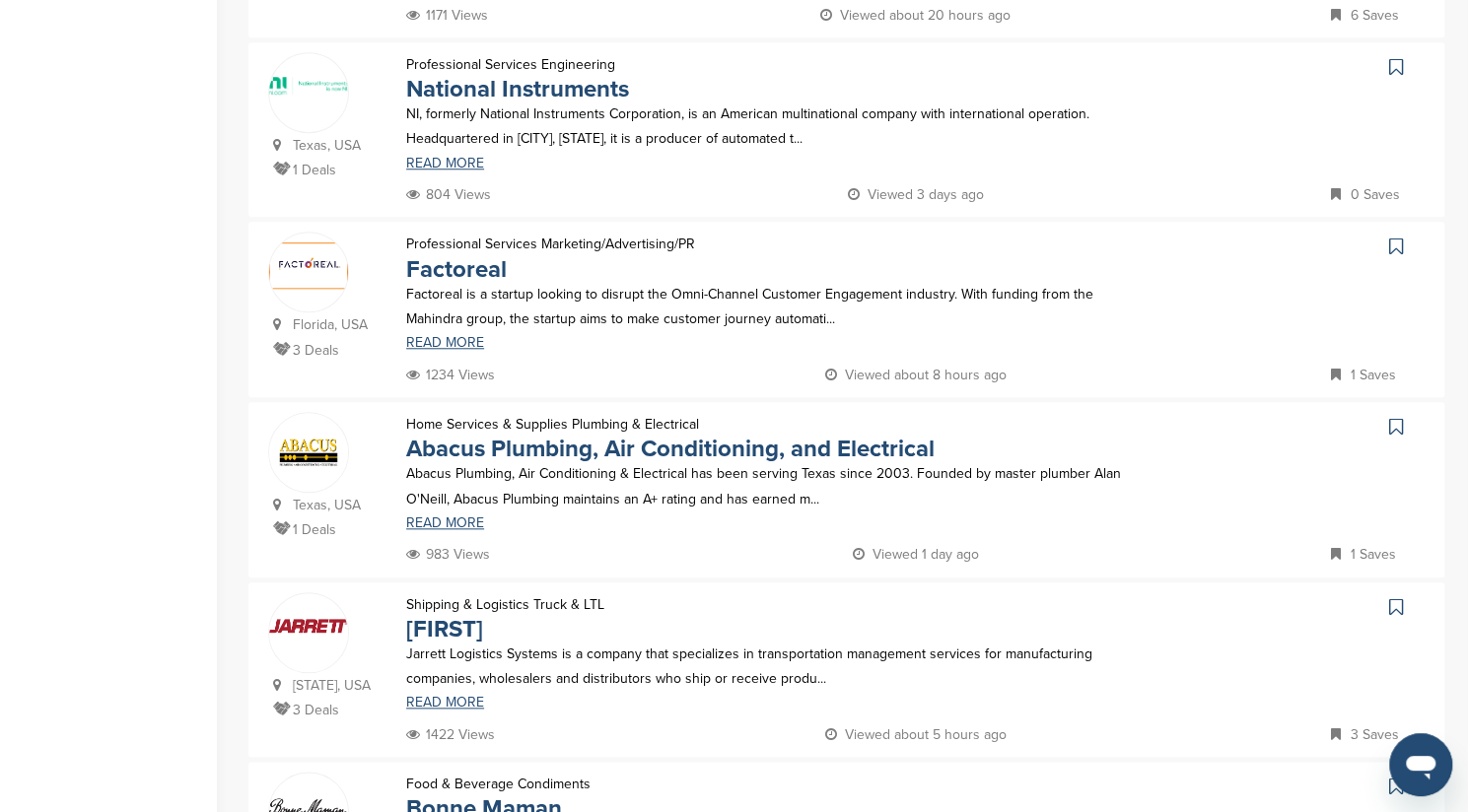 click at bounding box center [1396, 427] 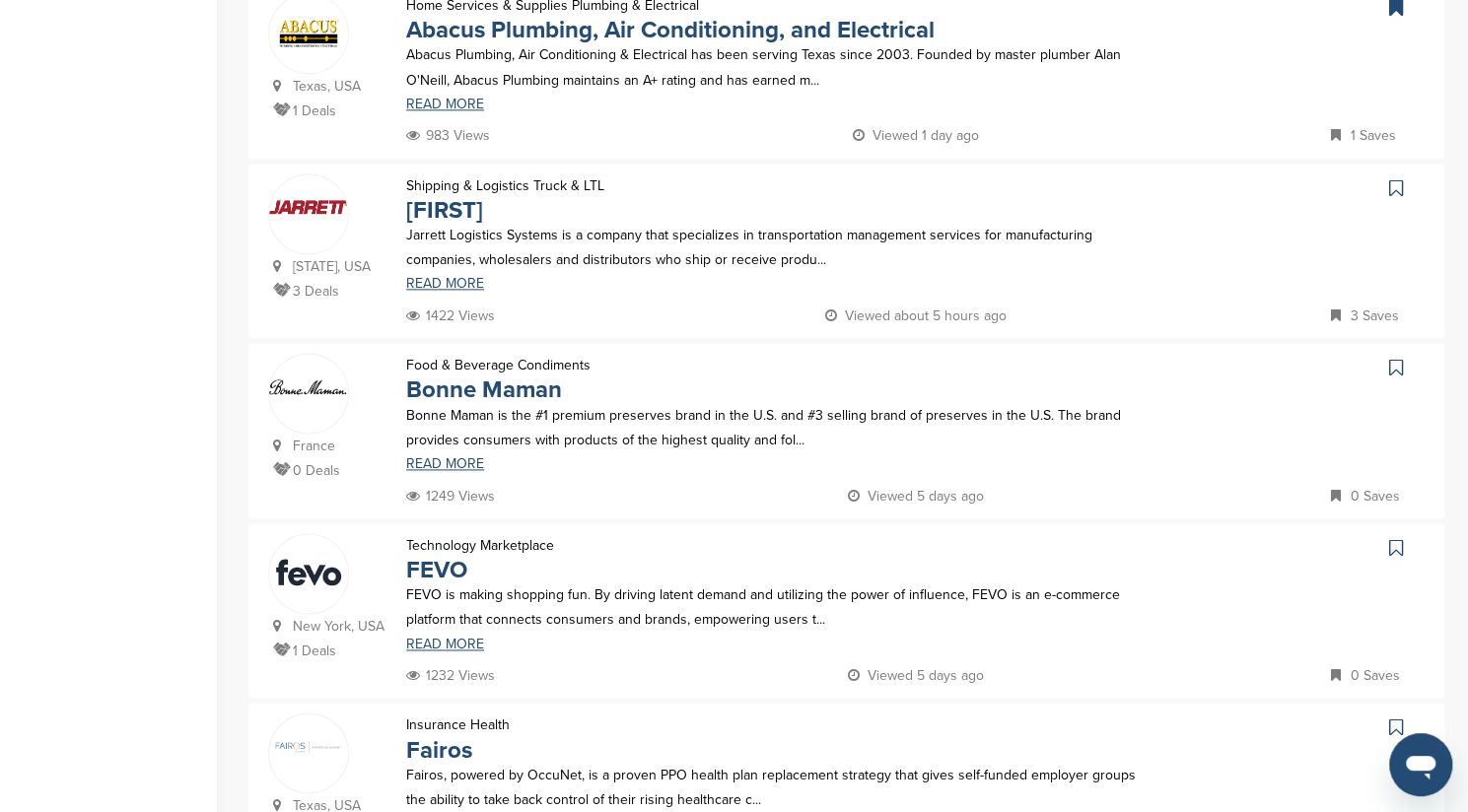scroll, scrollTop: 1363, scrollLeft: 0, axis: vertical 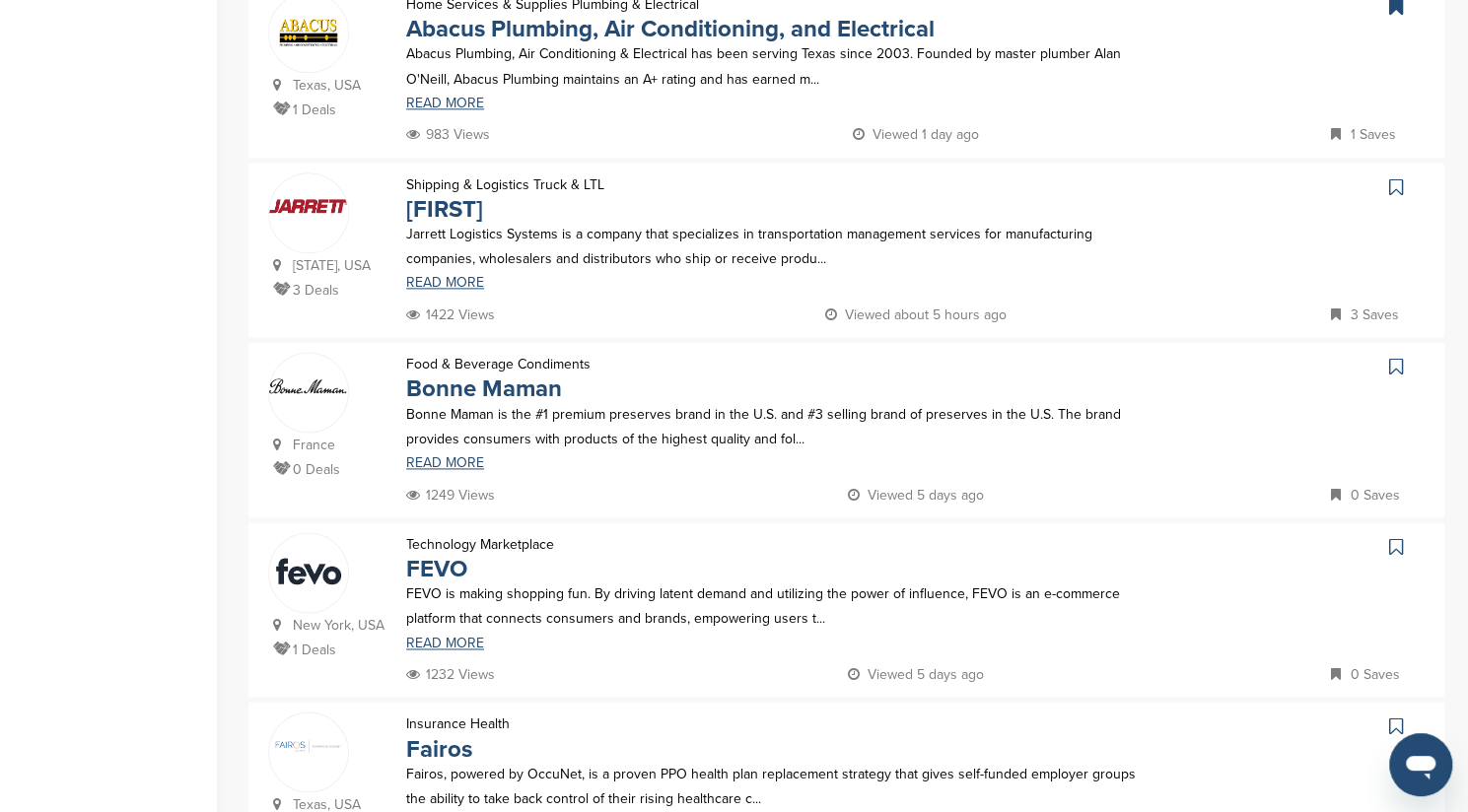 click at bounding box center (1396, 367) 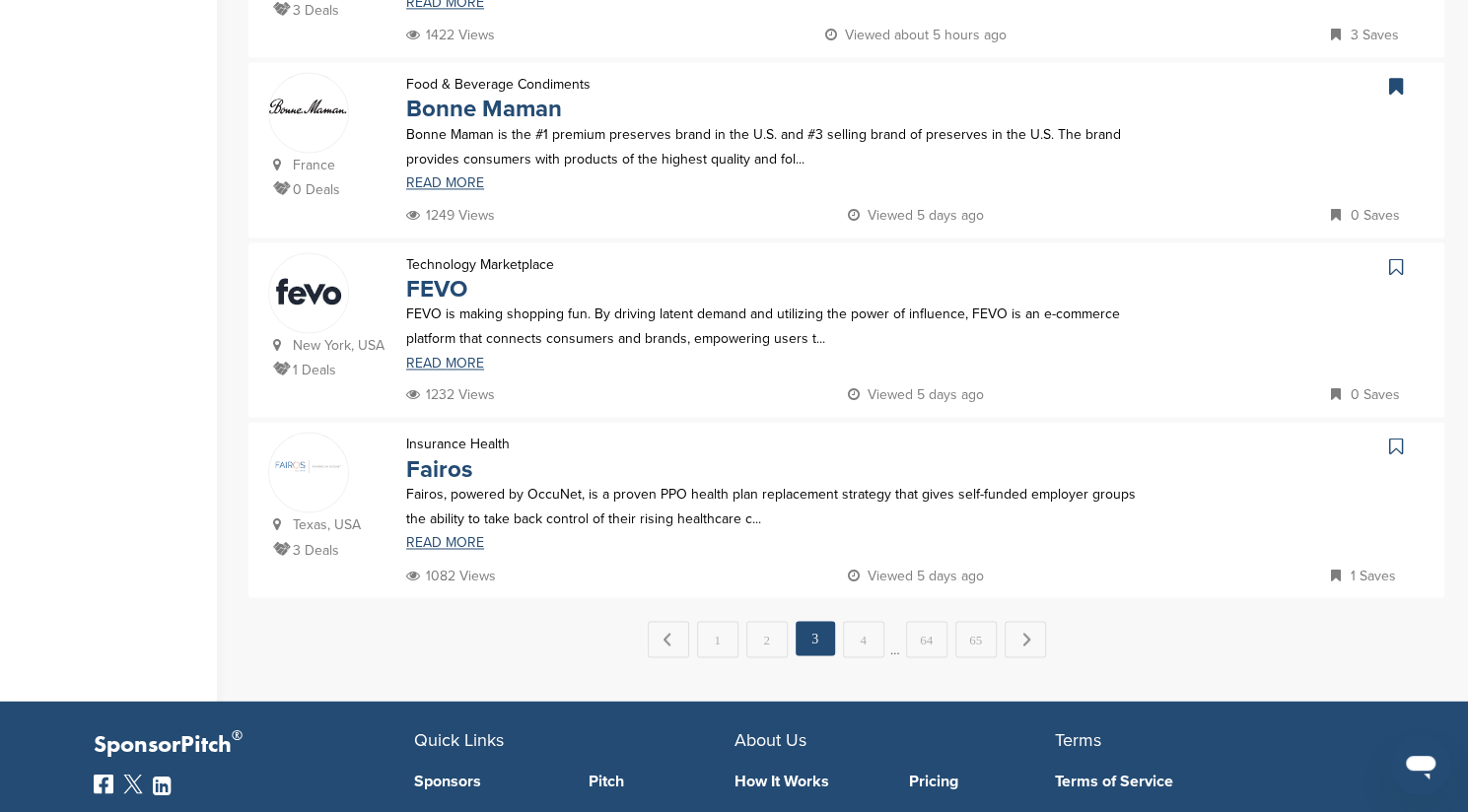 scroll, scrollTop: 1626, scrollLeft: 0, axis: vertical 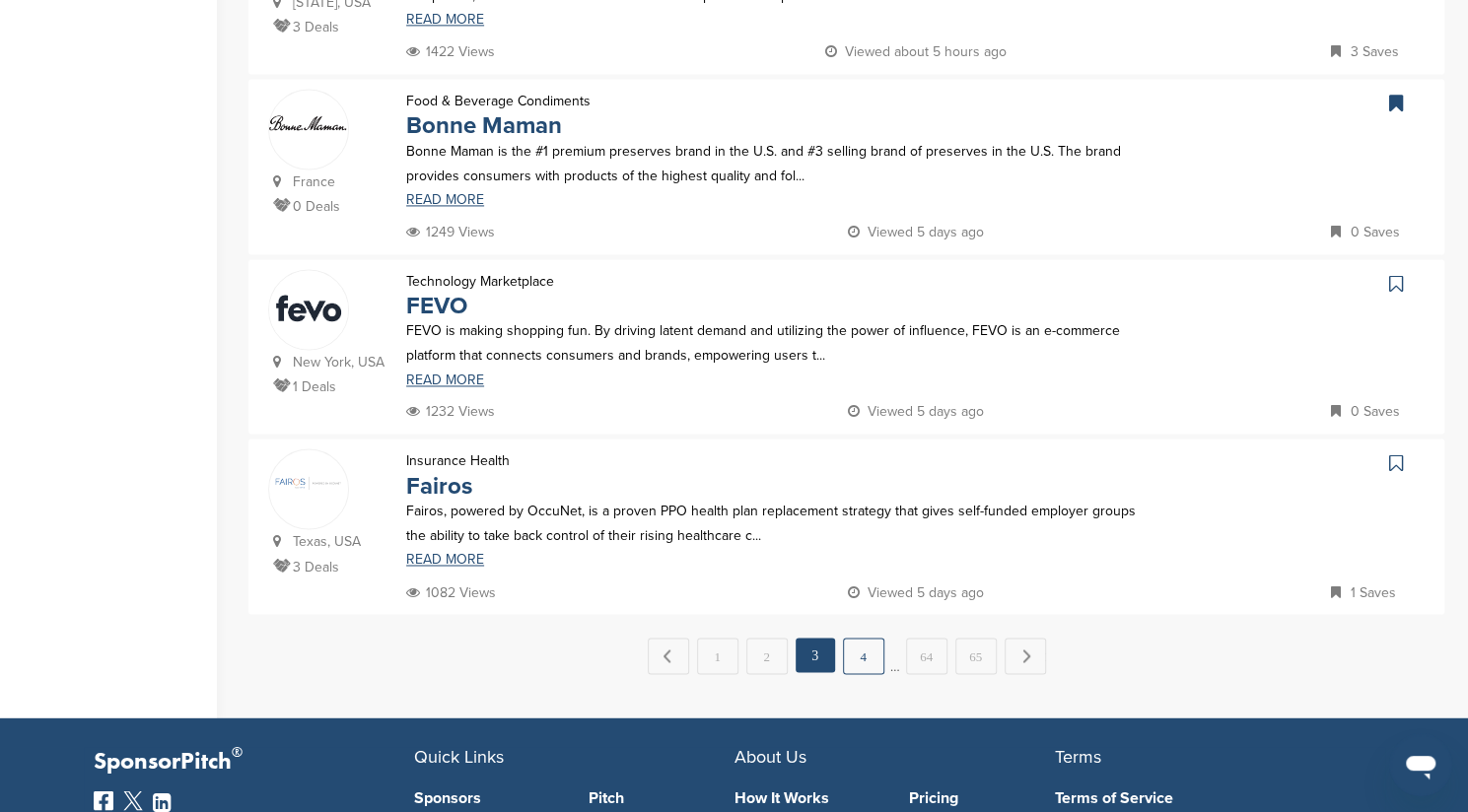click on "4" at bounding box center (864, 655) 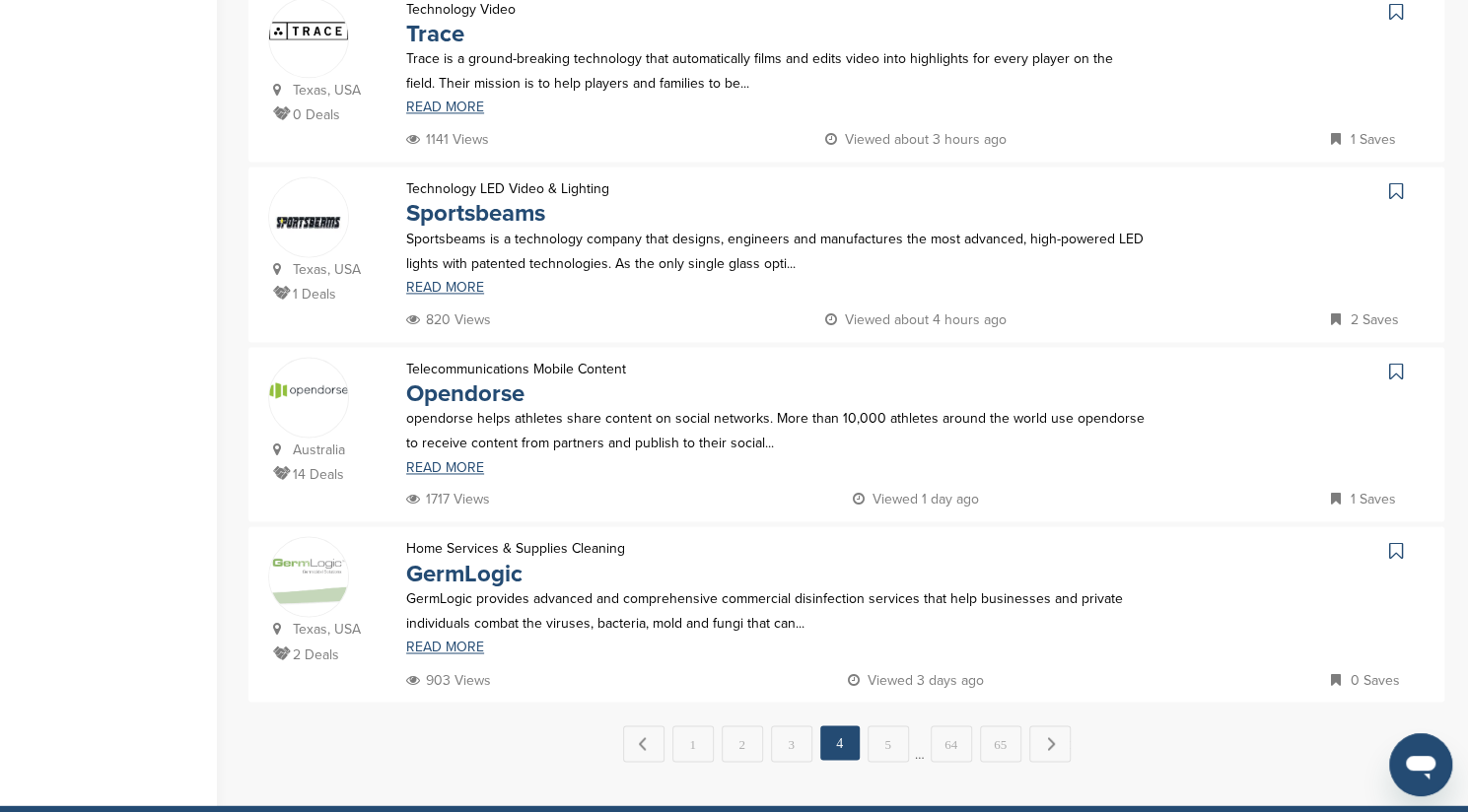 scroll, scrollTop: 1536, scrollLeft: 0, axis: vertical 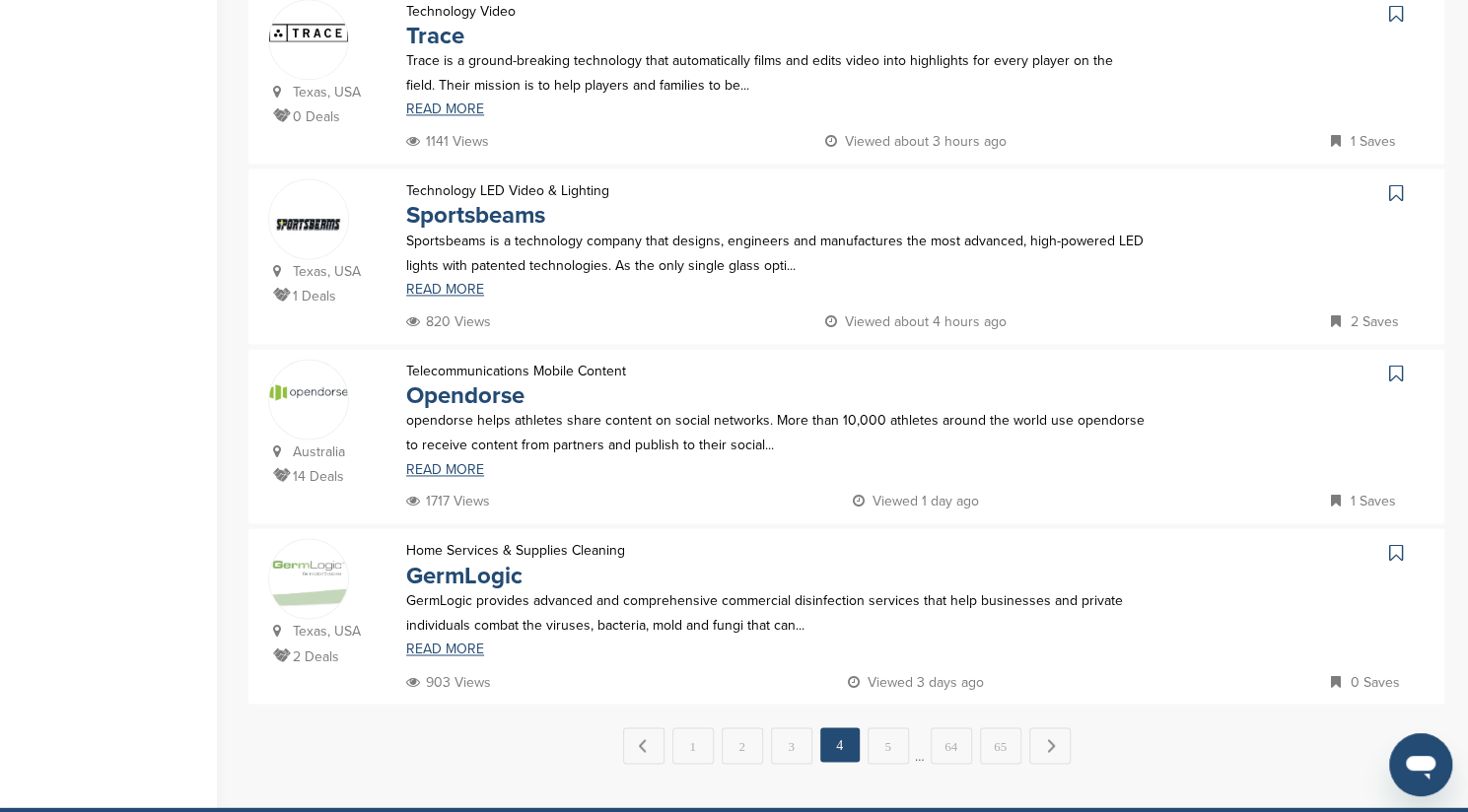 click at bounding box center [1396, 553] 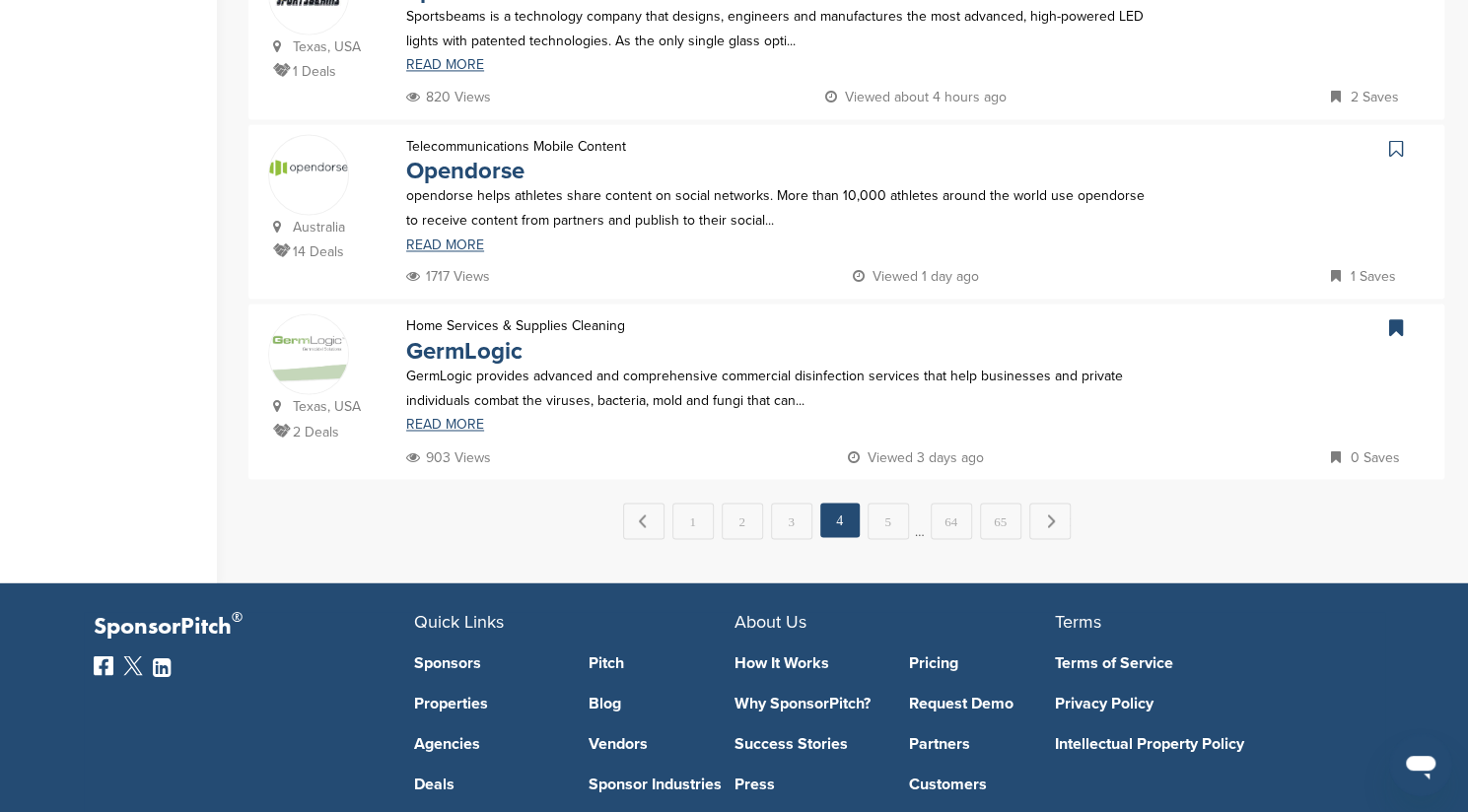 scroll, scrollTop: 1760, scrollLeft: 0, axis: vertical 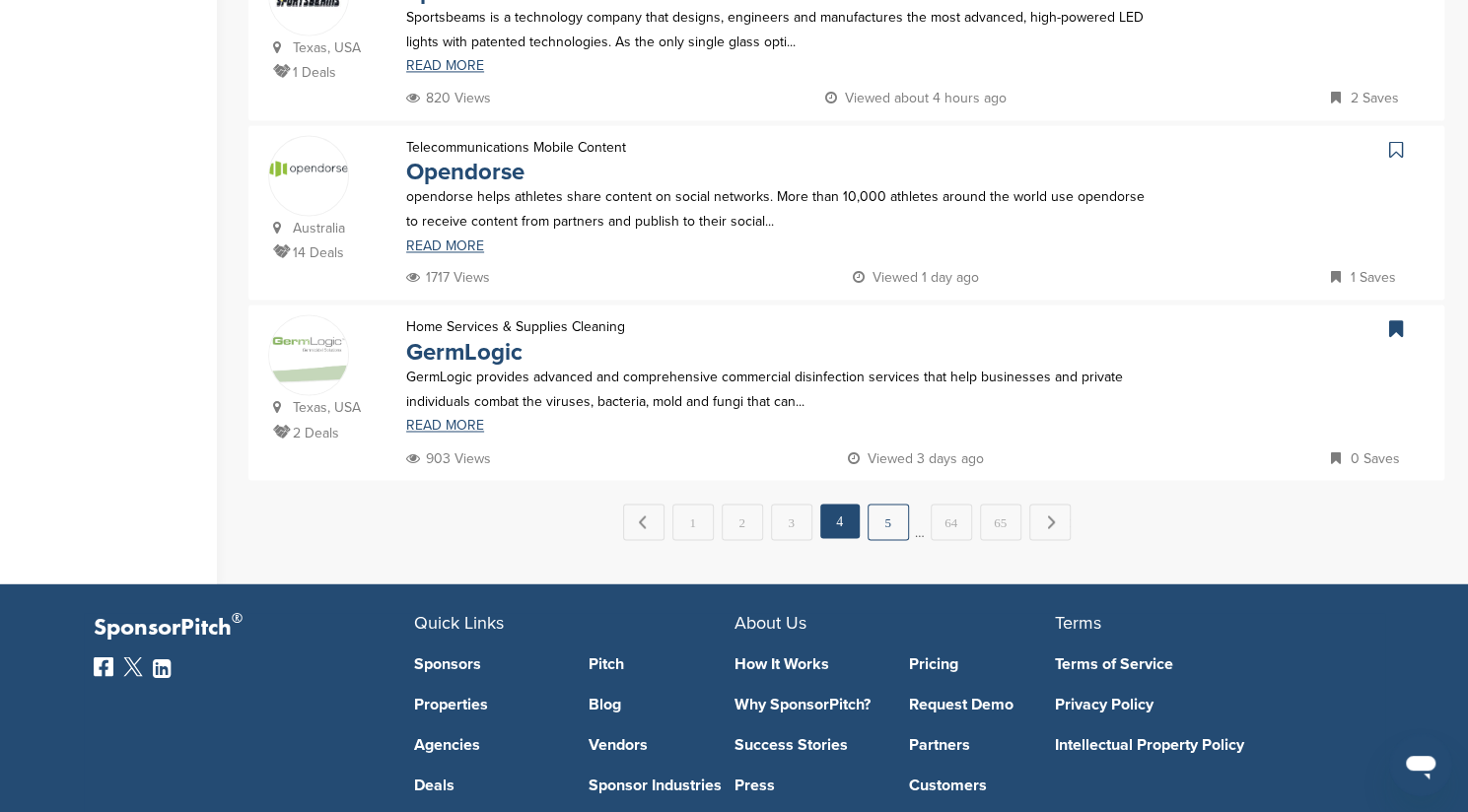 click on "5" at bounding box center [888, 521] 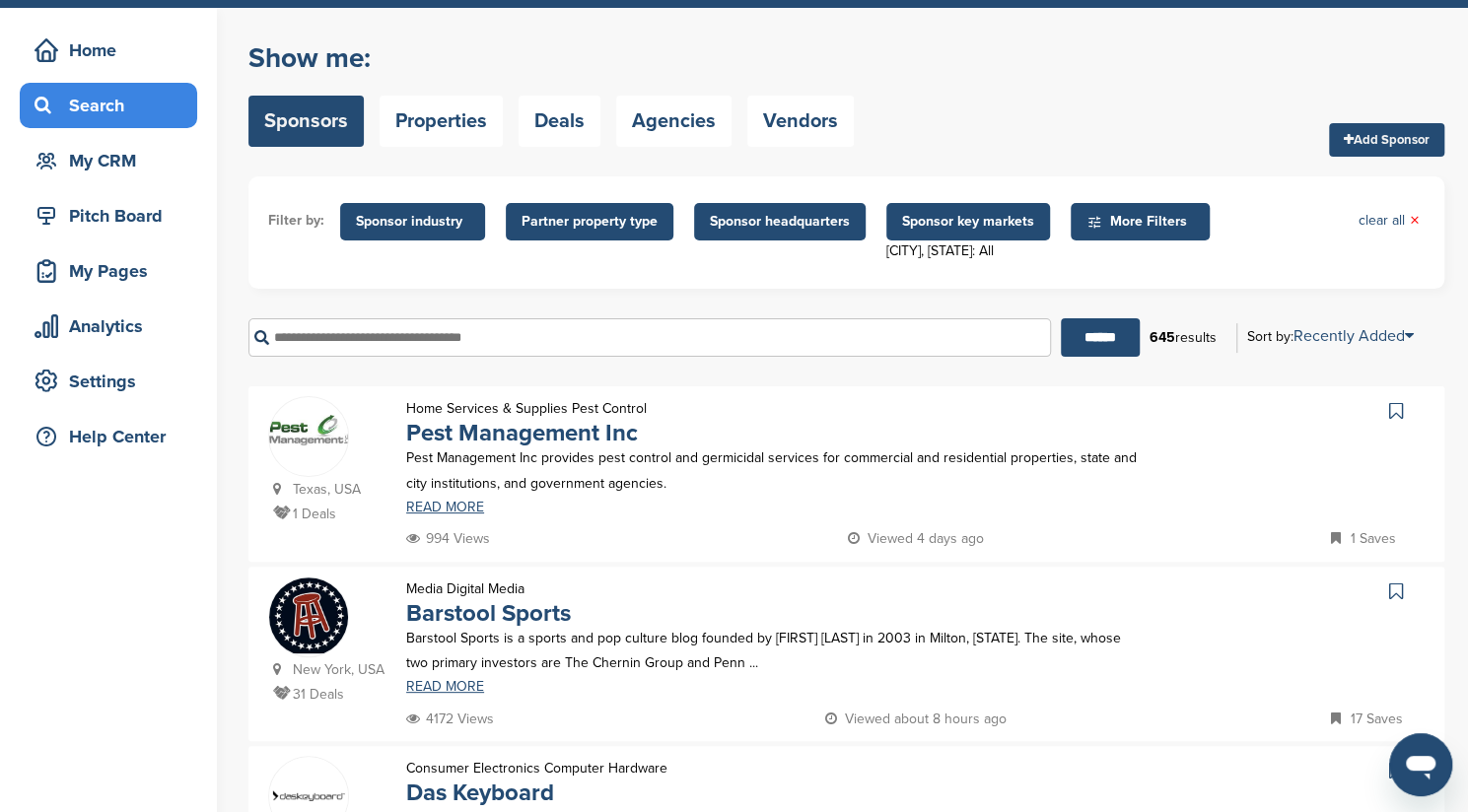 scroll, scrollTop: 69, scrollLeft: 0, axis: vertical 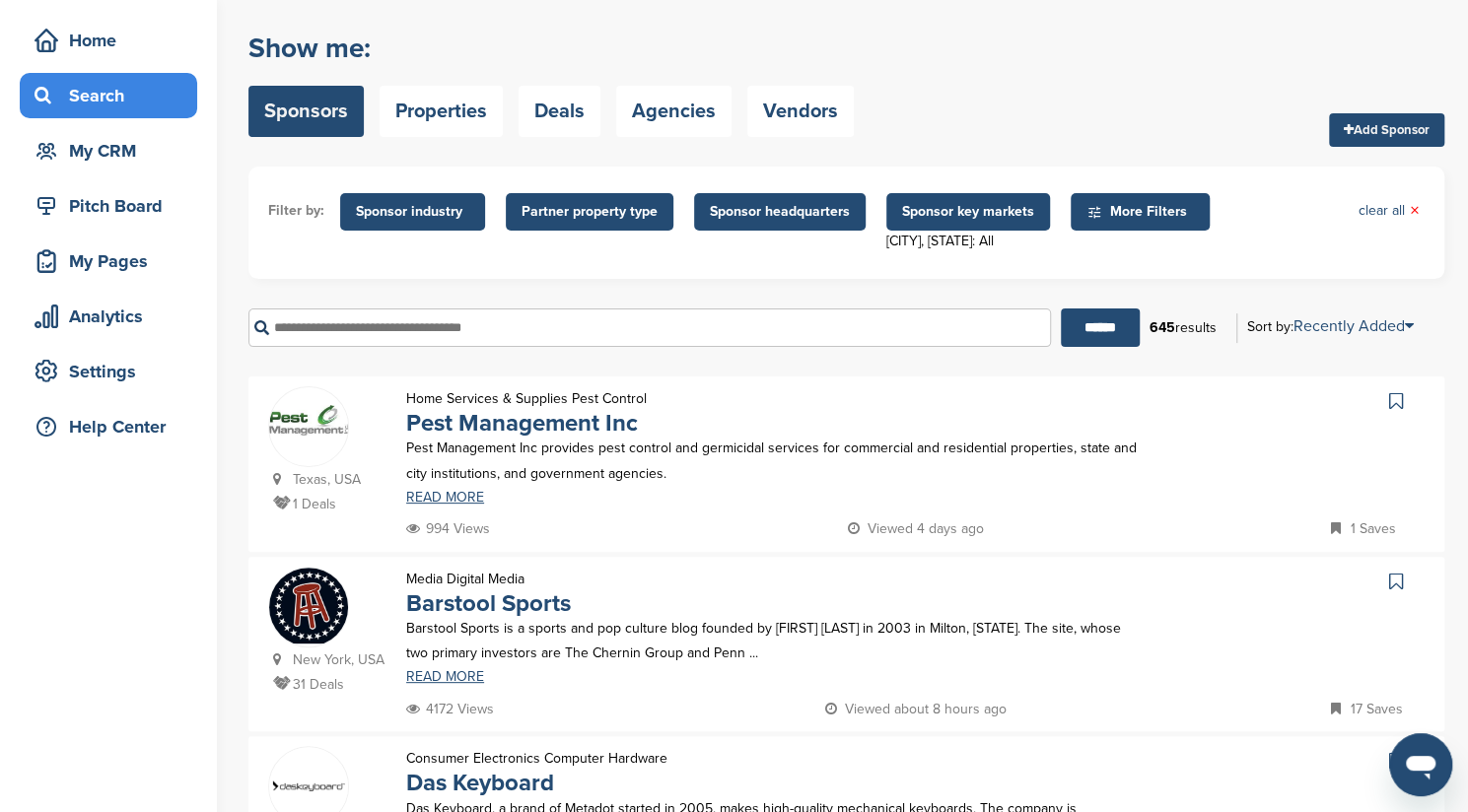 click at bounding box center (1398, 401) 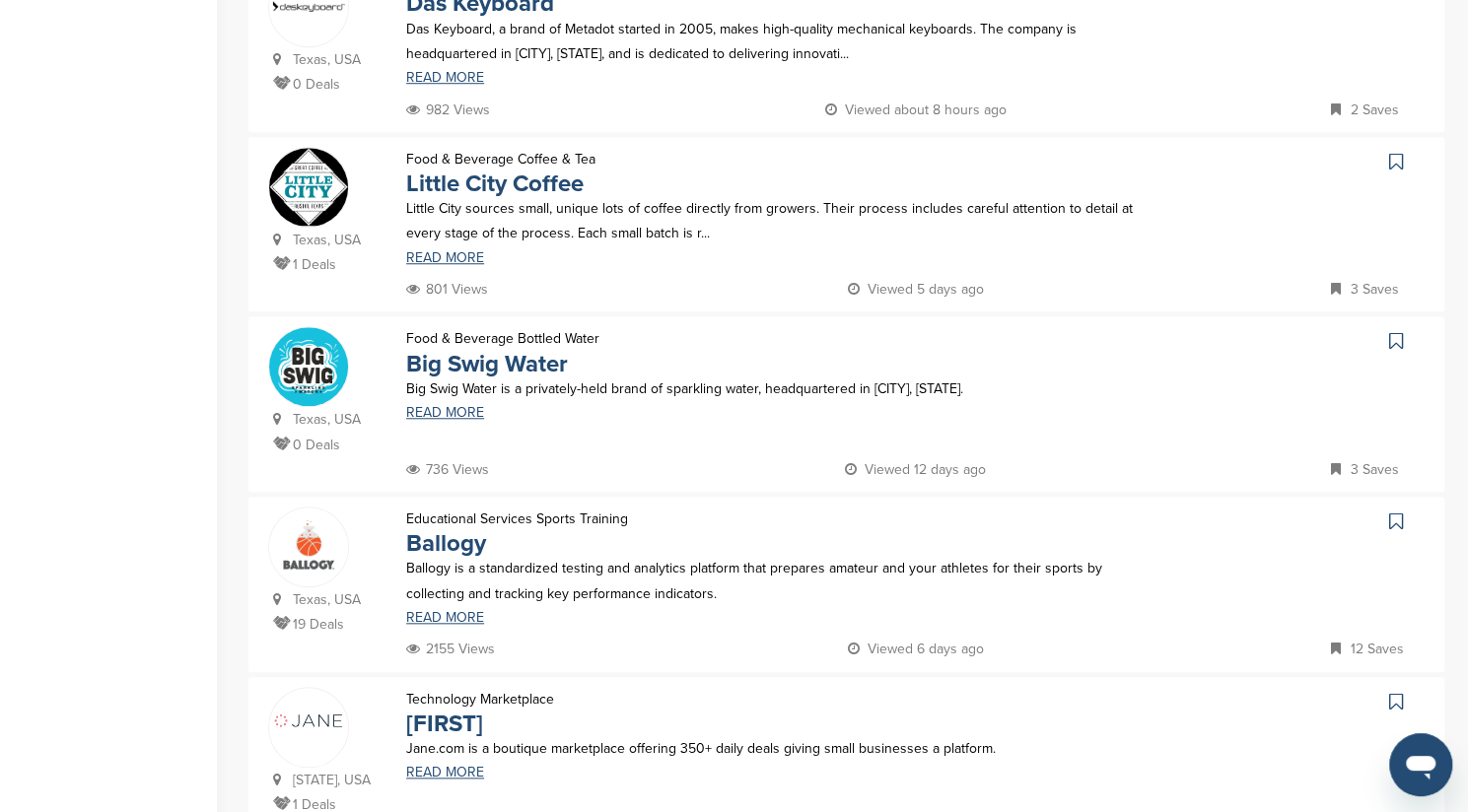 scroll, scrollTop: 846, scrollLeft: 0, axis: vertical 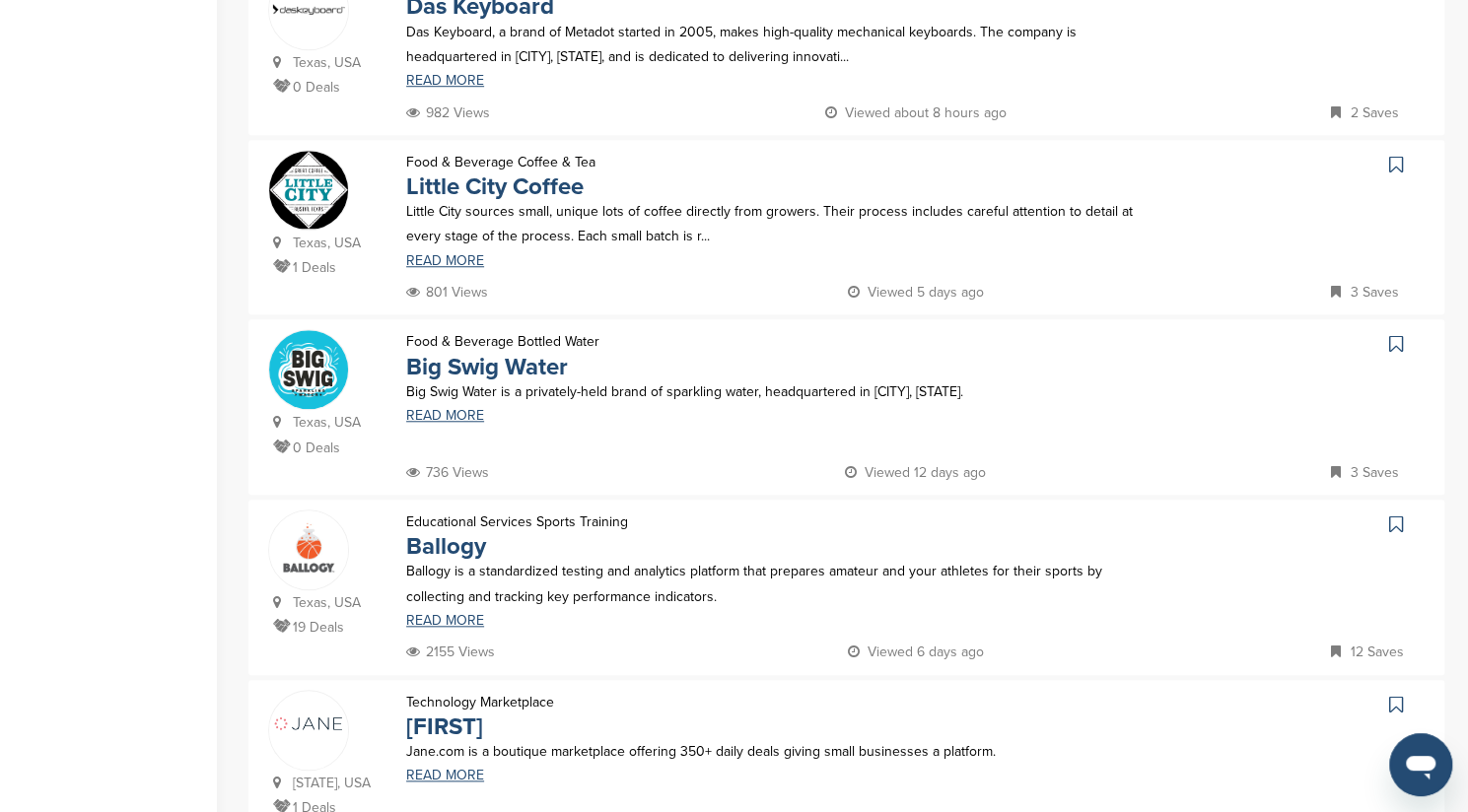 click at bounding box center [1396, 344] 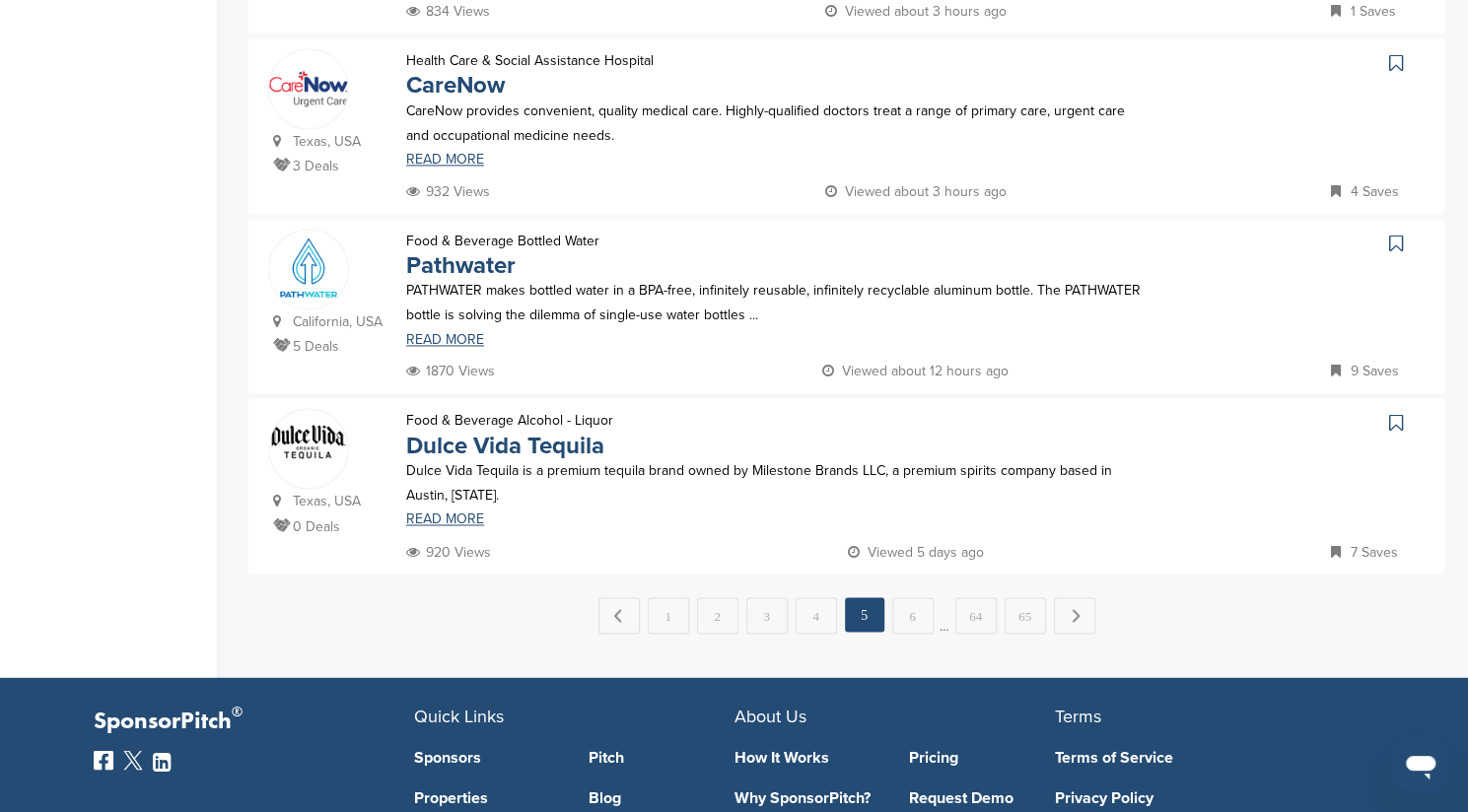 scroll, scrollTop: 1668, scrollLeft: 0, axis: vertical 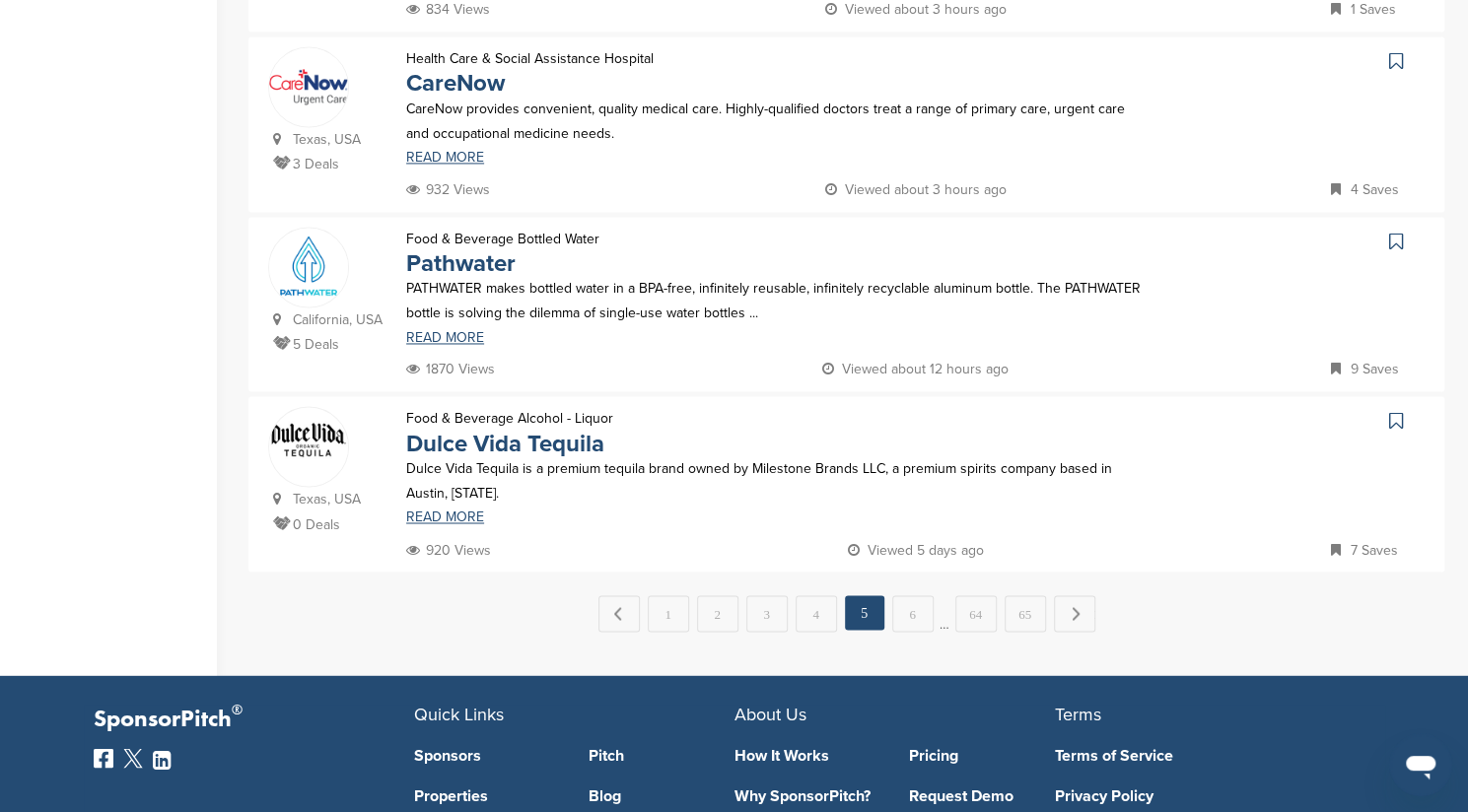 click at bounding box center (1396, 421) 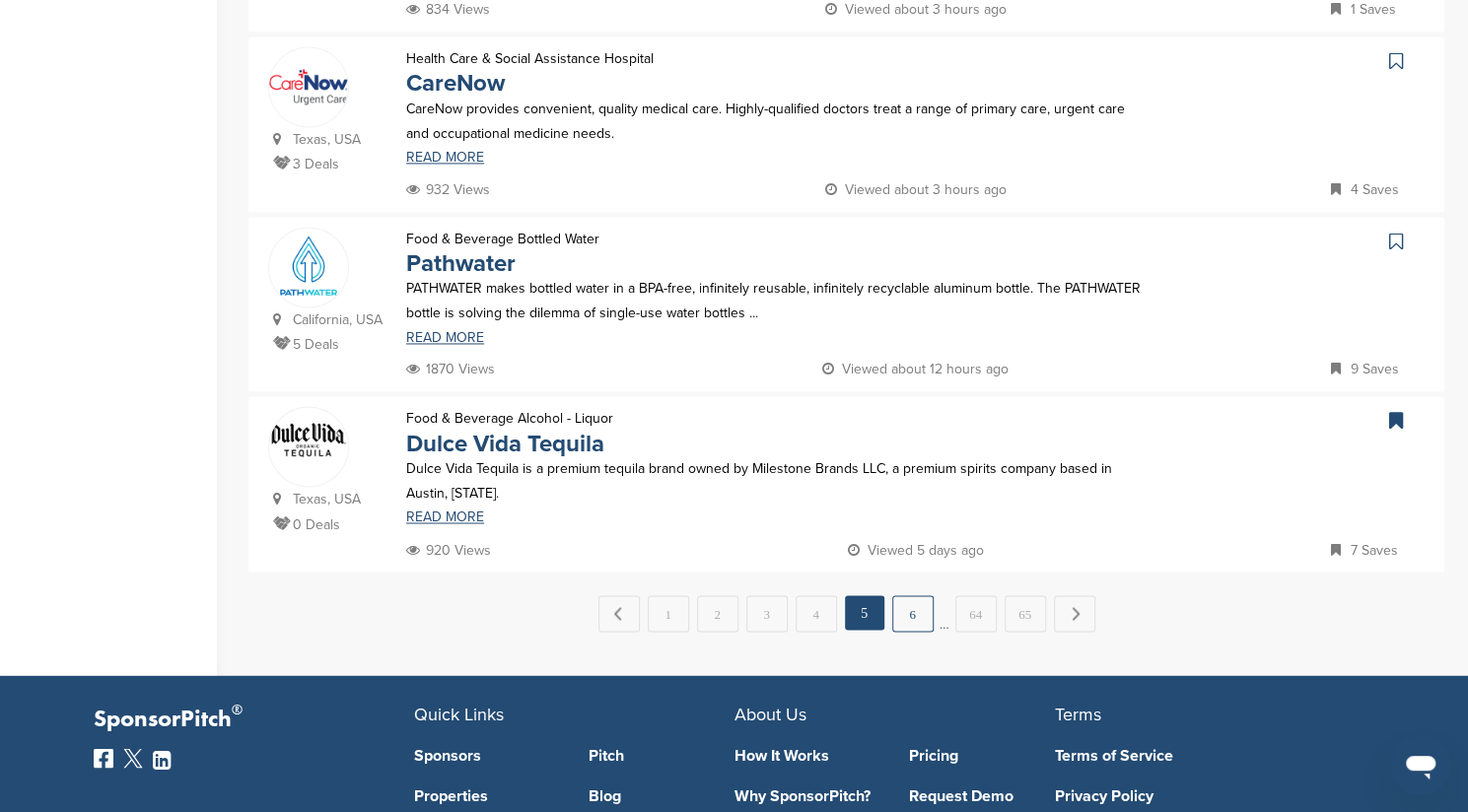click on "6" at bounding box center [913, 613] 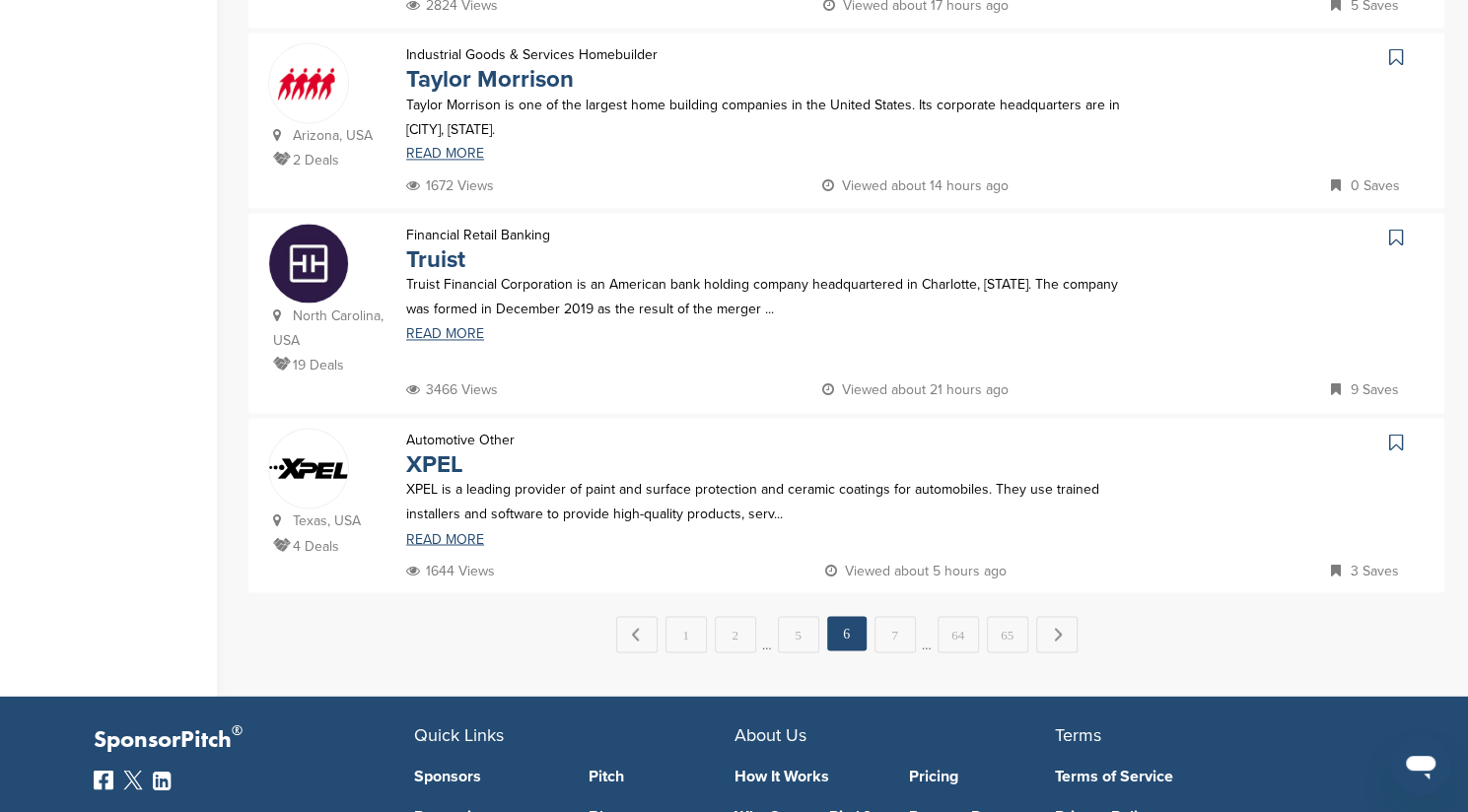 scroll, scrollTop: 1682, scrollLeft: 0, axis: vertical 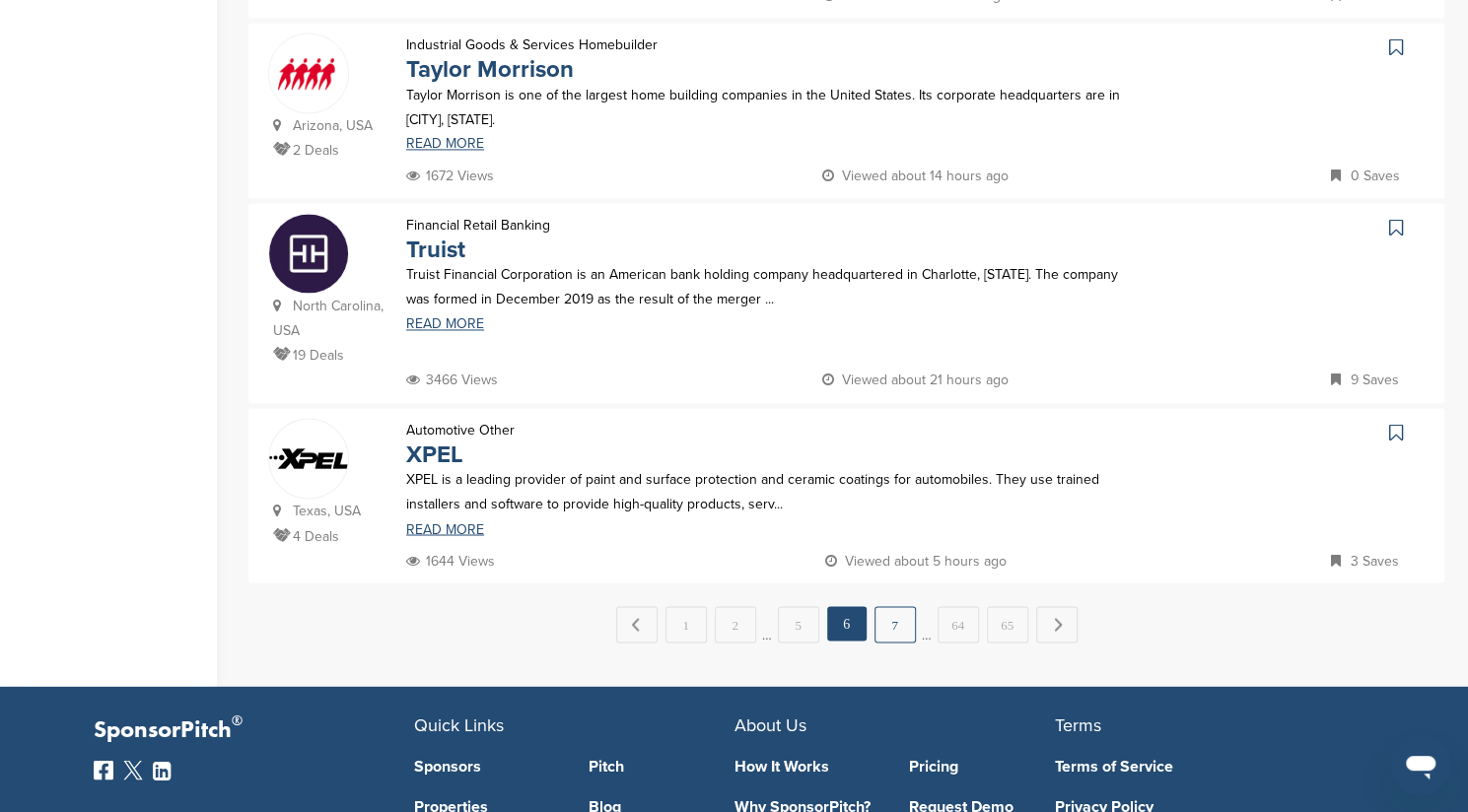 click on "7" at bounding box center [895, 624] 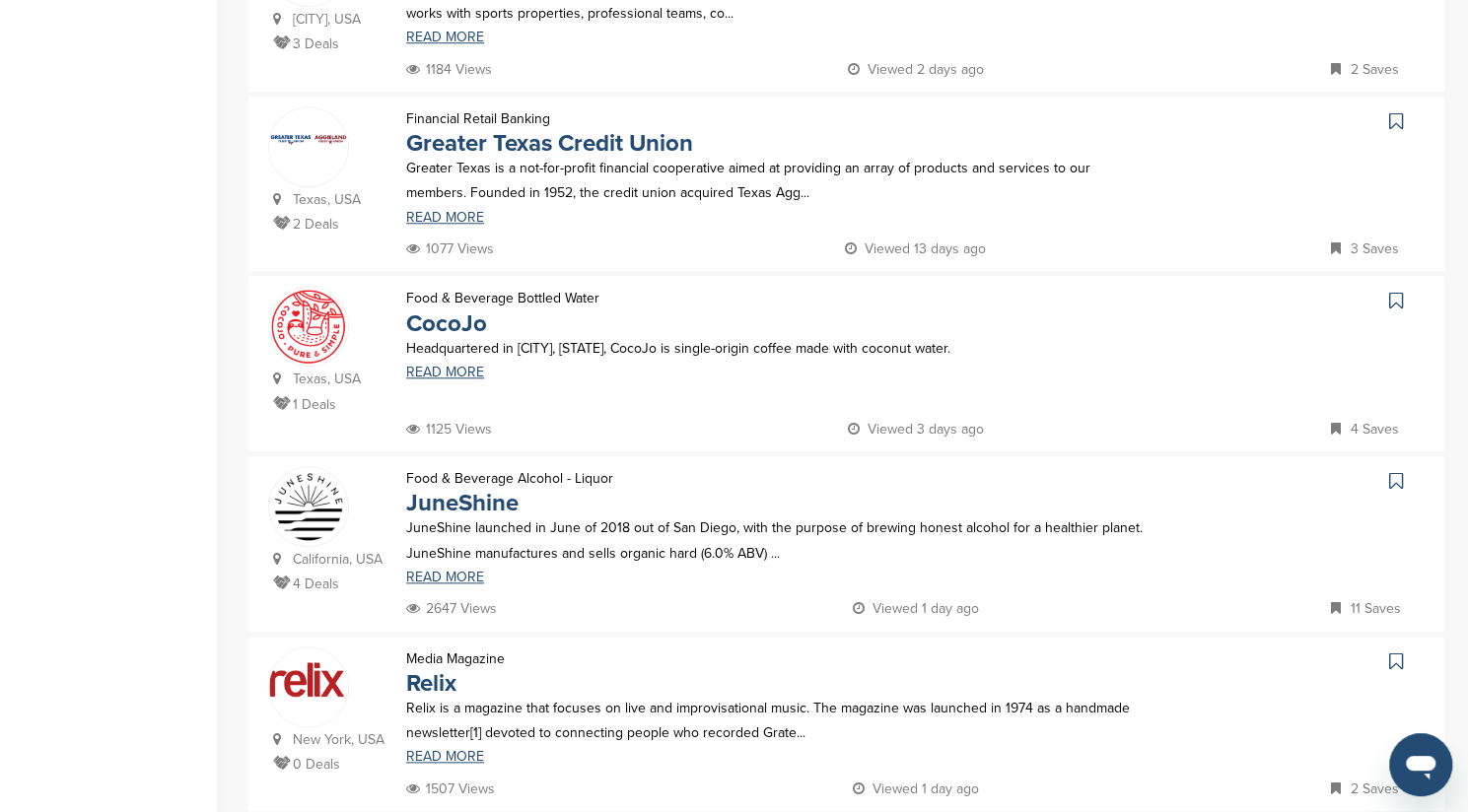 scroll, scrollTop: 893, scrollLeft: 0, axis: vertical 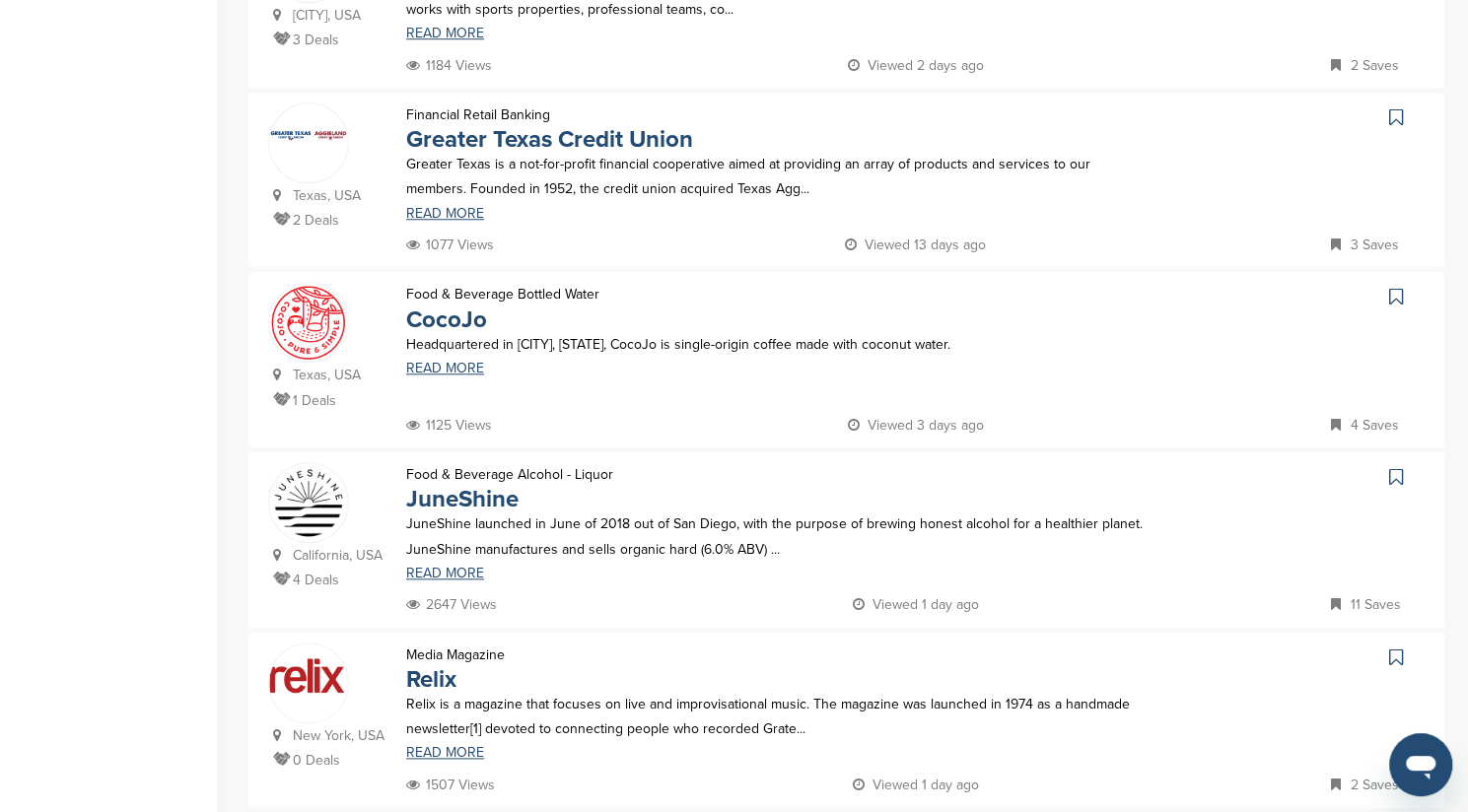 click at bounding box center (1396, 477) 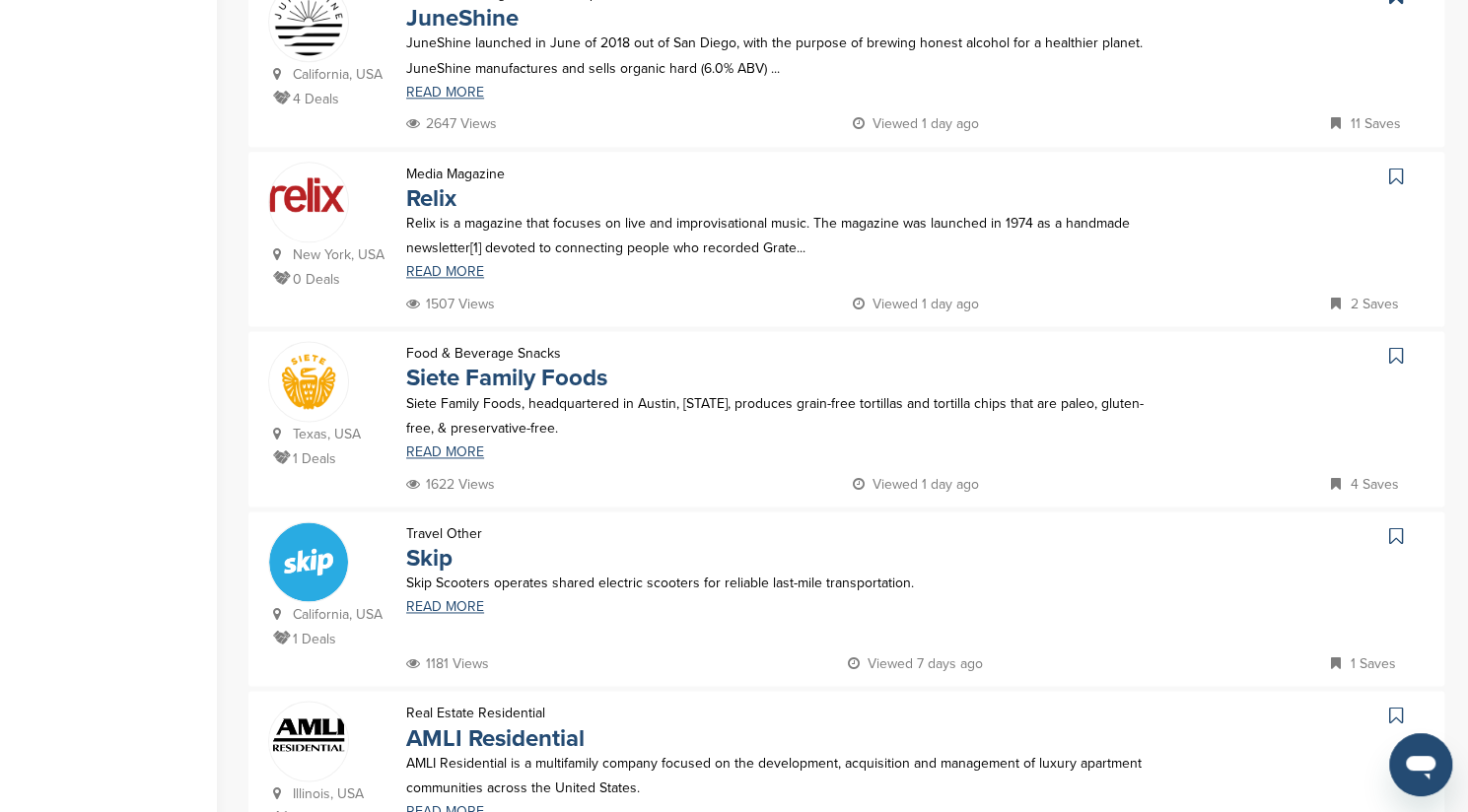 scroll, scrollTop: 1376, scrollLeft: 0, axis: vertical 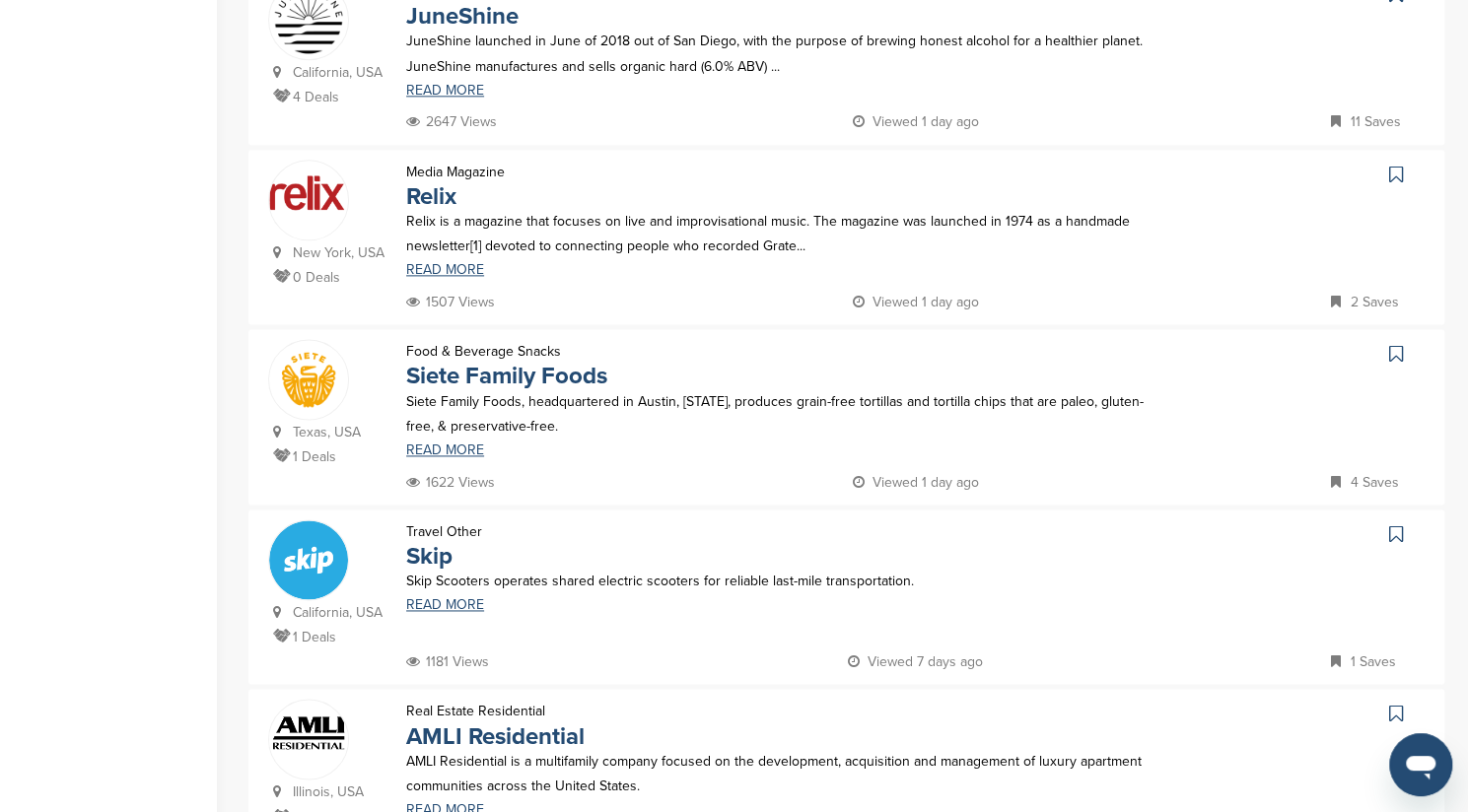 click at bounding box center (1396, 354) 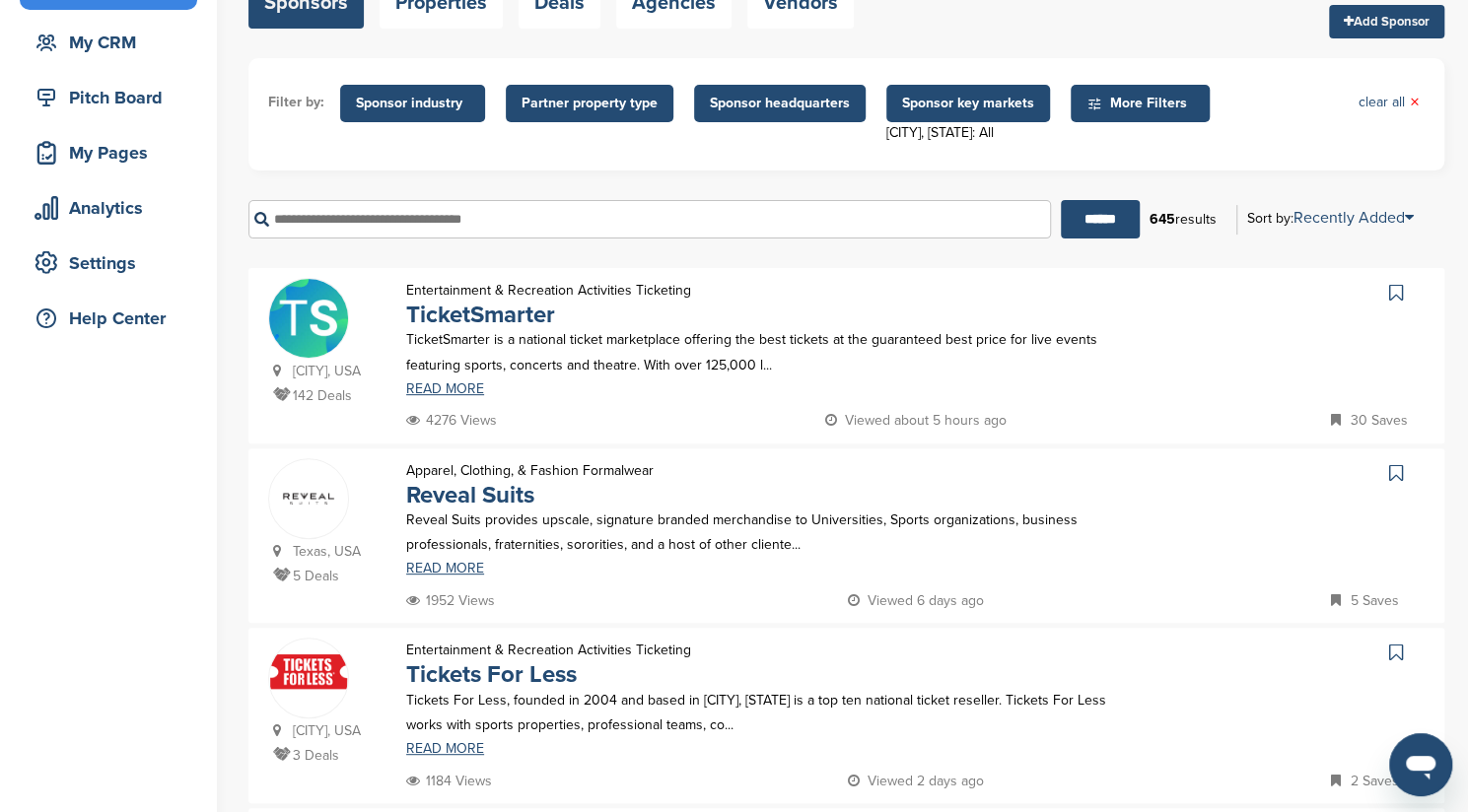 scroll, scrollTop: 0, scrollLeft: 0, axis: both 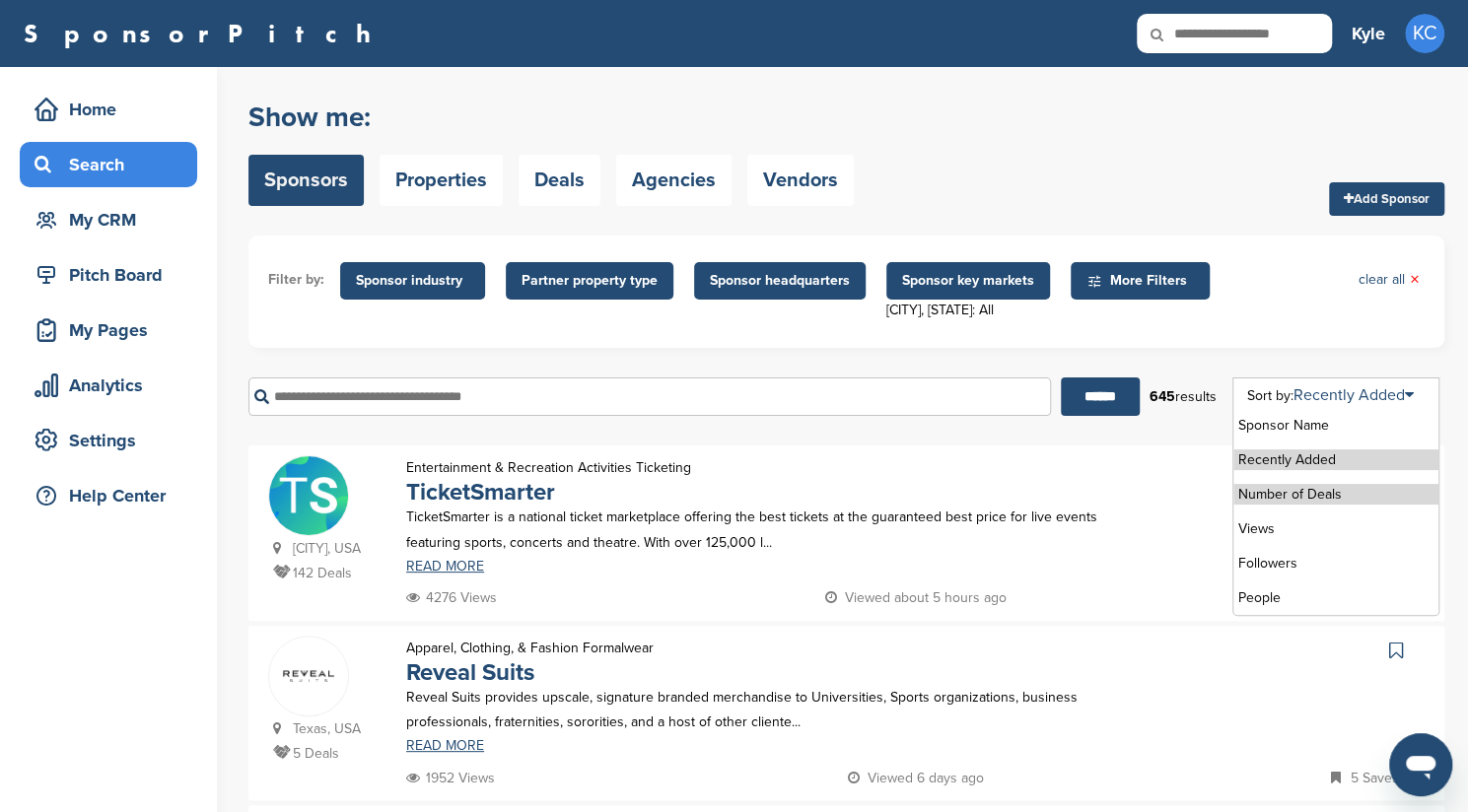 click on "Number of Deals" at bounding box center (1336, 494) 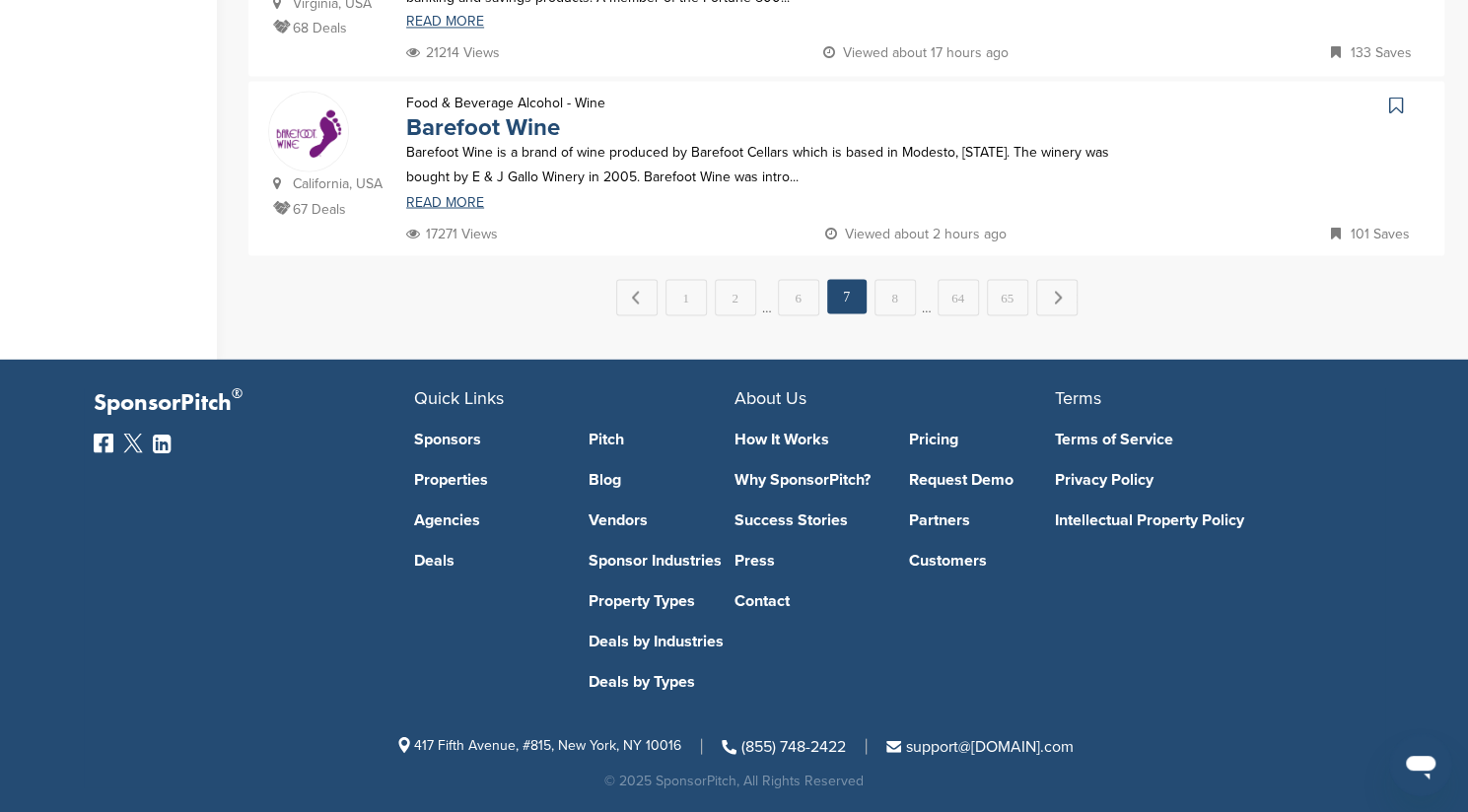 scroll, scrollTop: 2034, scrollLeft: 0, axis: vertical 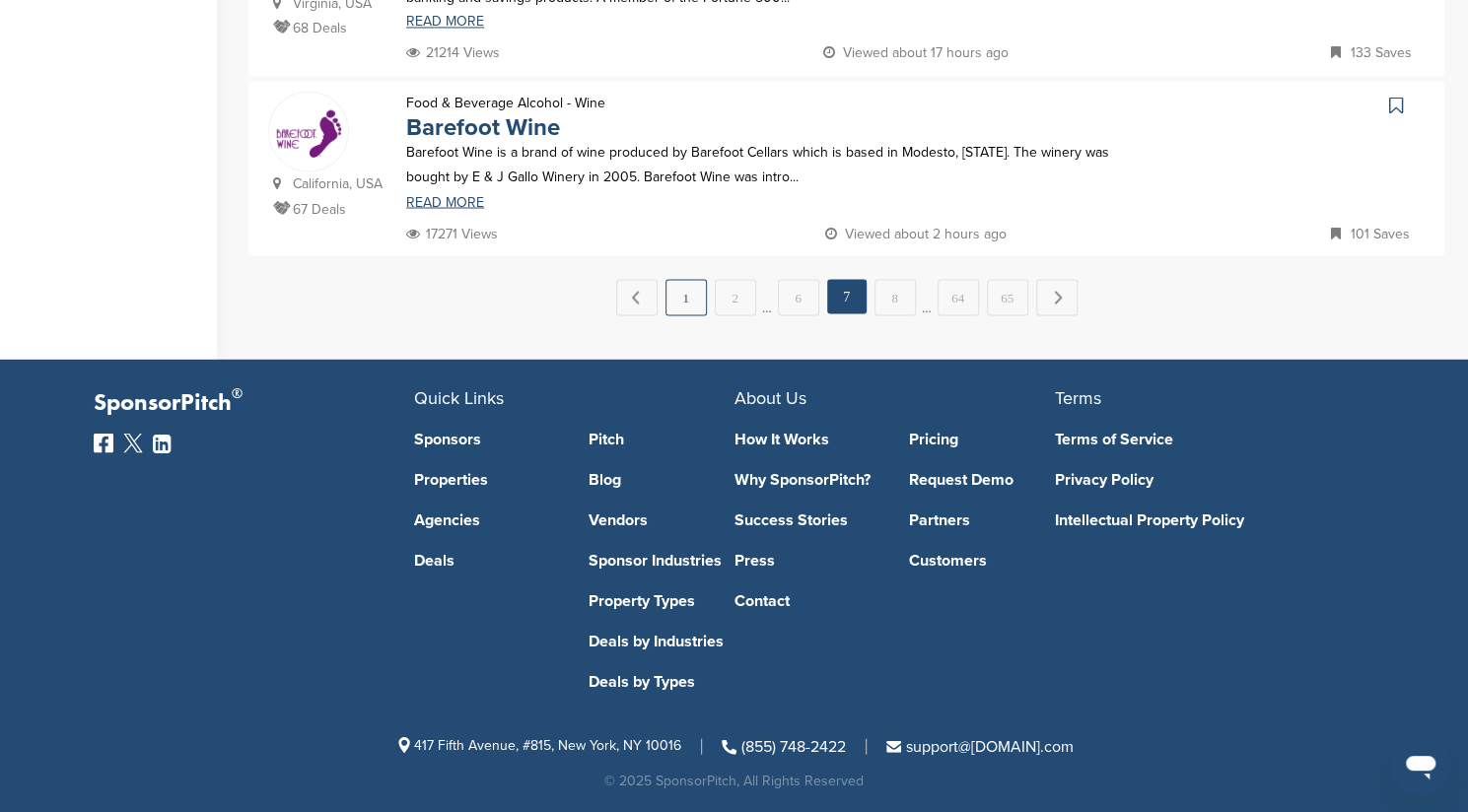click on "1" at bounding box center (686, 297) 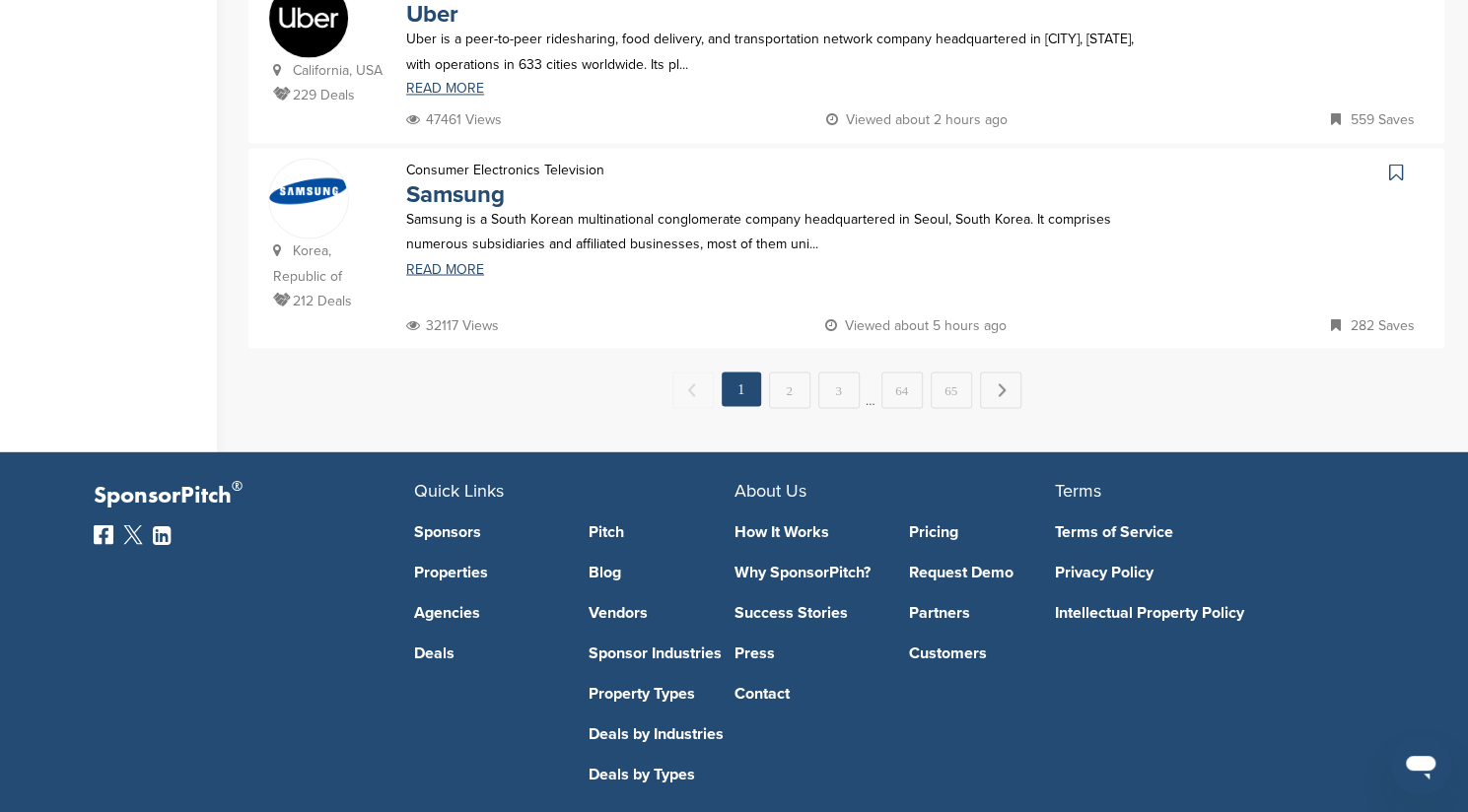 scroll, scrollTop: 1934, scrollLeft: 0, axis: vertical 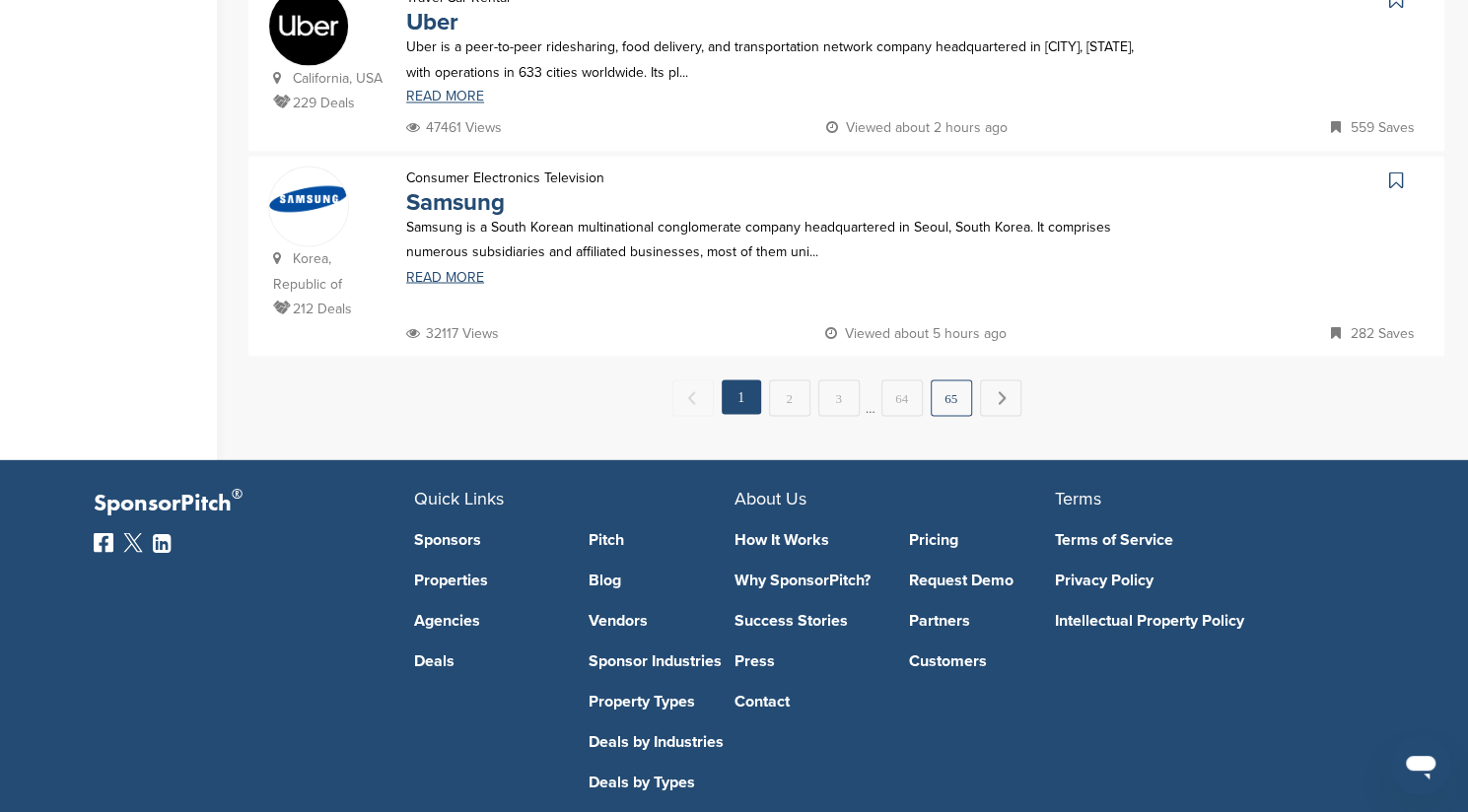 click on "65" at bounding box center [951, 397] 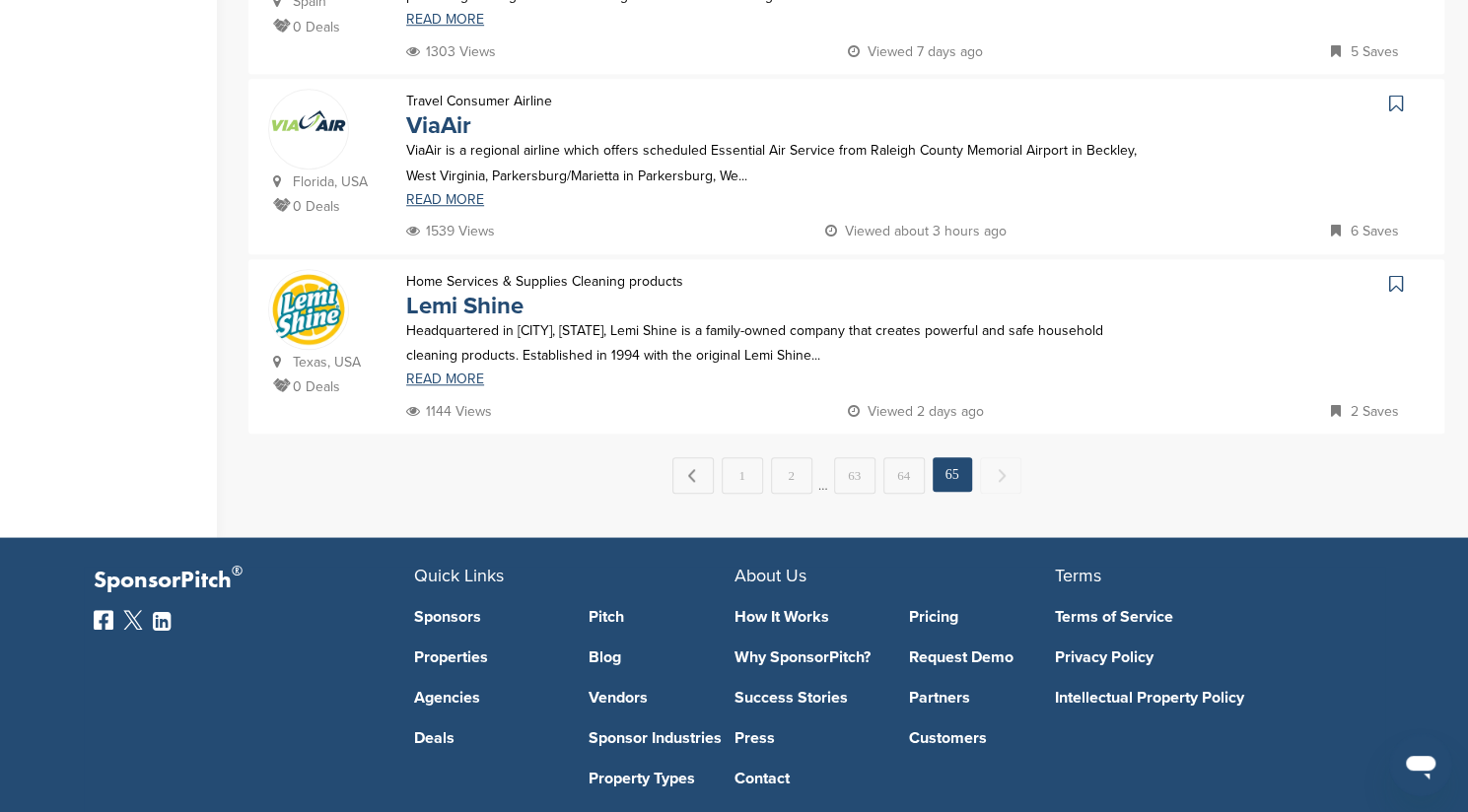 scroll, scrollTop: 932, scrollLeft: 0, axis: vertical 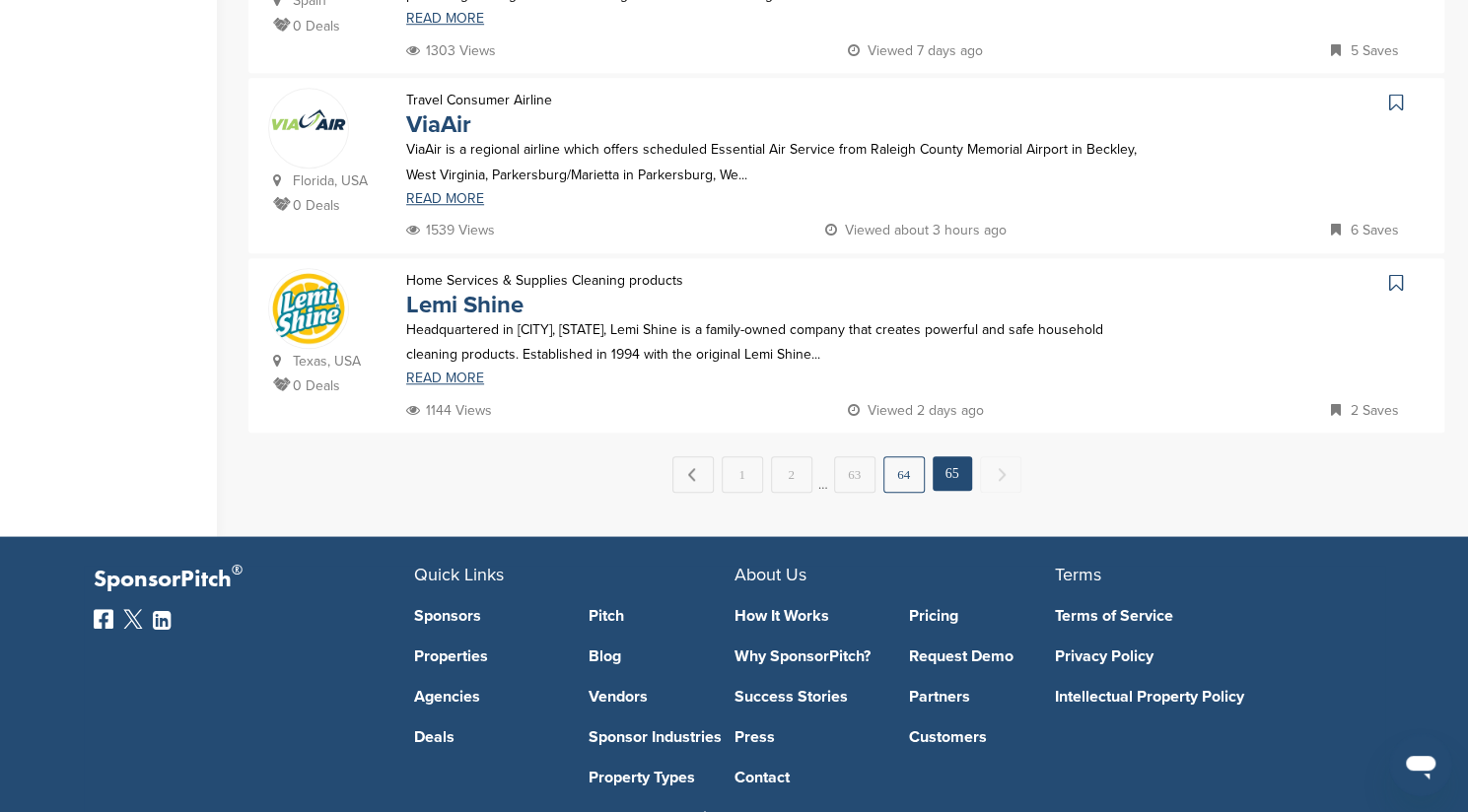 click on "64" at bounding box center [904, 474] 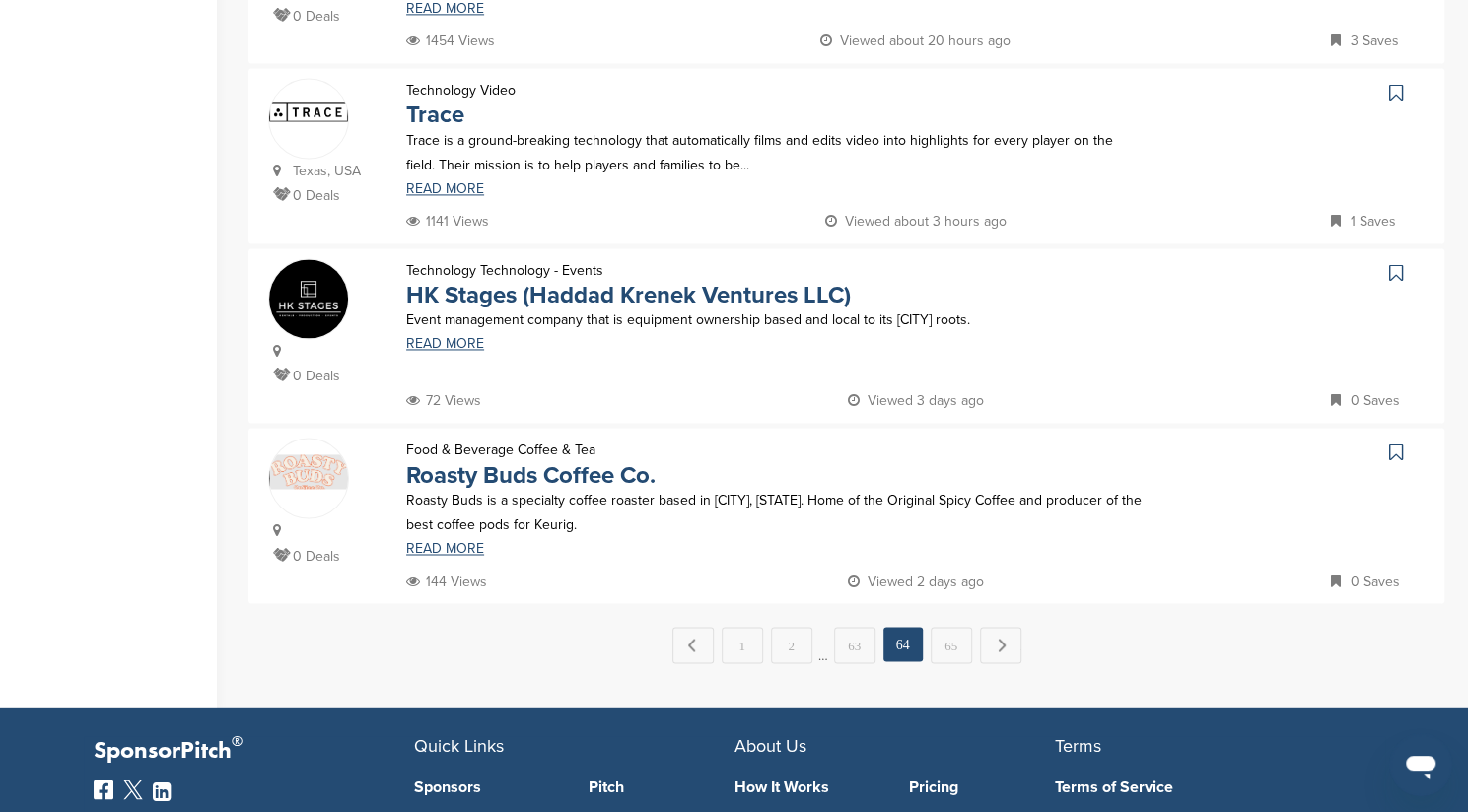 scroll, scrollTop: 1691, scrollLeft: 0, axis: vertical 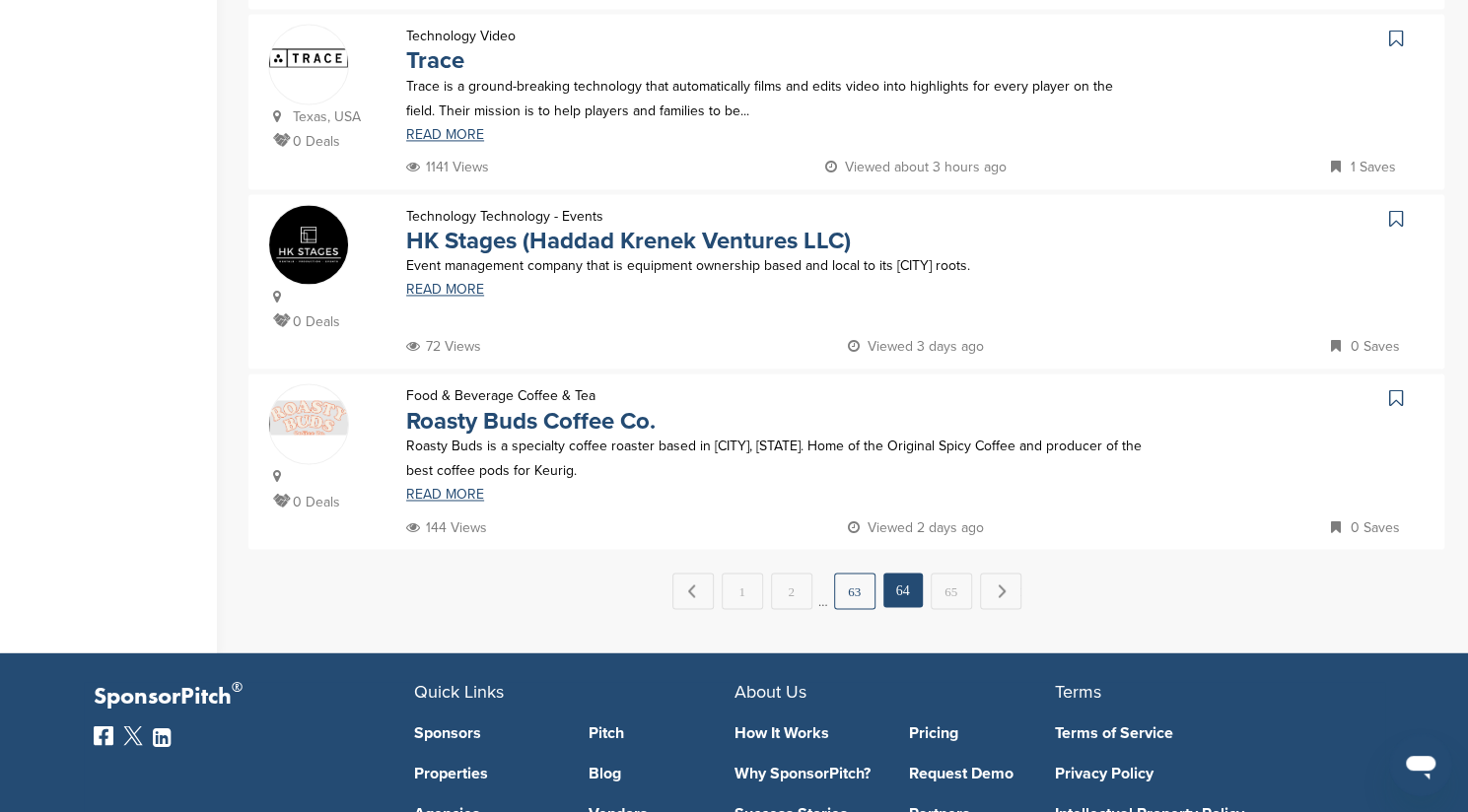 click on "63" at bounding box center [855, 590] 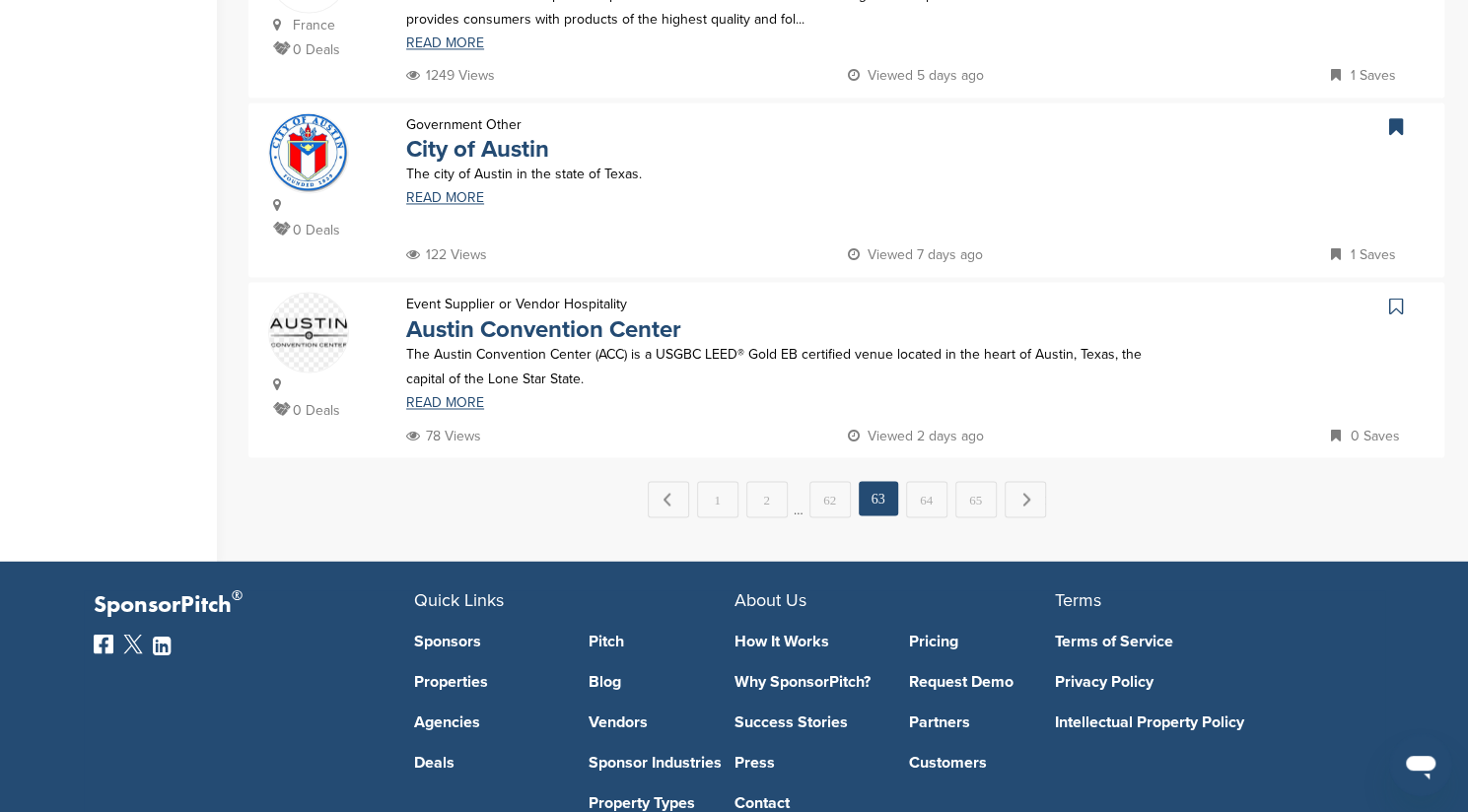 scroll, scrollTop: 1788, scrollLeft: 0, axis: vertical 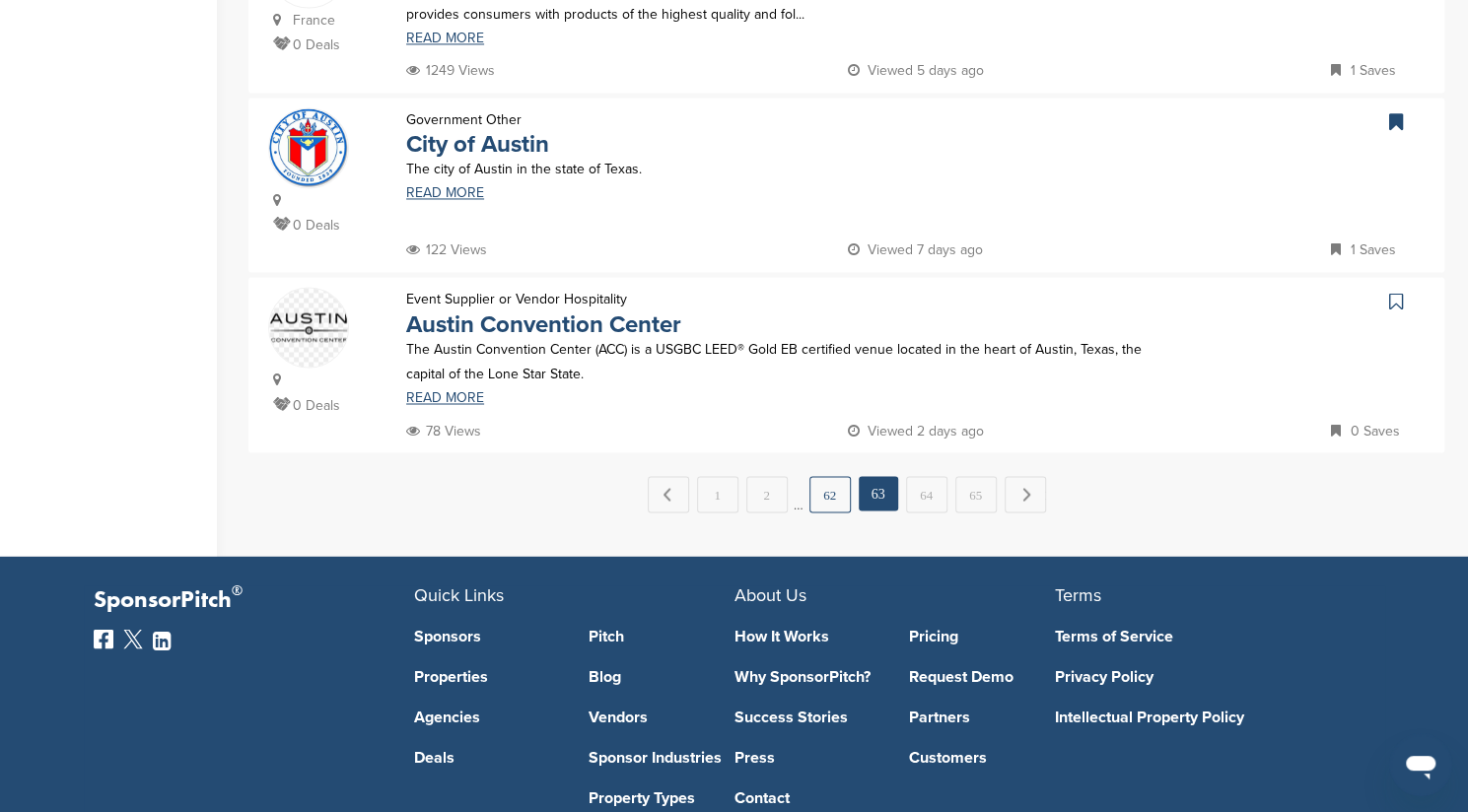 click on "62" at bounding box center [830, 494] 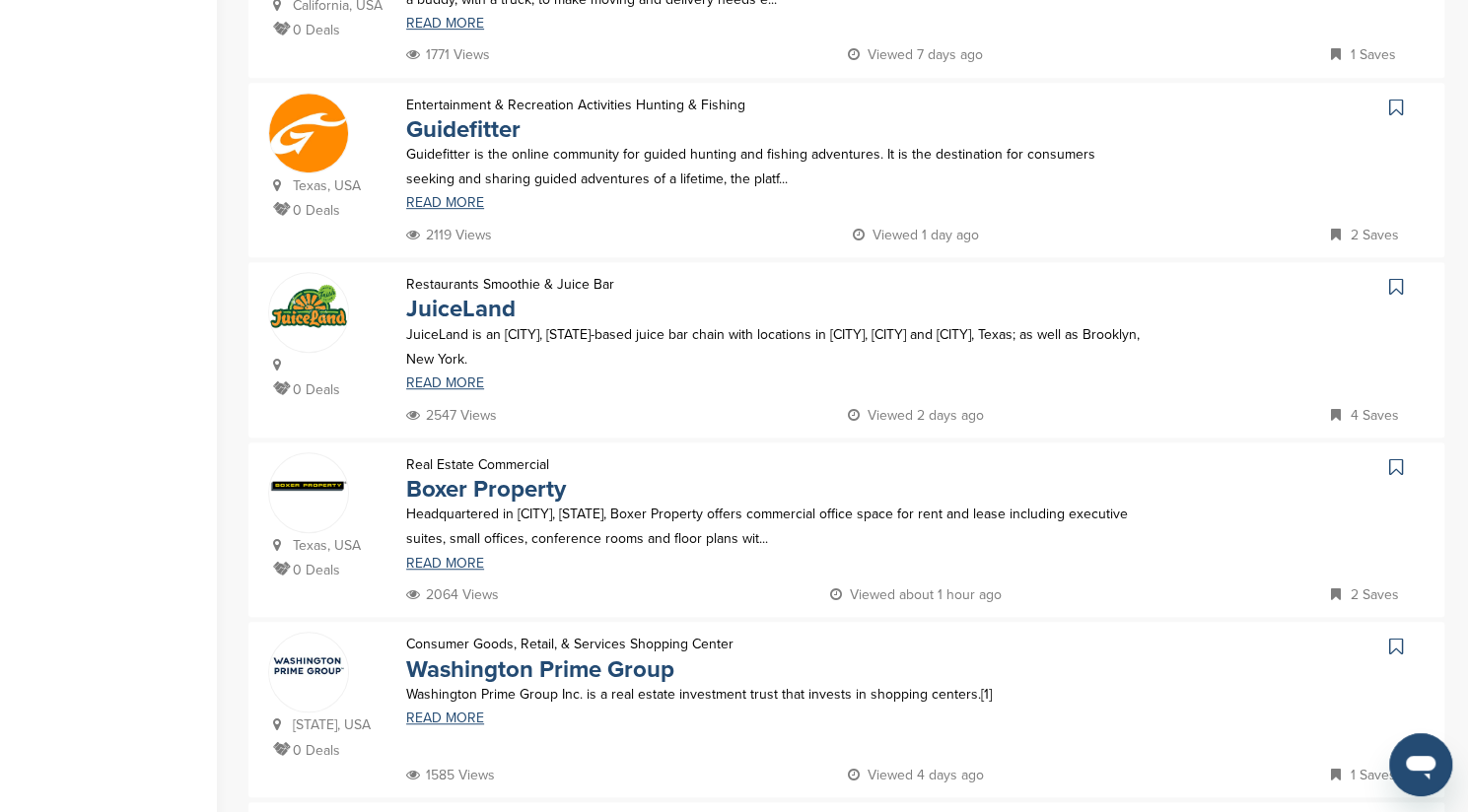 scroll, scrollTop: 544, scrollLeft: 0, axis: vertical 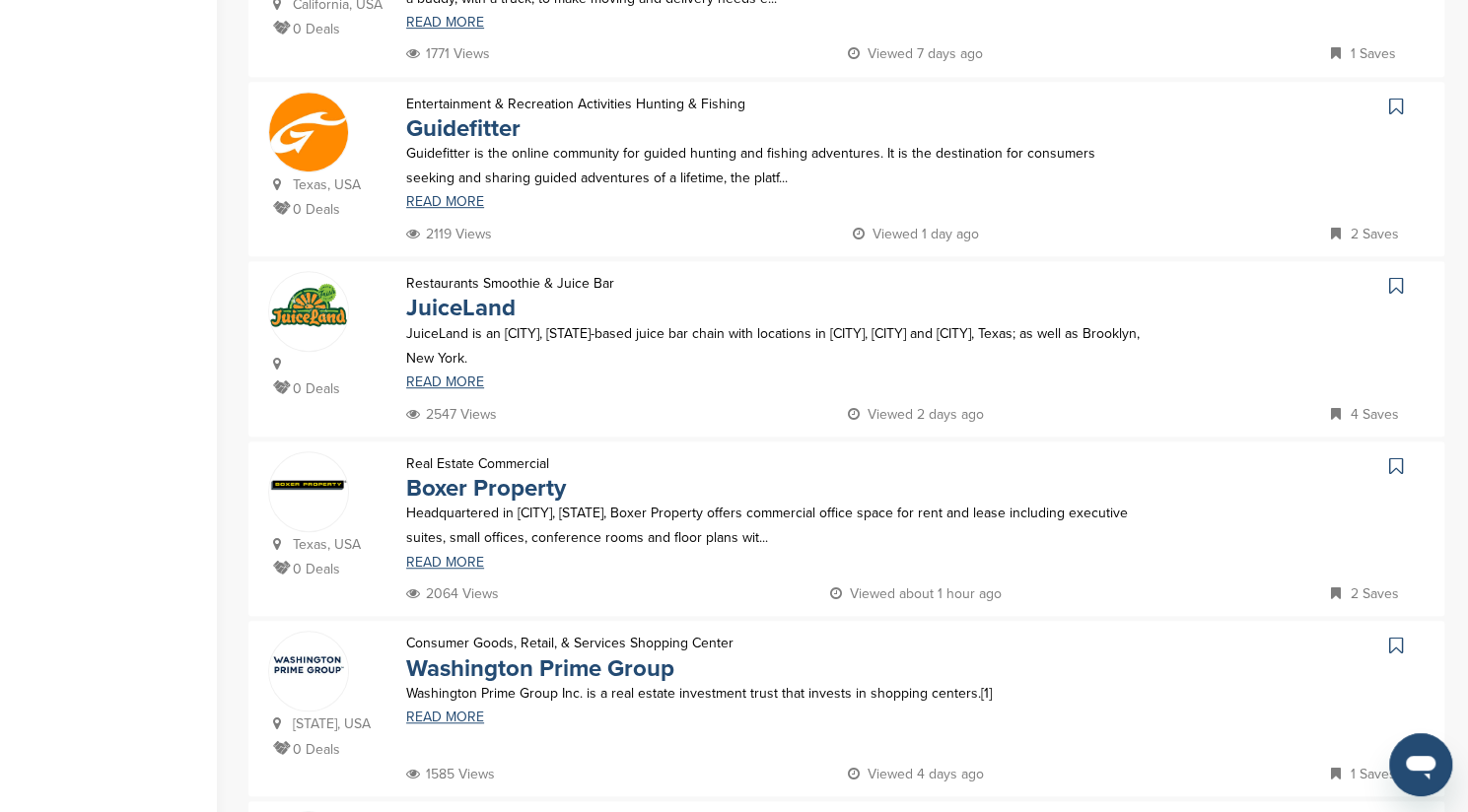 click at bounding box center (1396, 286) 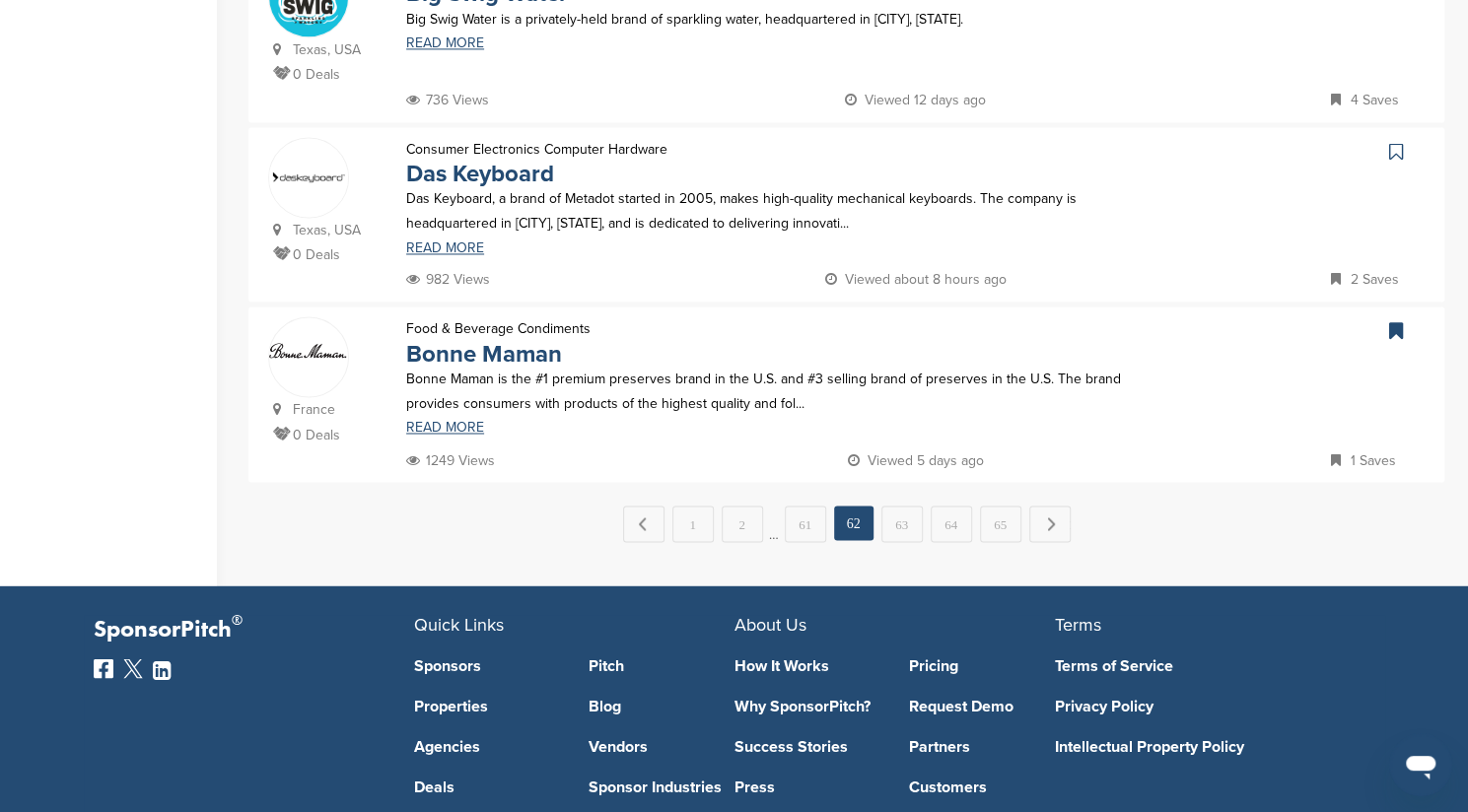 scroll, scrollTop: 1760, scrollLeft: 0, axis: vertical 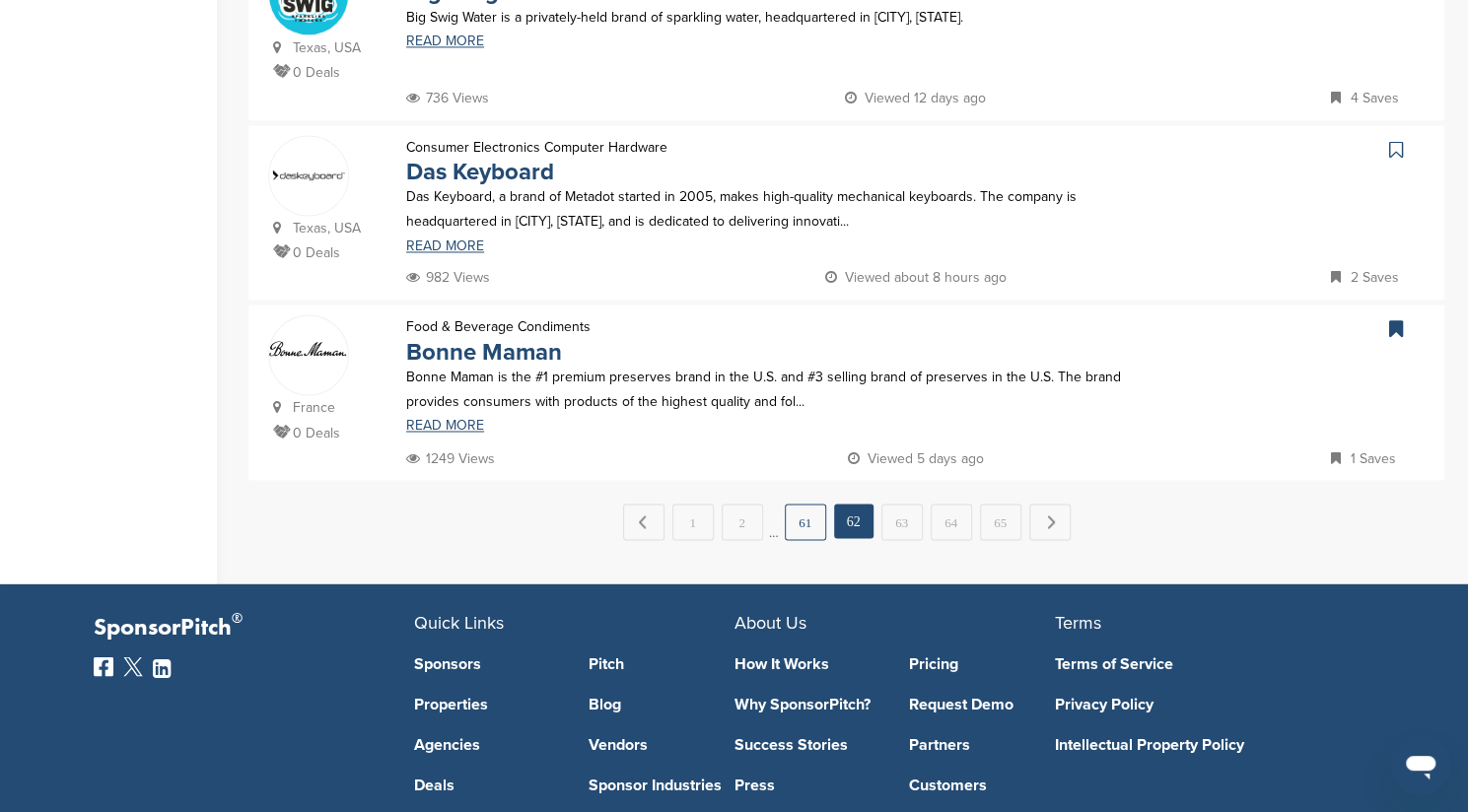 click on "61" at bounding box center (805, 521) 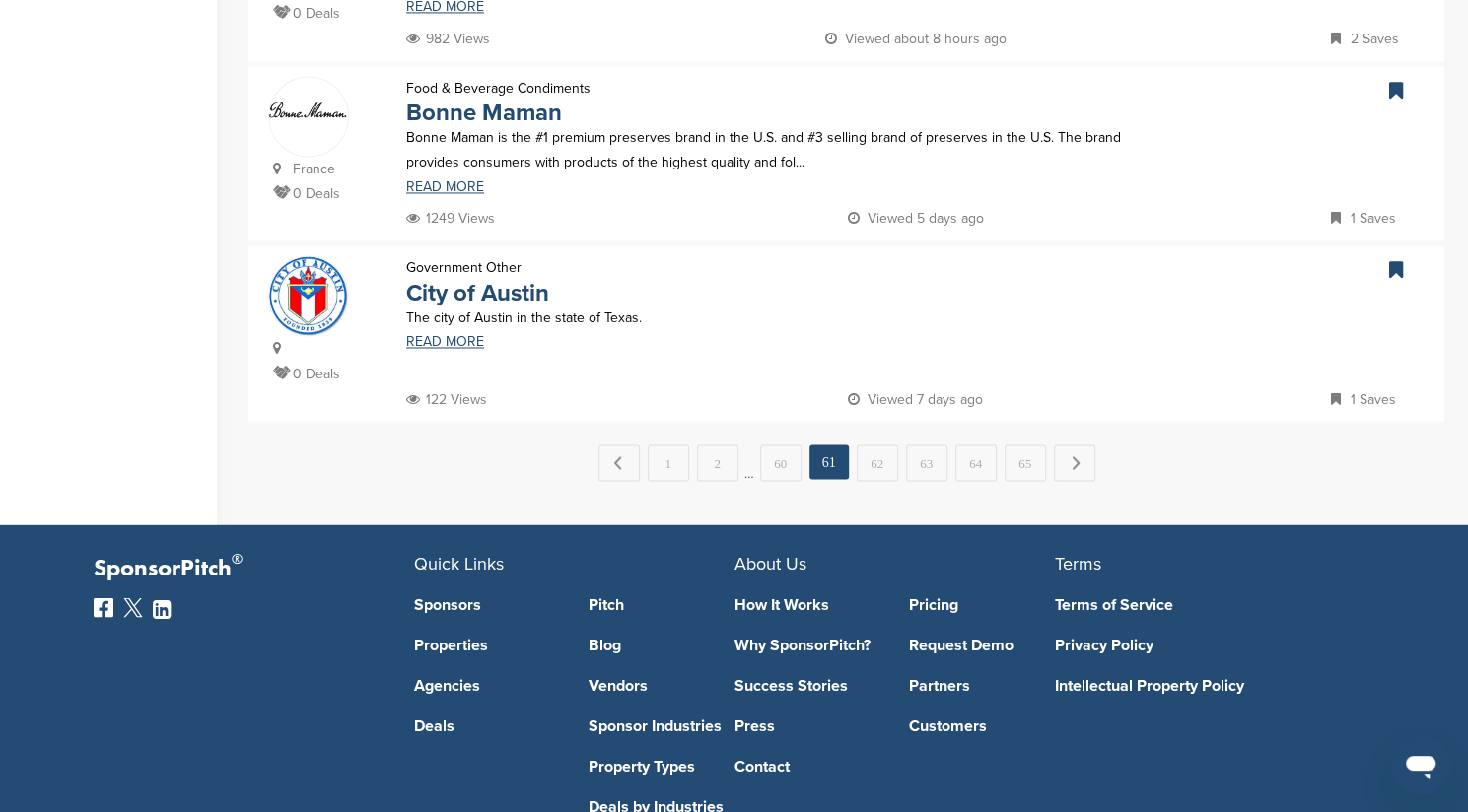 scroll, scrollTop: 1806, scrollLeft: 0, axis: vertical 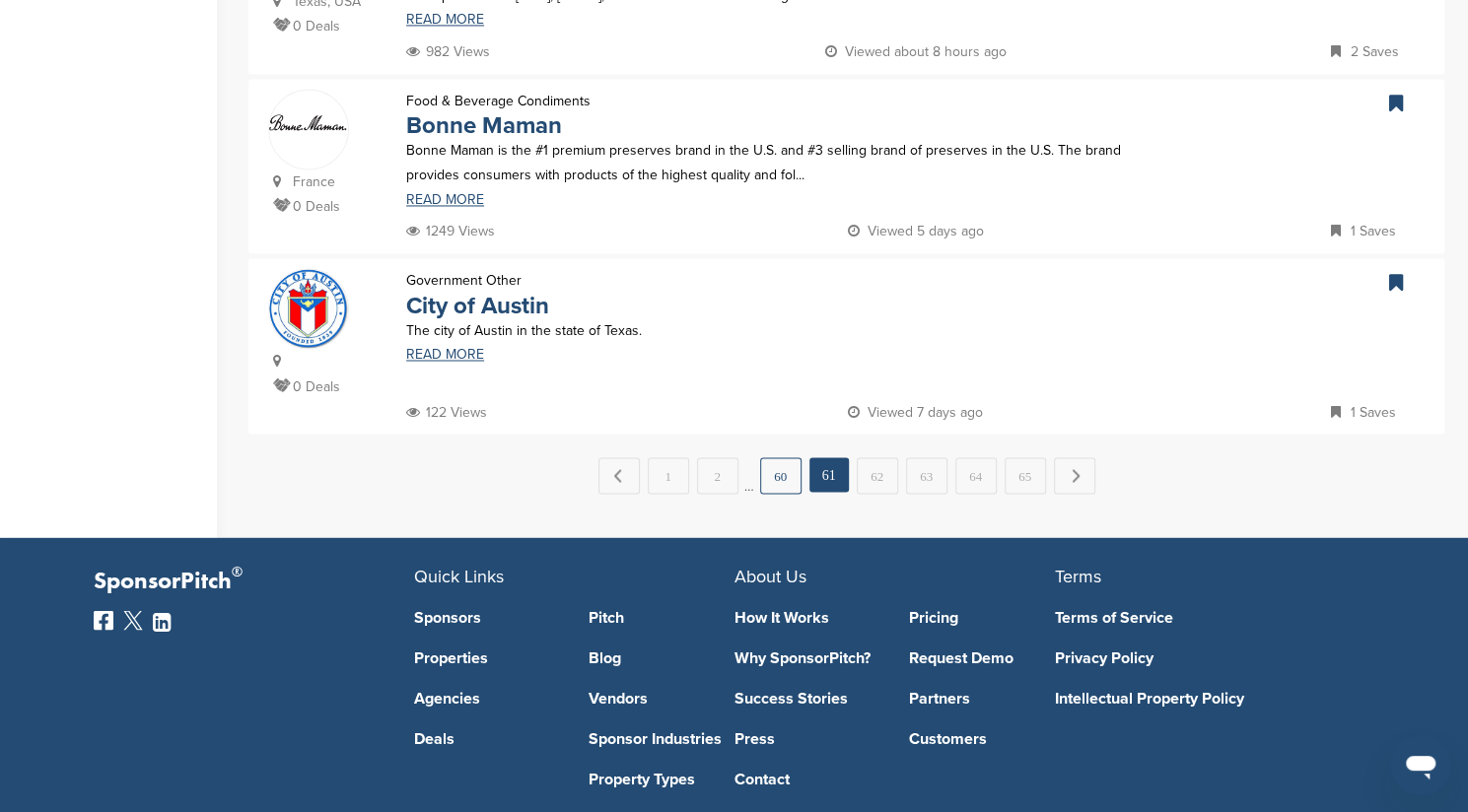click on "60" at bounding box center [781, 475] 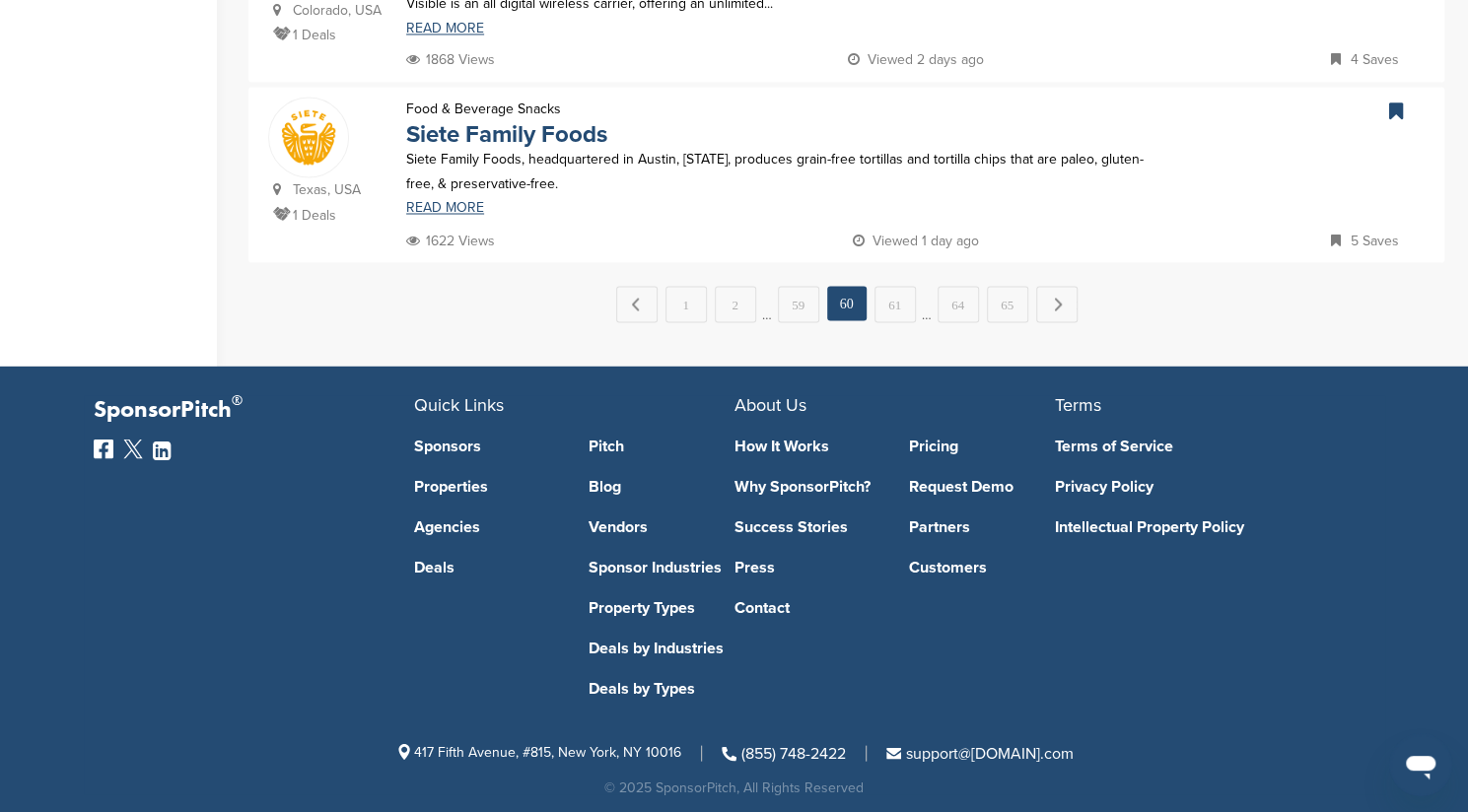 scroll, scrollTop: 1999, scrollLeft: 0, axis: vertical 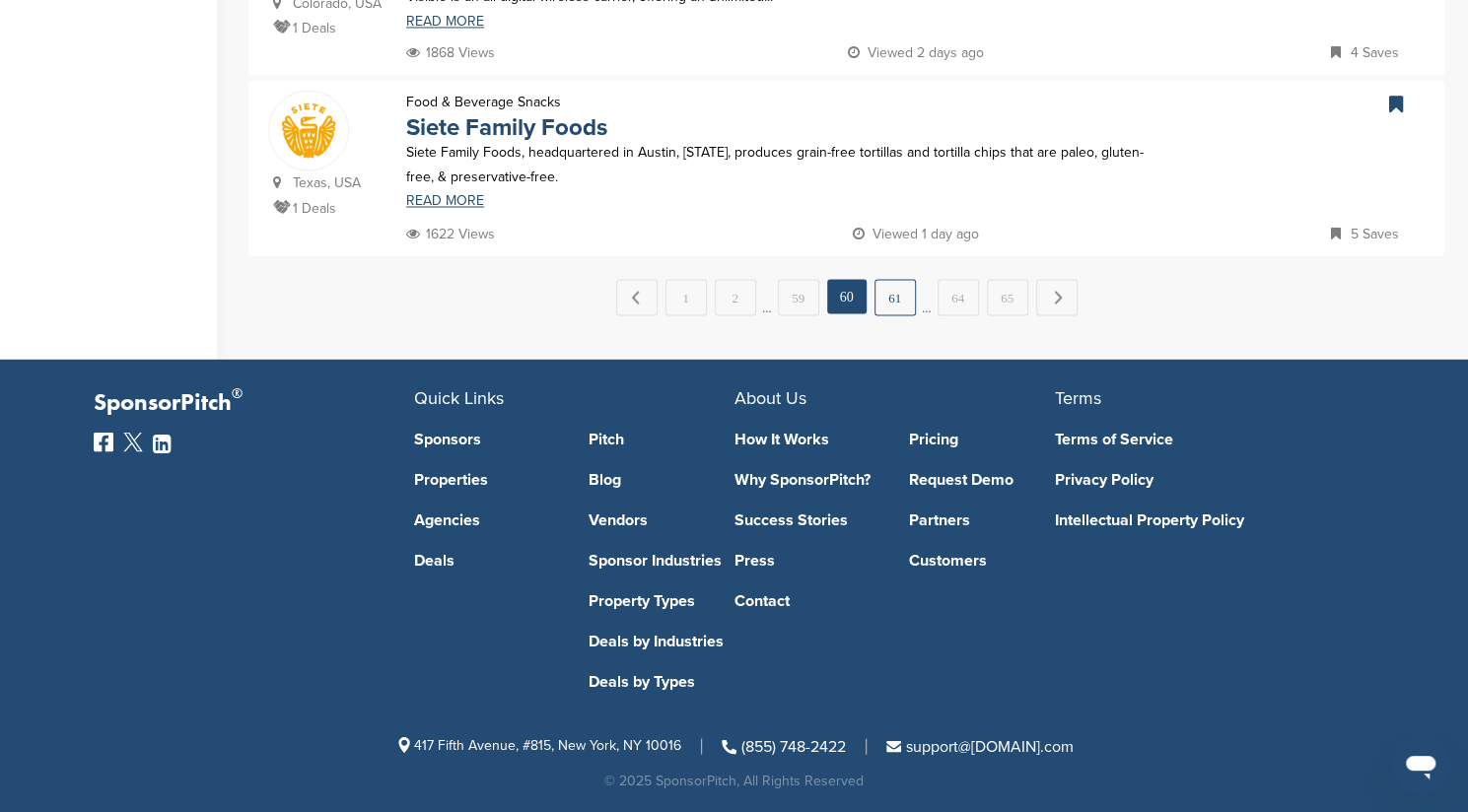 click on "61" at bounding box center [895, 297] 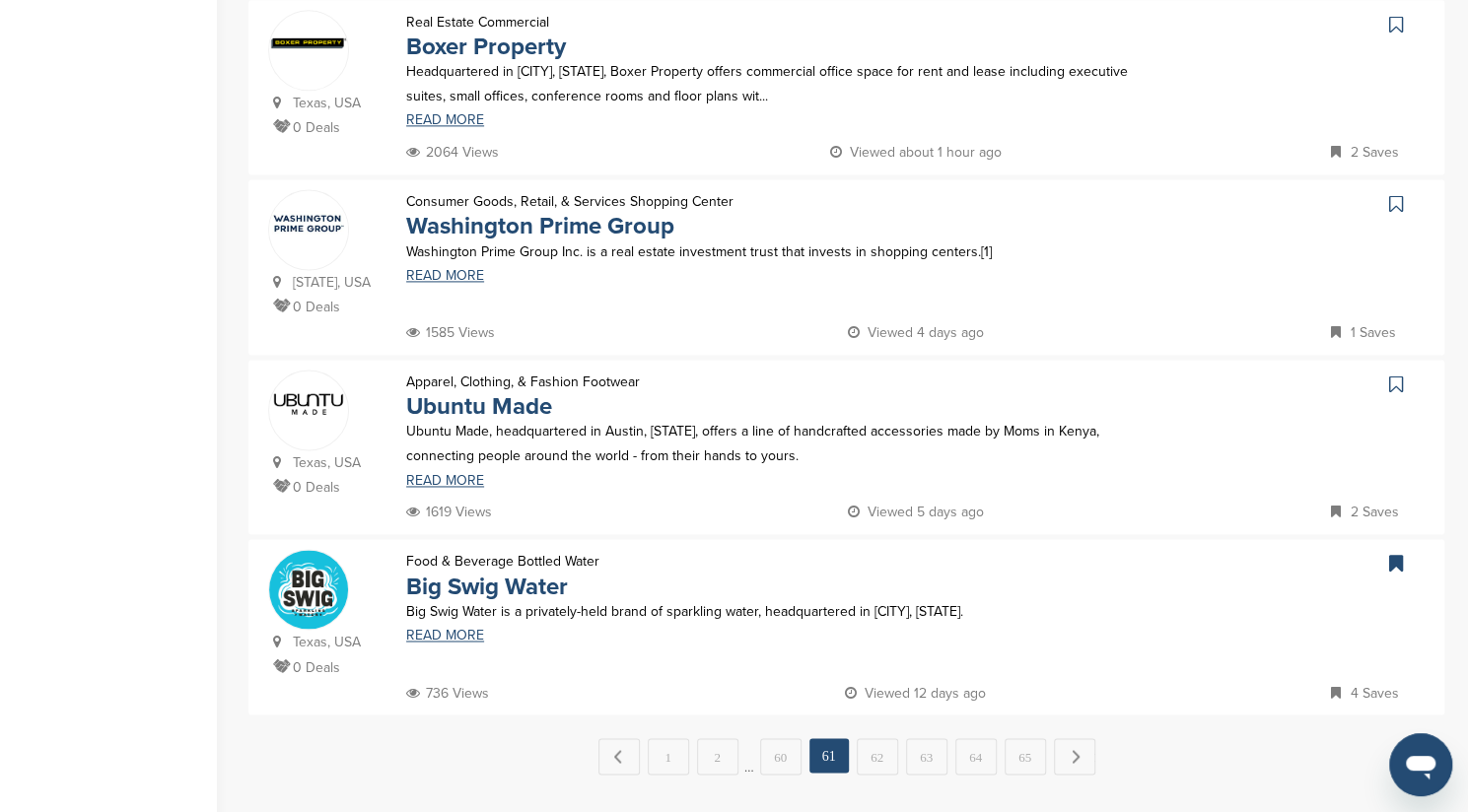 scroll, scrollTop: 1526, scrollLeft: 0, axis: vertical 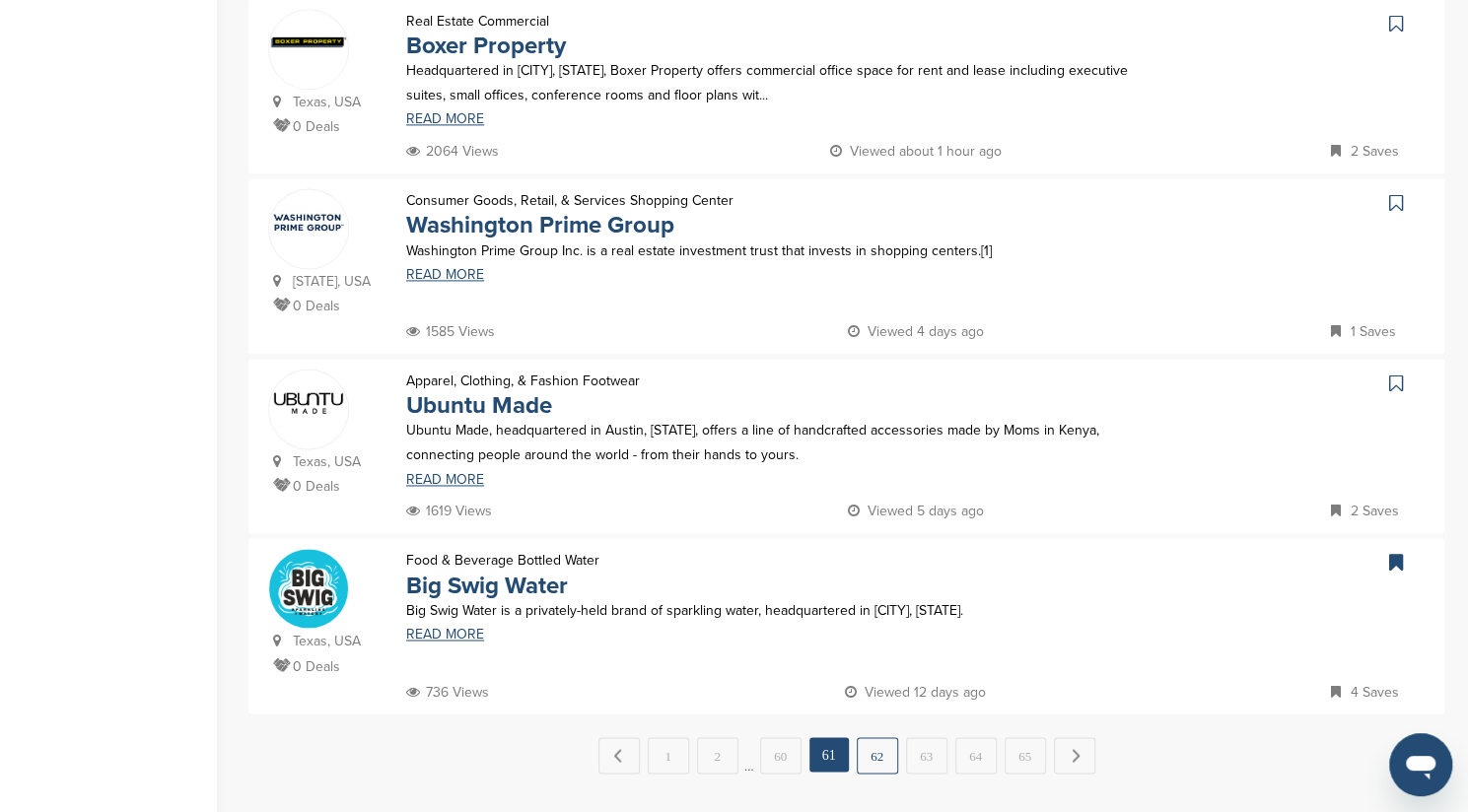 click on "62" at bounding box center (877, 755) 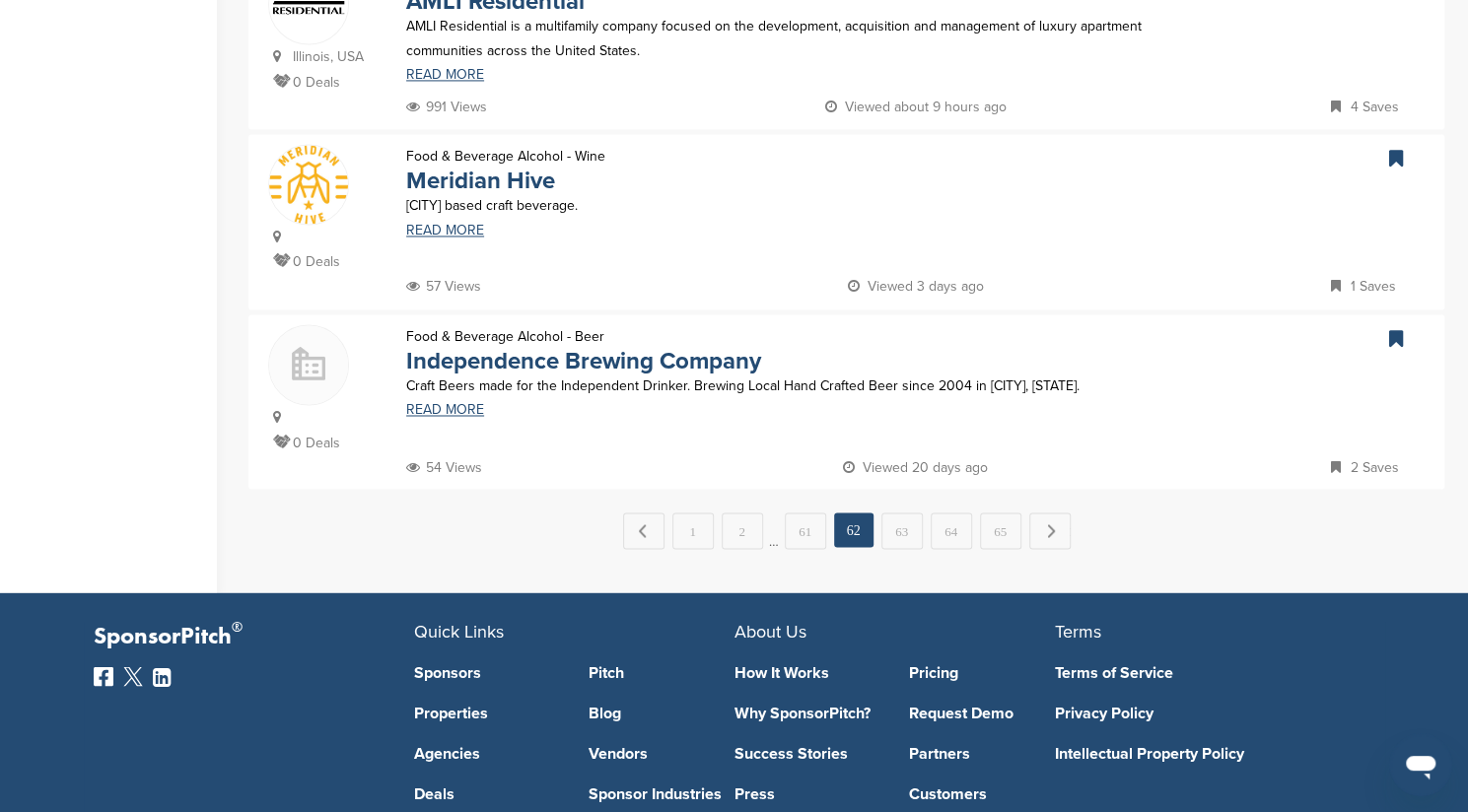 scroll, scrollTop: 1781, scrollLeft: 0, axis: vertical 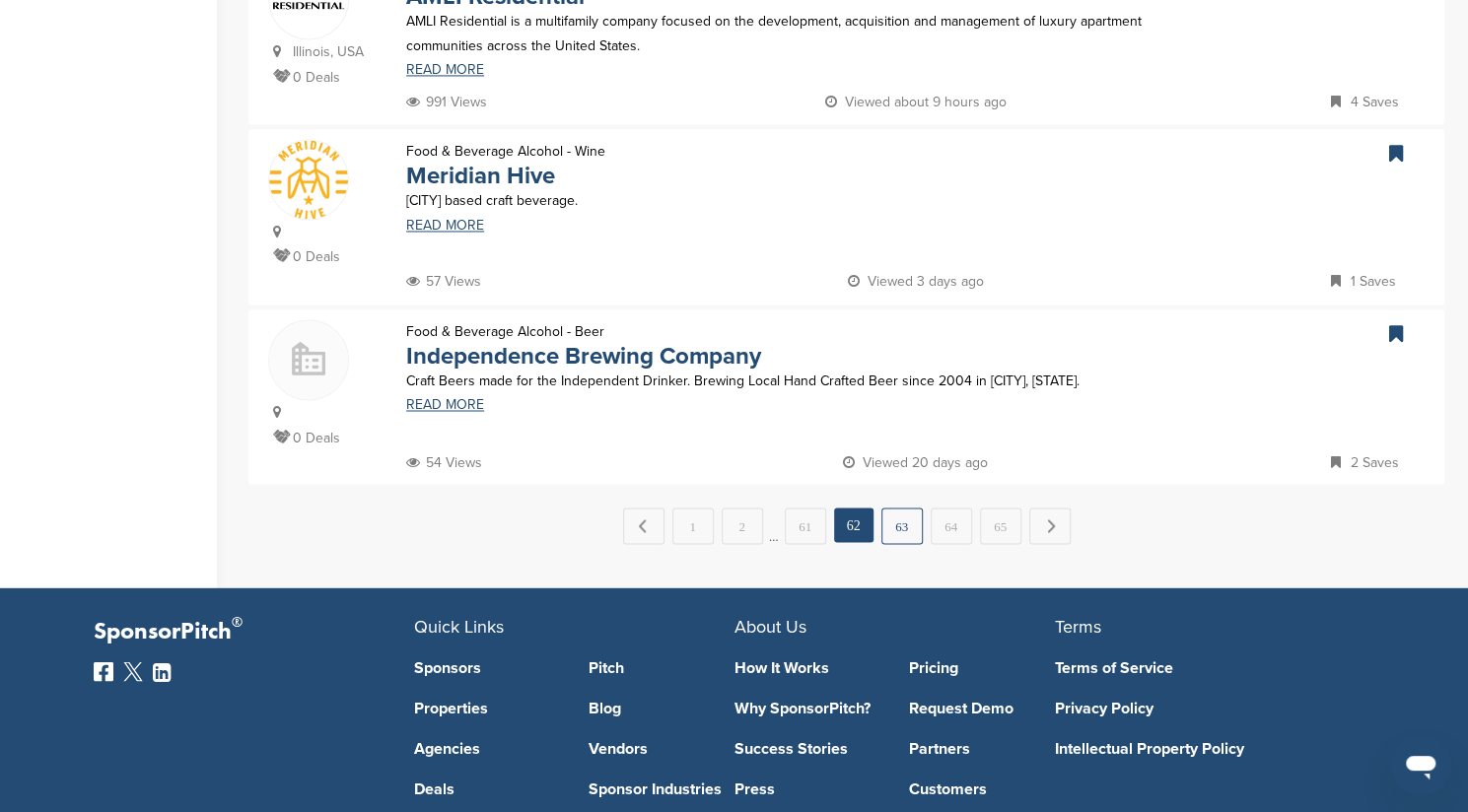 click on "63" at bounding box center (902, 525) 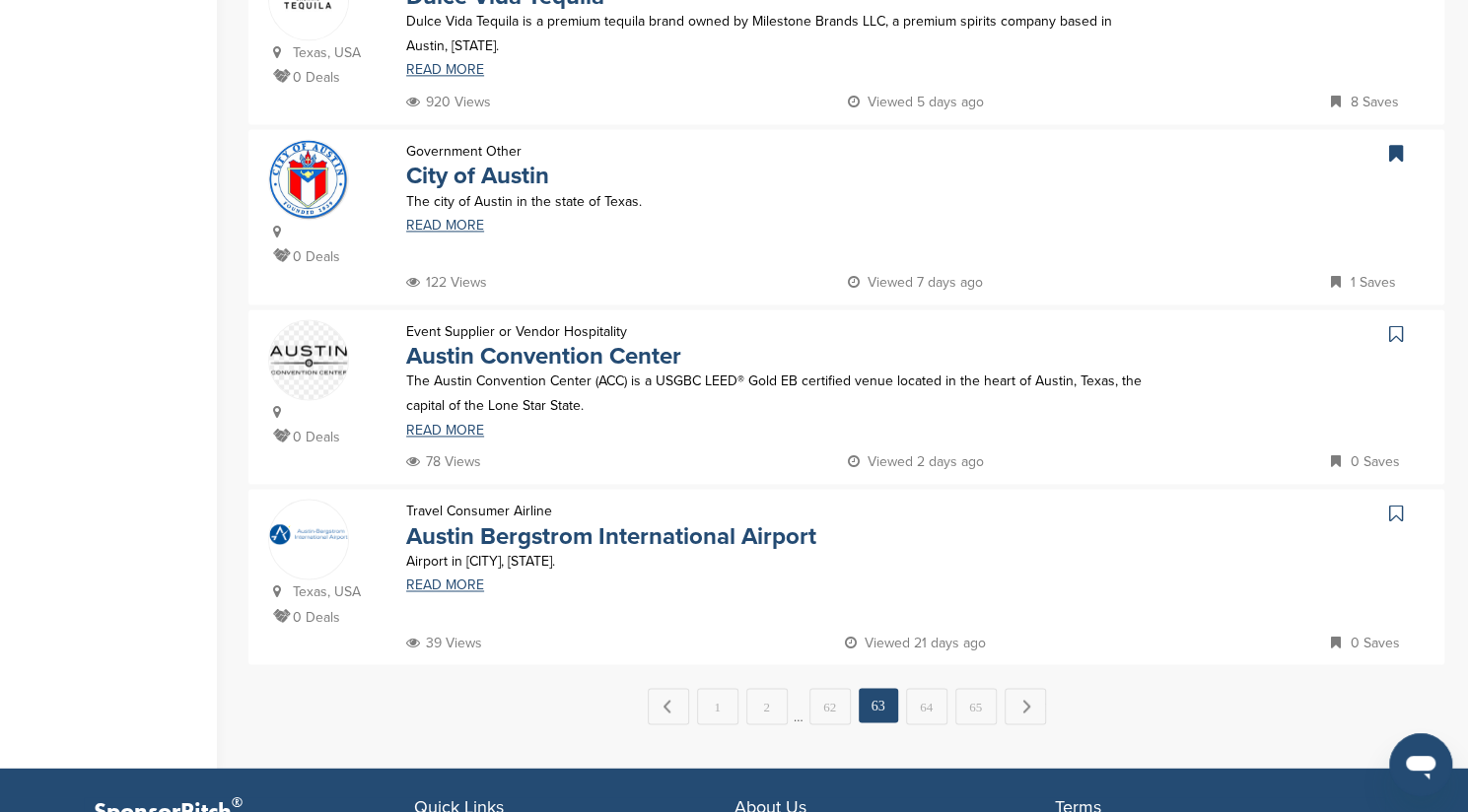 scroll, scrollTop: 1577, scrollLeft: 0, axis: vertical 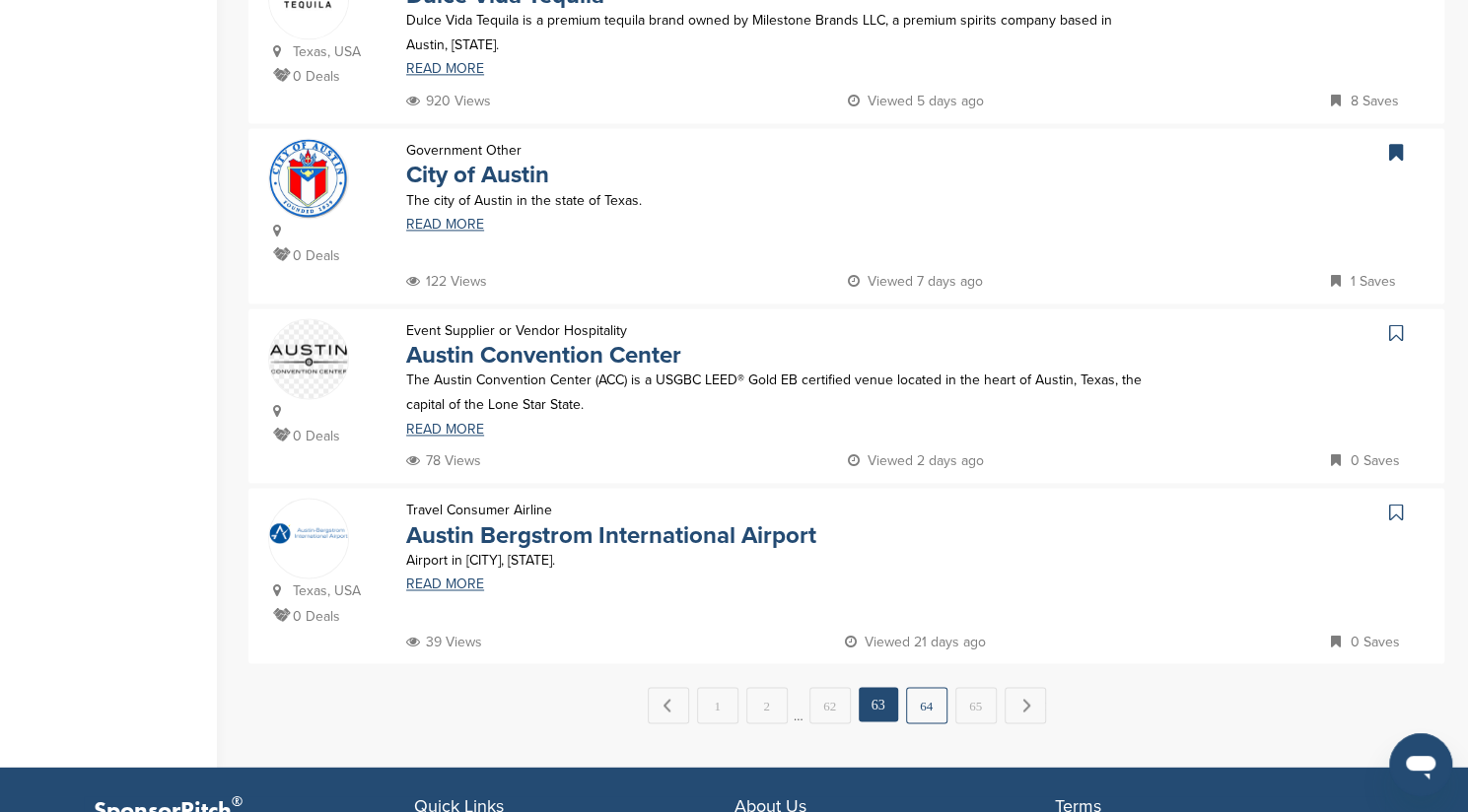 click on "64" at bounding box center [927, 705] 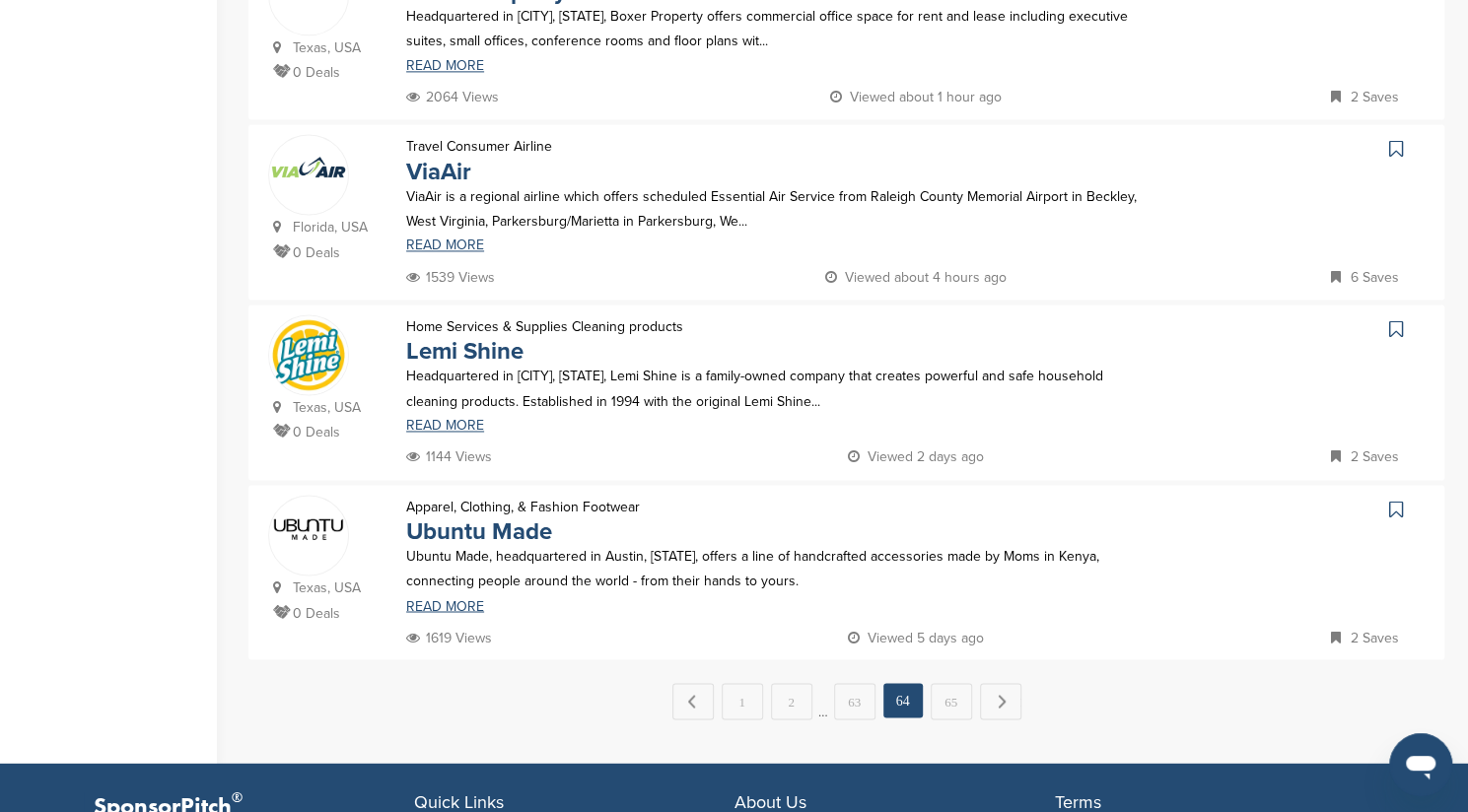 scroll, scrollTop: 1606, scrollLeft: 0, axis: vertical 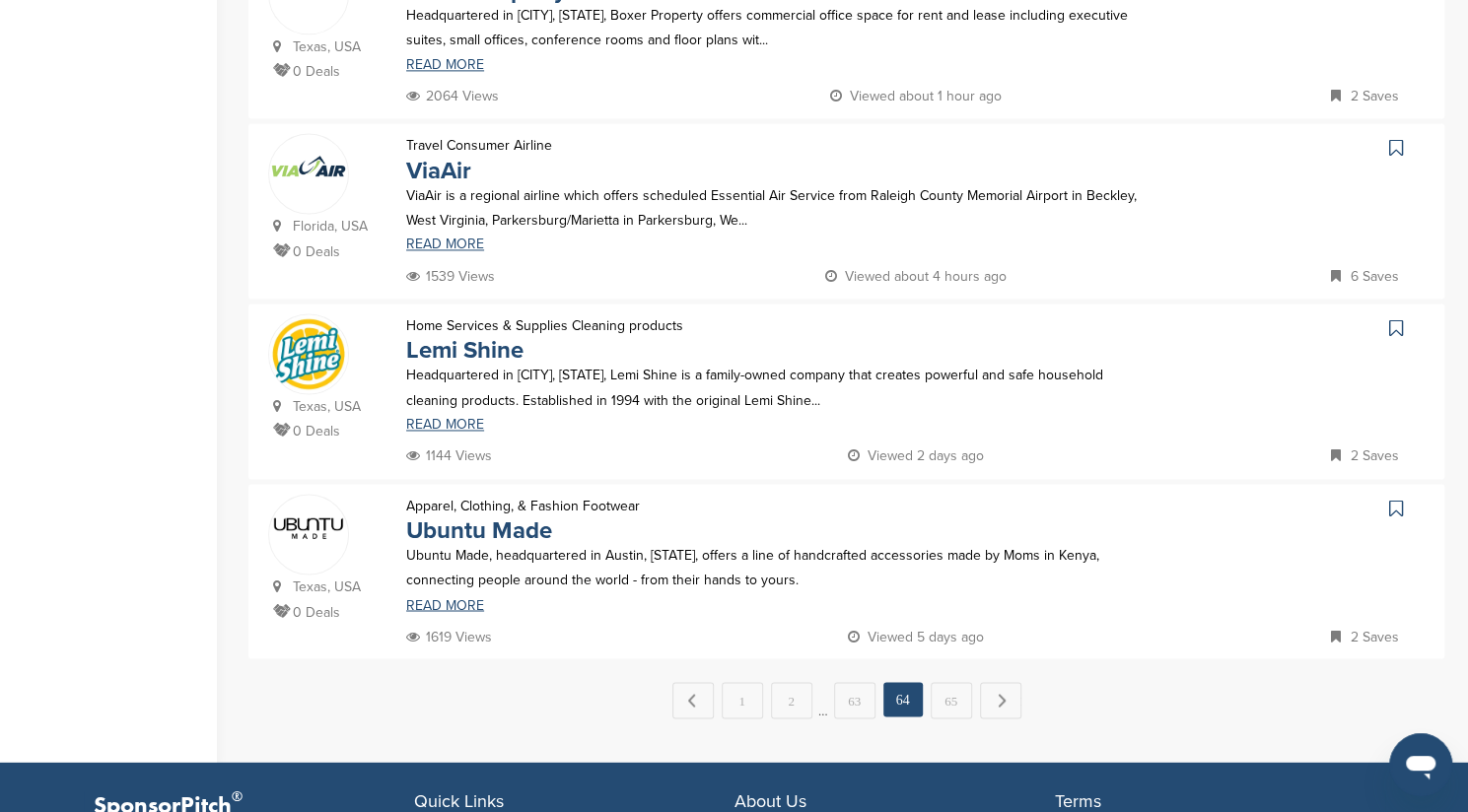 click at bounding box center (1396, 328) 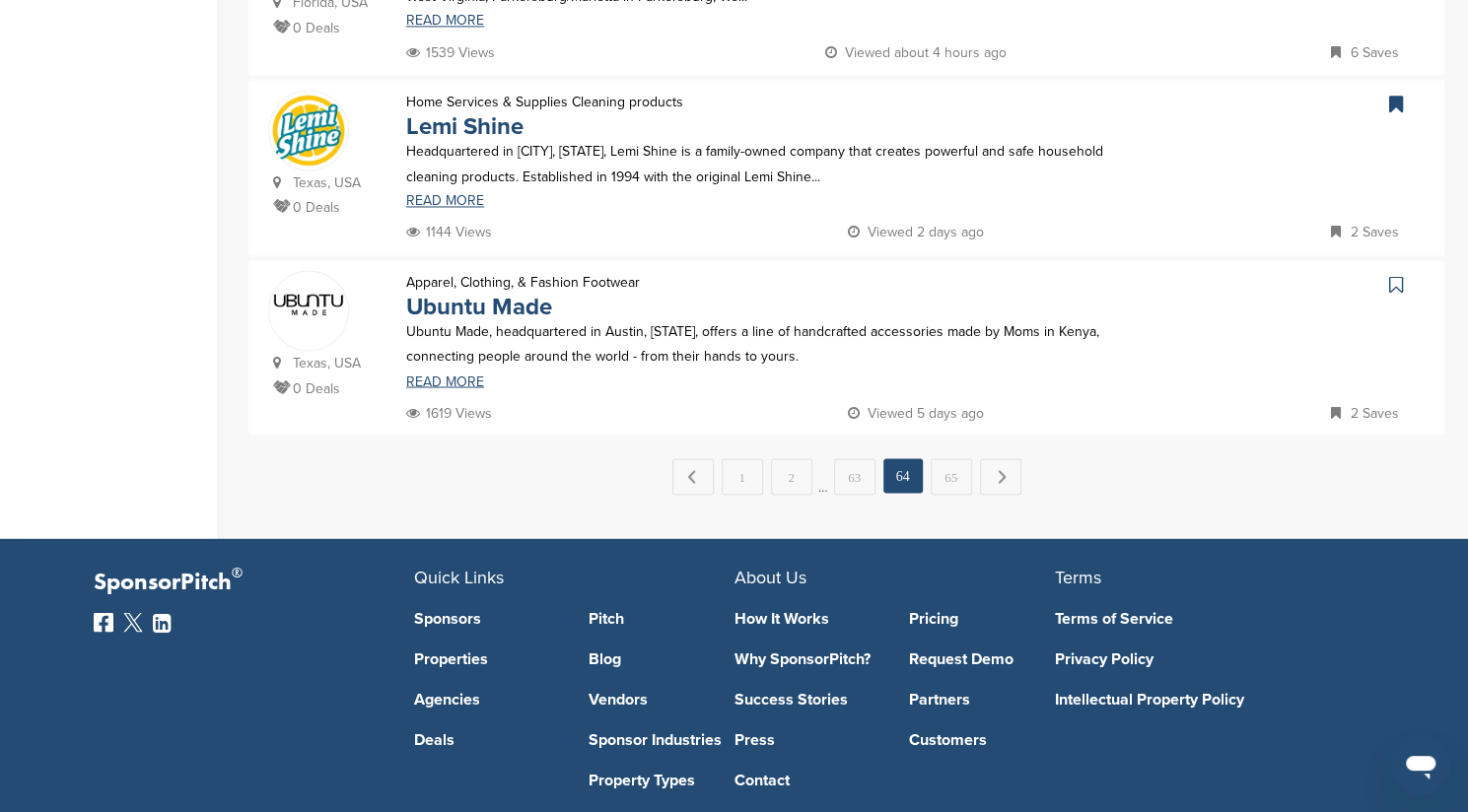 scroll, scrollTop: 1831, scrollLeft: 0, axis: vertical 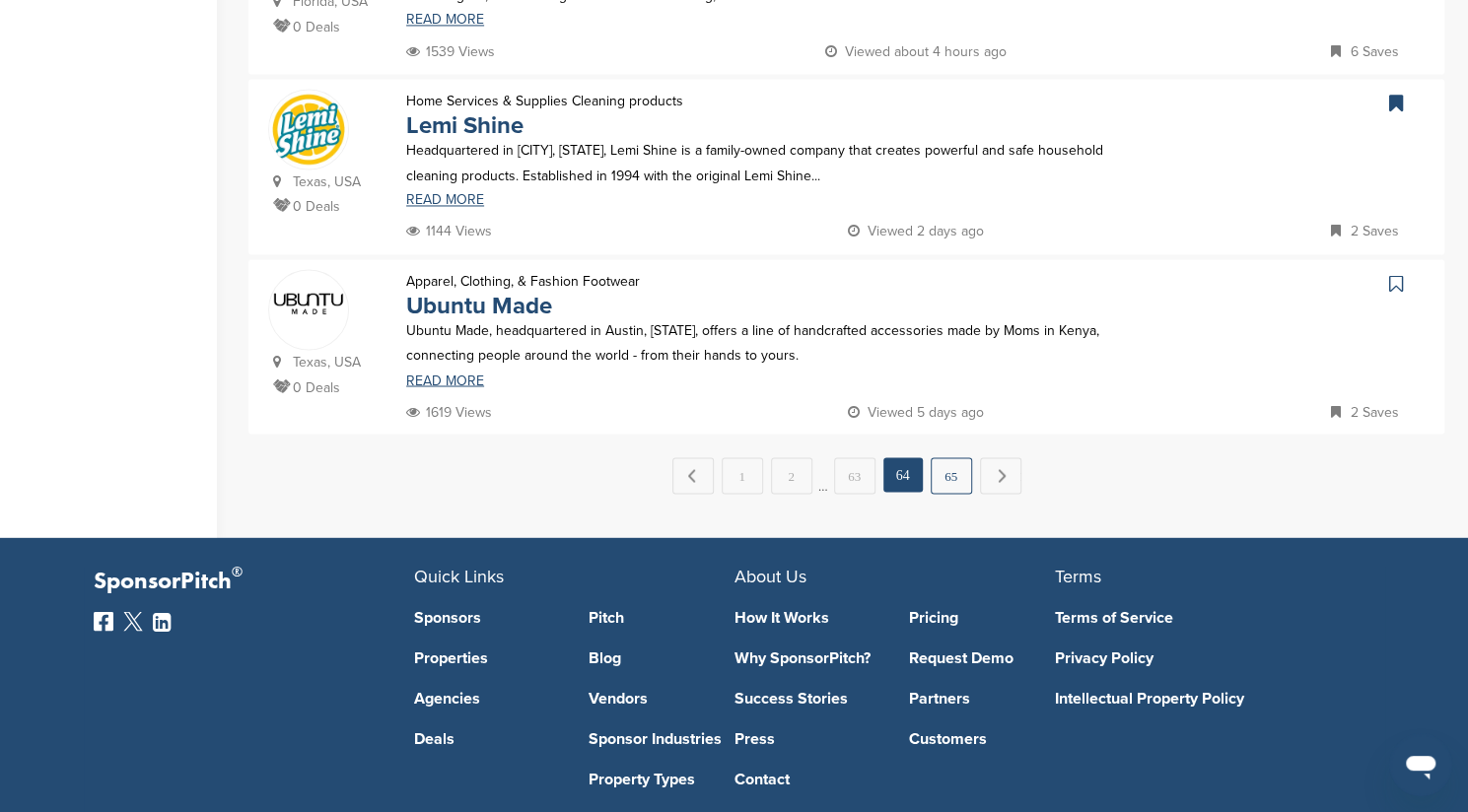 click on "65" at bounding box center [951, 475] 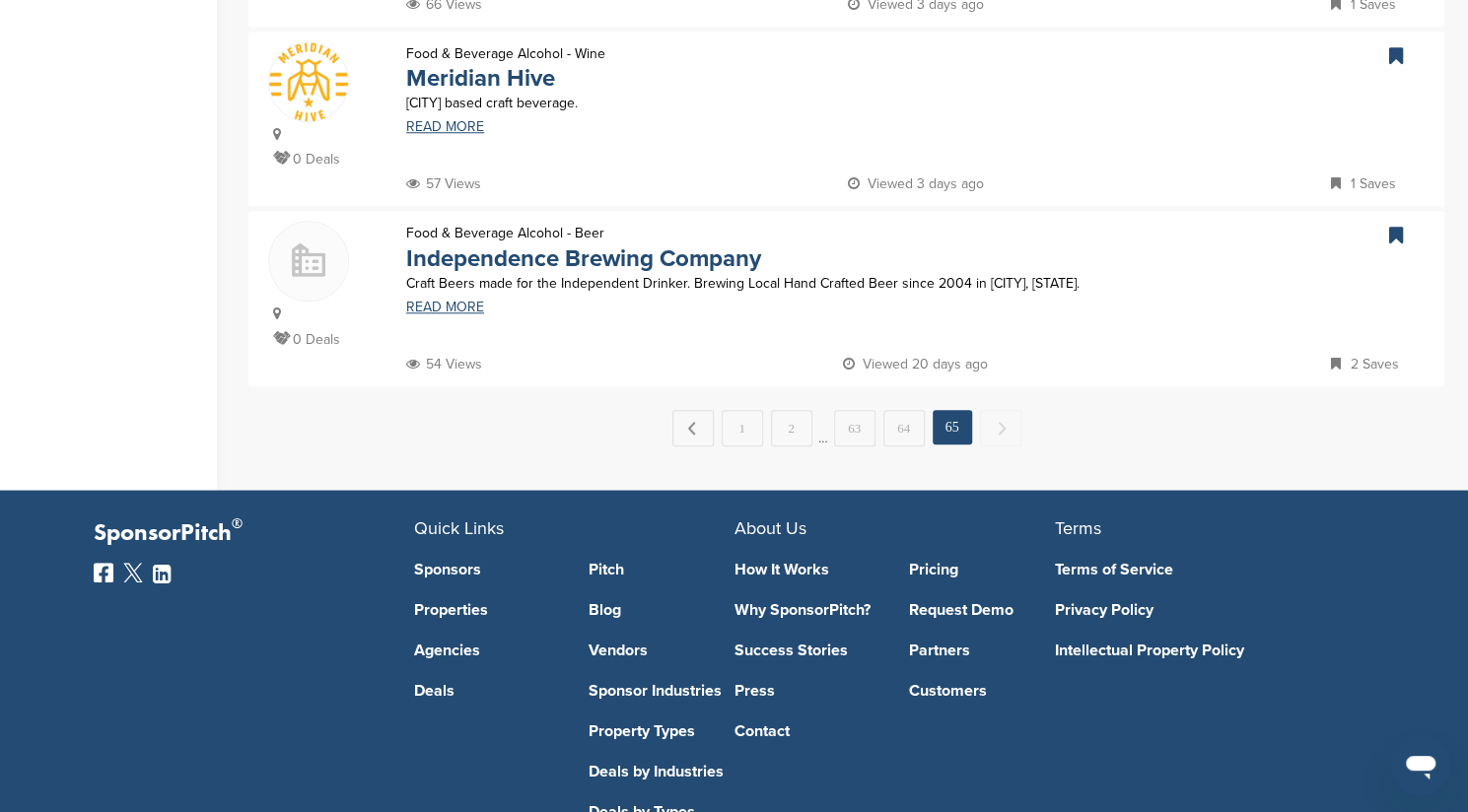 scroll, scrollTop: 0, scrollLeft: 0, axis: both 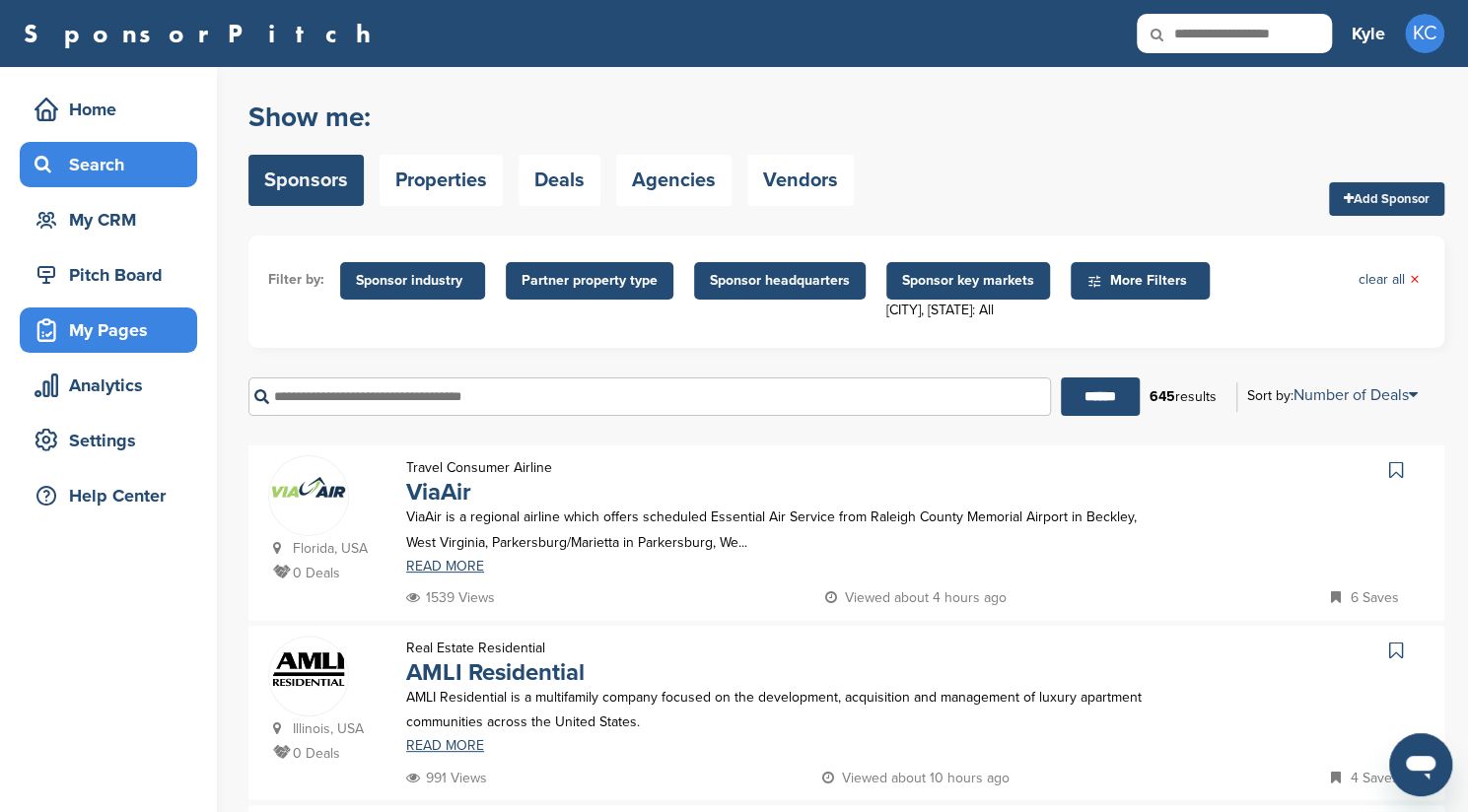 click on "My Pages" at bounding box center (113, 330) 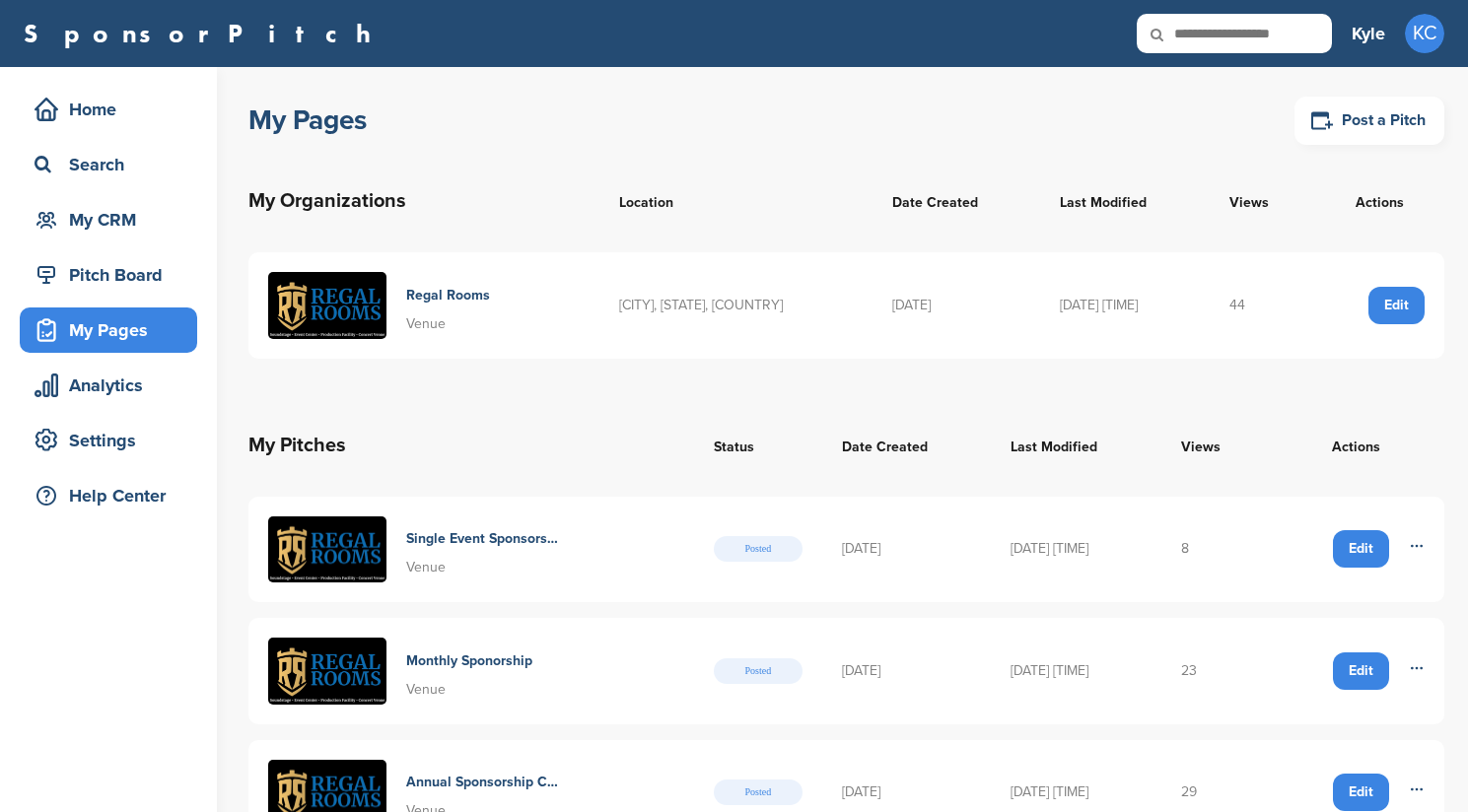 scroll, scrollTop: 0, scrollLeft: 0, axis: both 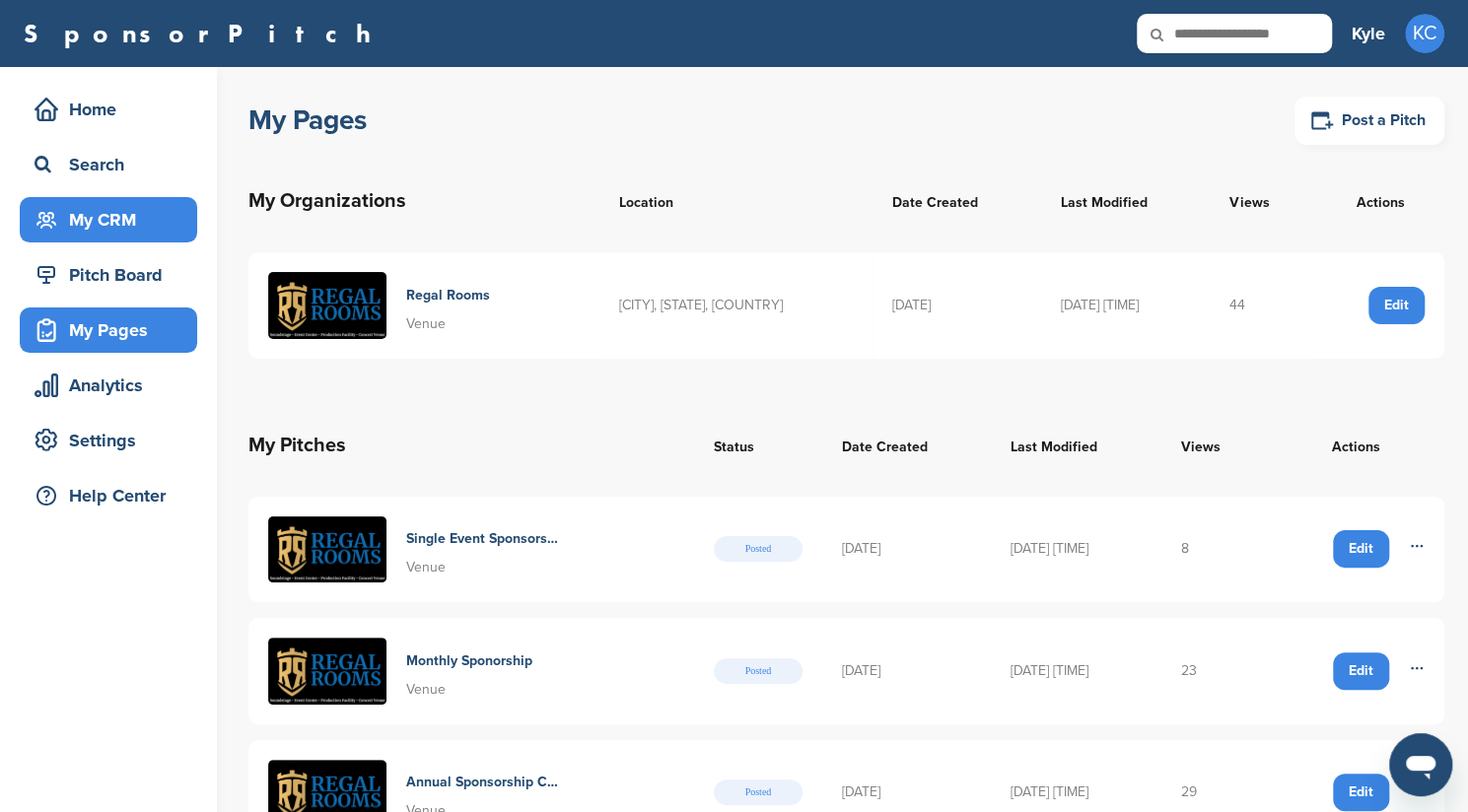 click on "My CRM" at bounding box center (113, 220) 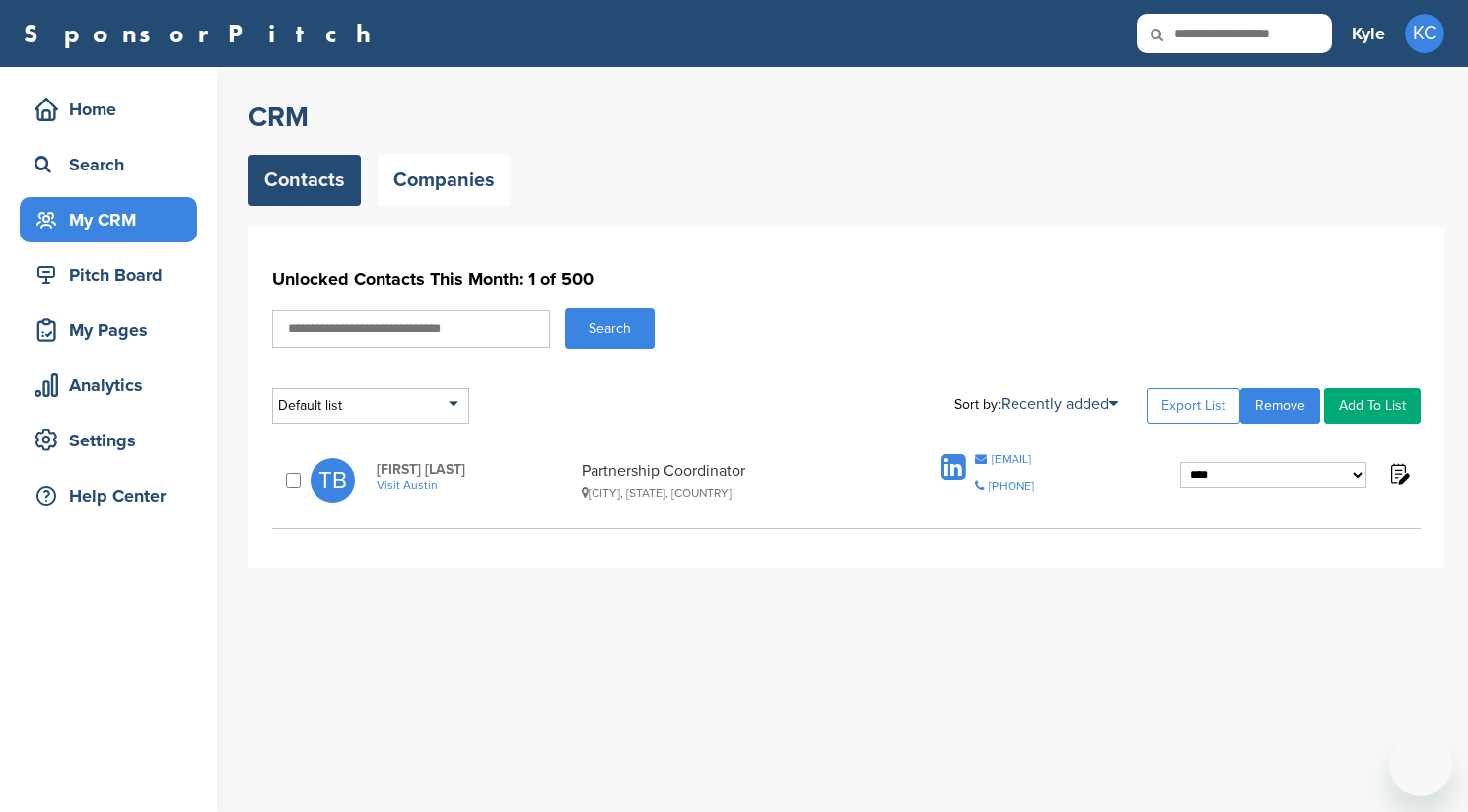 scroll, scrollTop: 0, scrollLeft: 0, axis: both 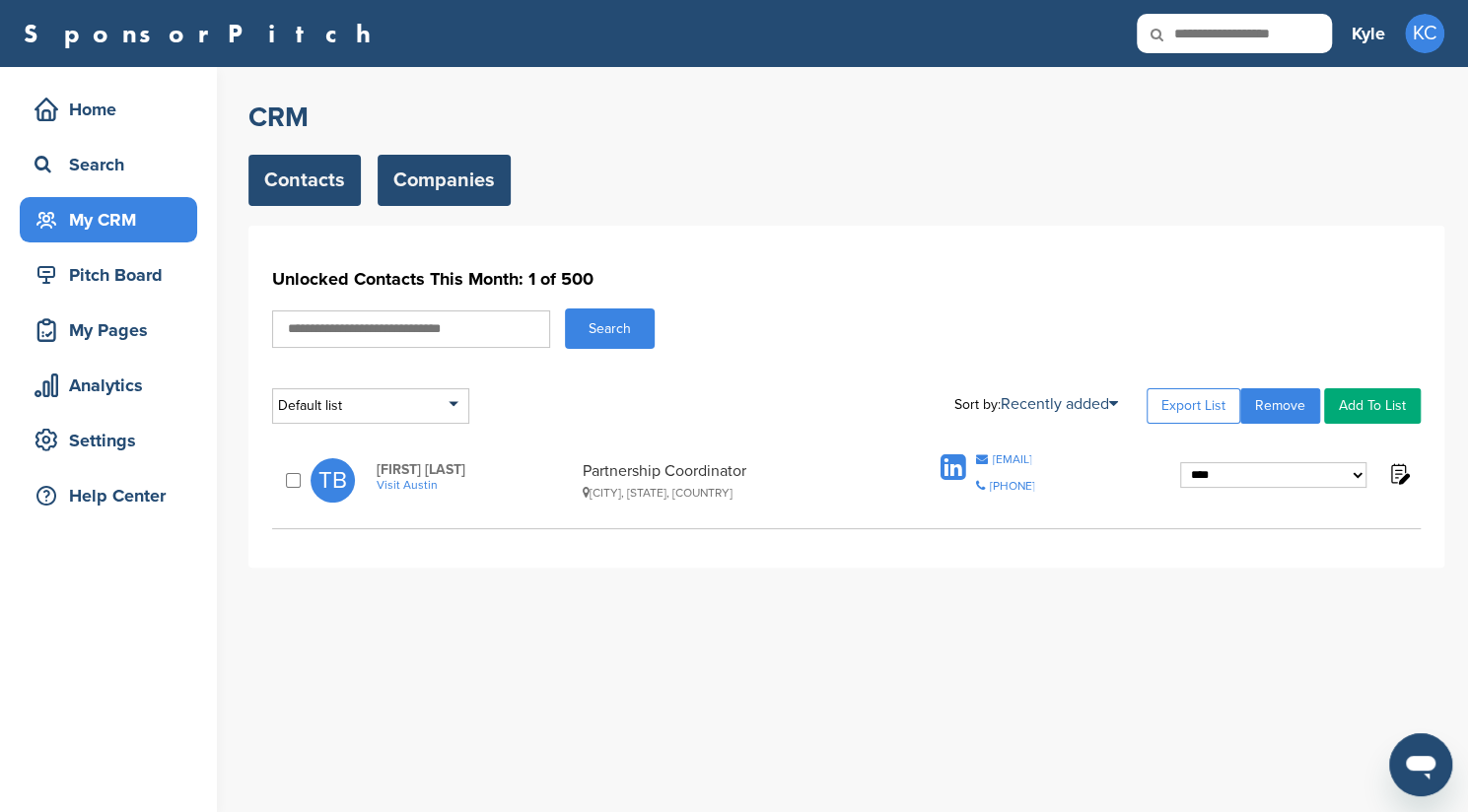 click on "Companies" at bounding box center (444, 180) 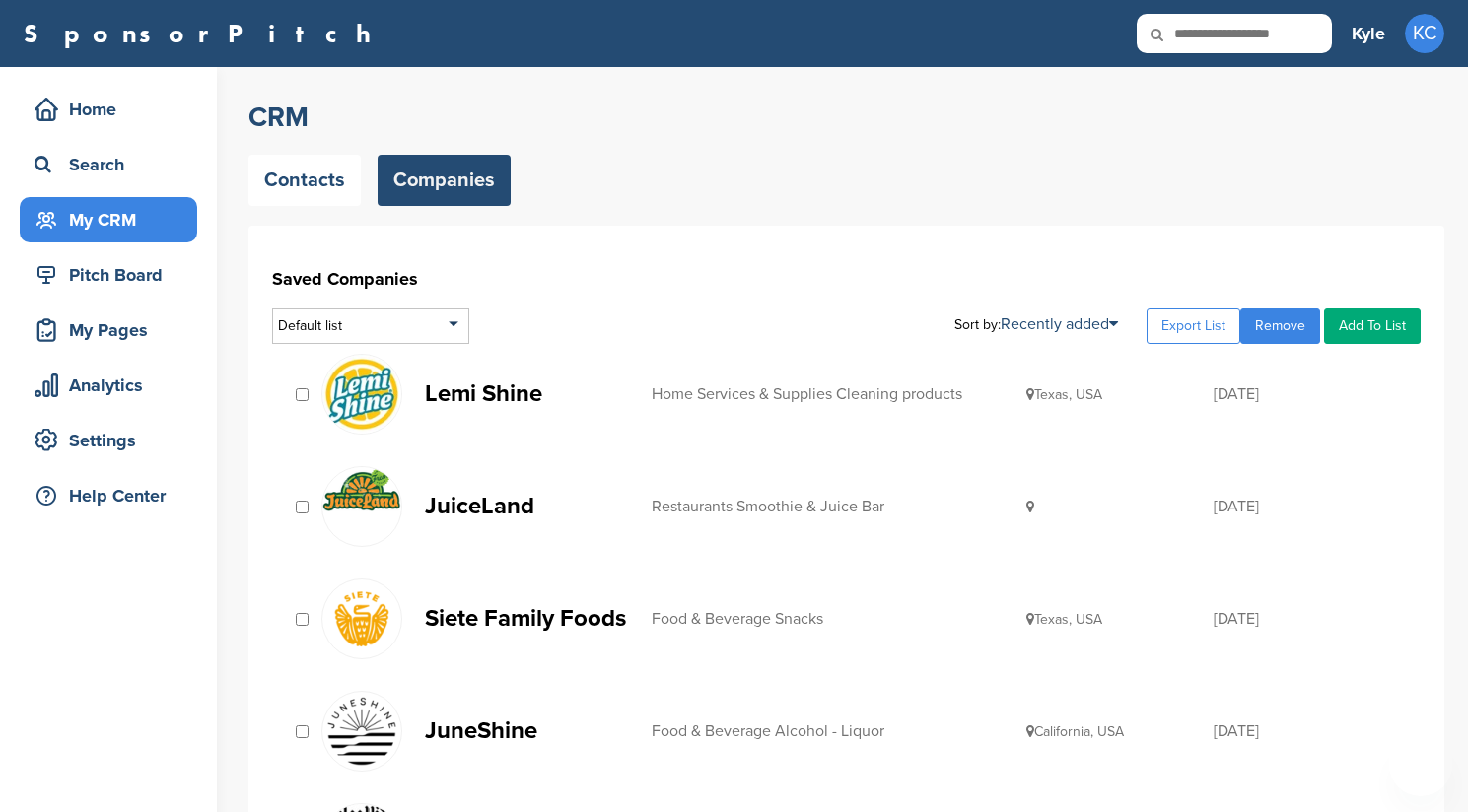 scroll, scrollTop: 0, scrollLeft: 0, axis: both 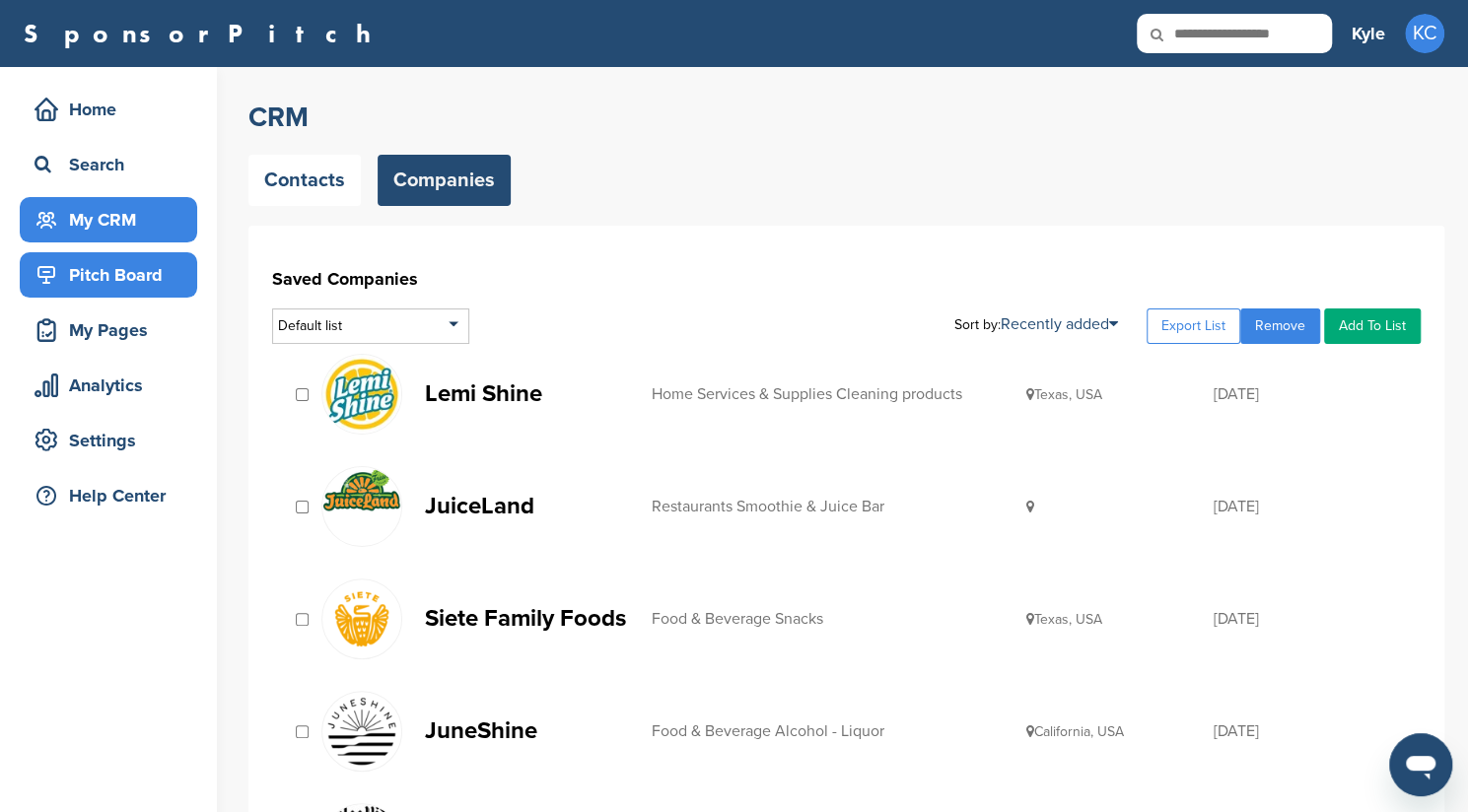 click on "Pitch Board" at bounding box center (113, 275) 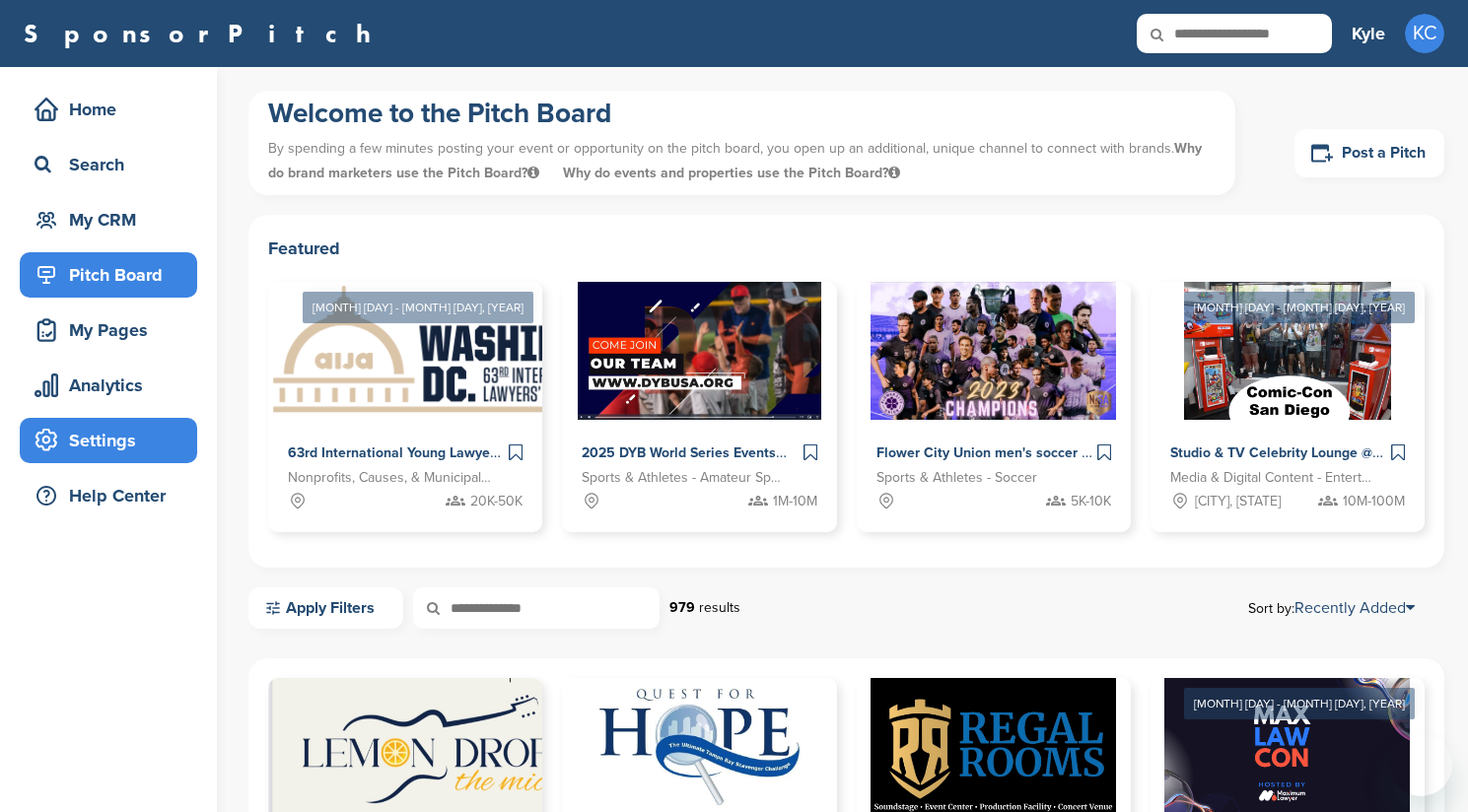 scroll, scrollTop: 0, scrollLeft: 0, axis: both 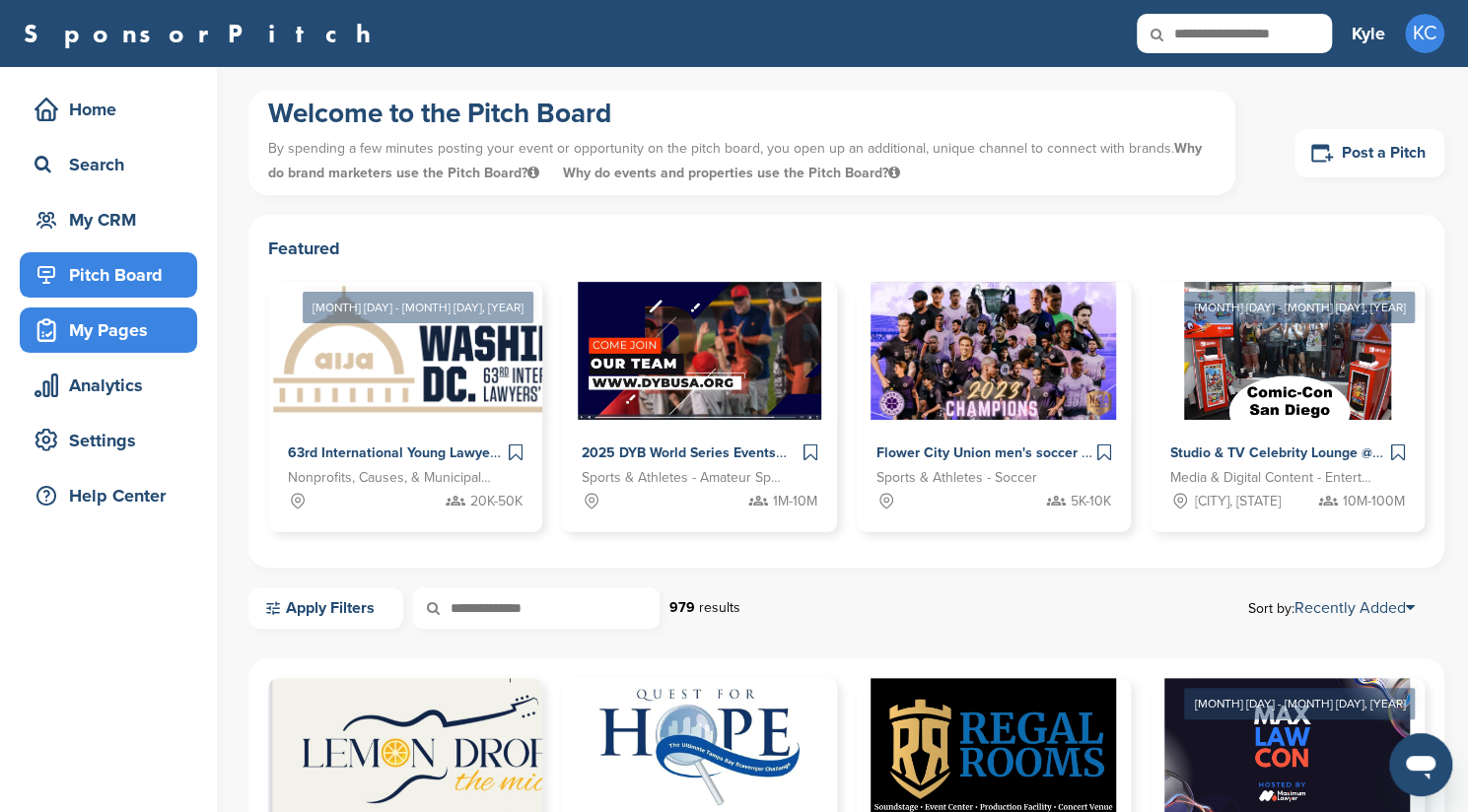 click on "My Pages" at bounding box center (113, 330) 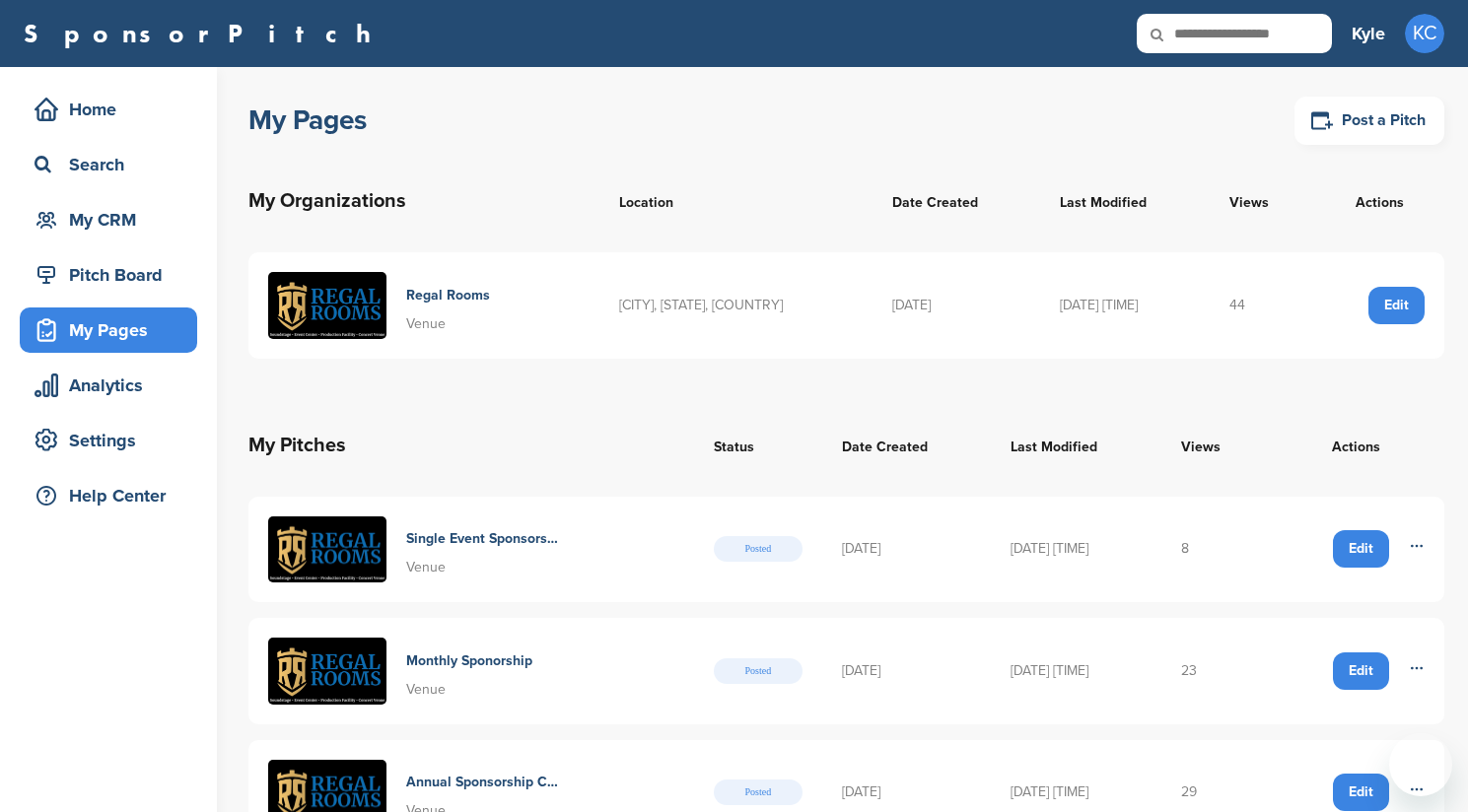 scroll, scrollTop: 0, scrollLeft: 0, axis: both 